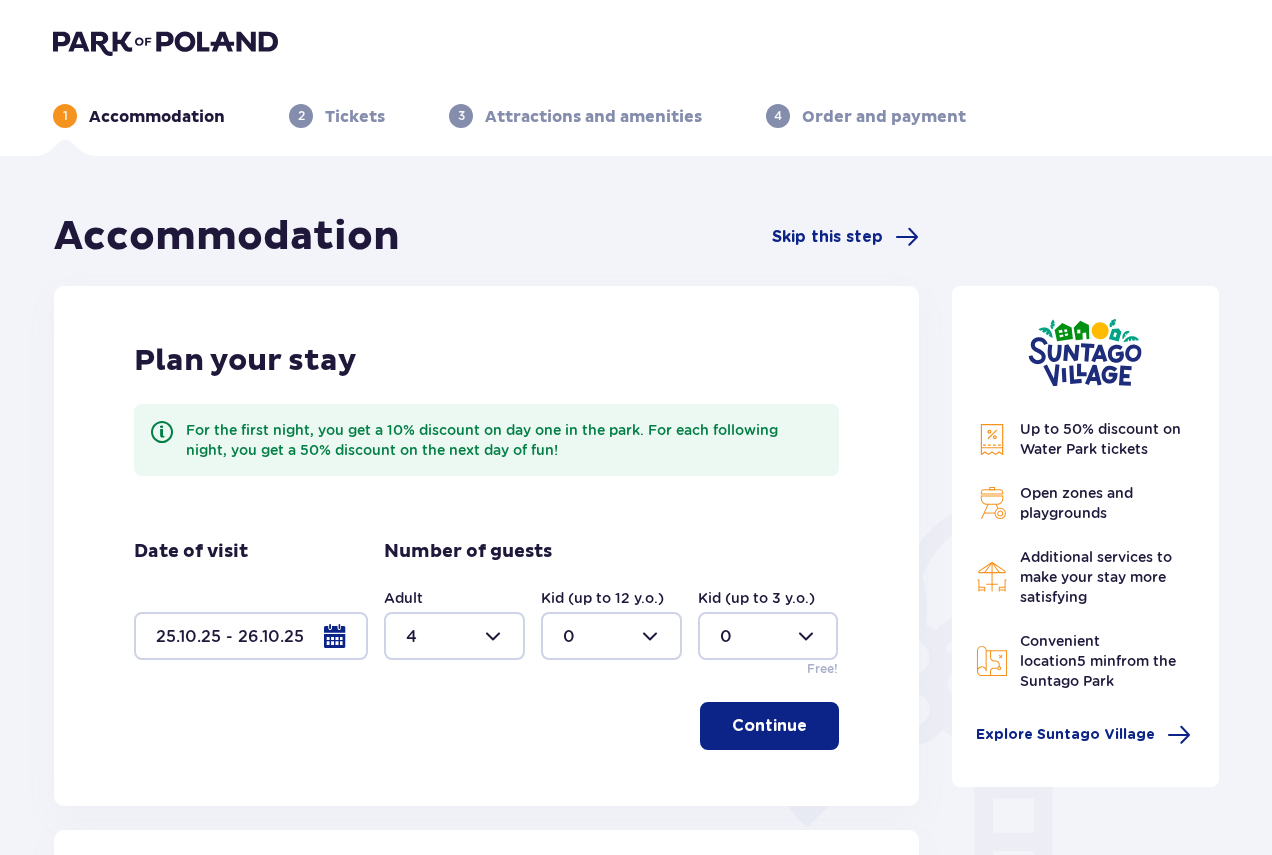 scroll, scrollTop: 0, scrollLeft: 0, axis: both 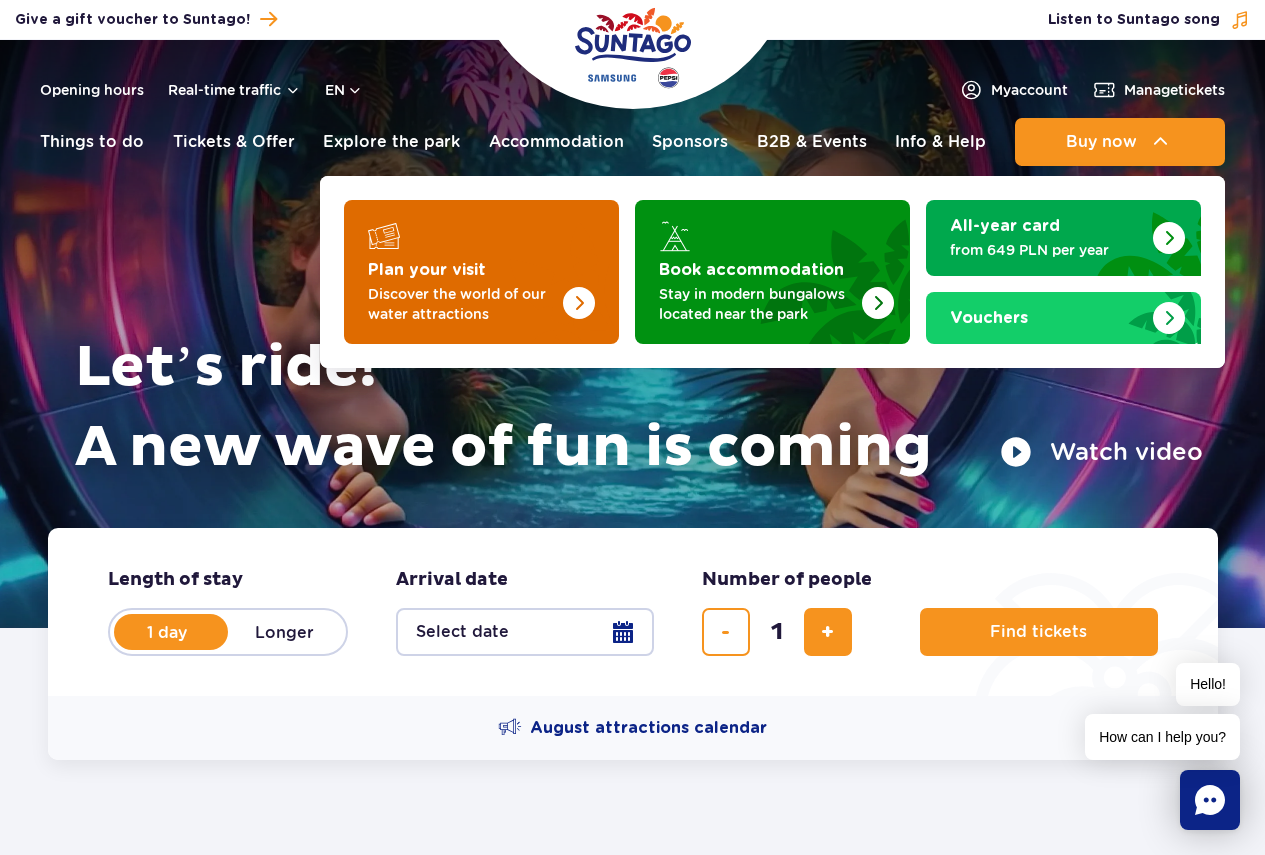 click at bounding box center (539, 266) 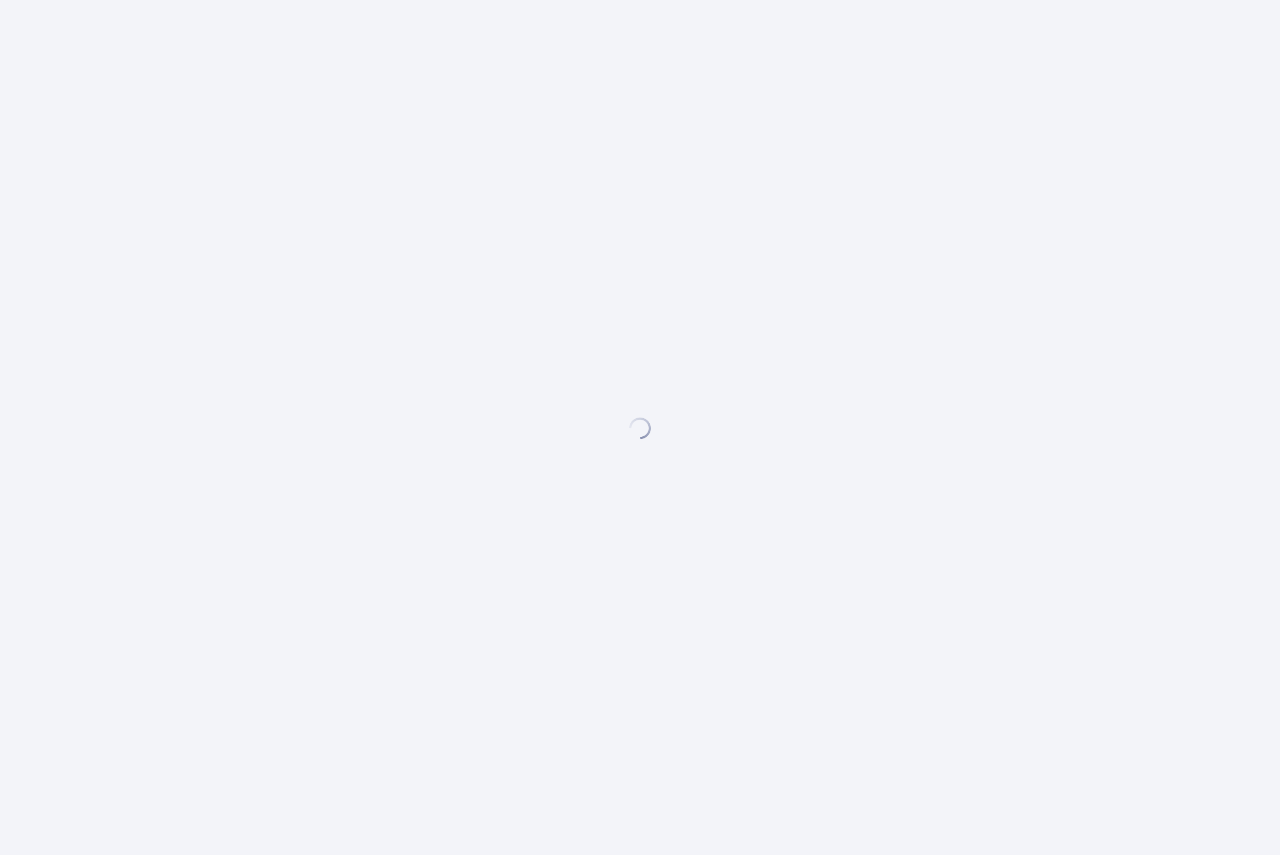 scroll, scrollTop: 0, scrollLeft: 0, axis: both 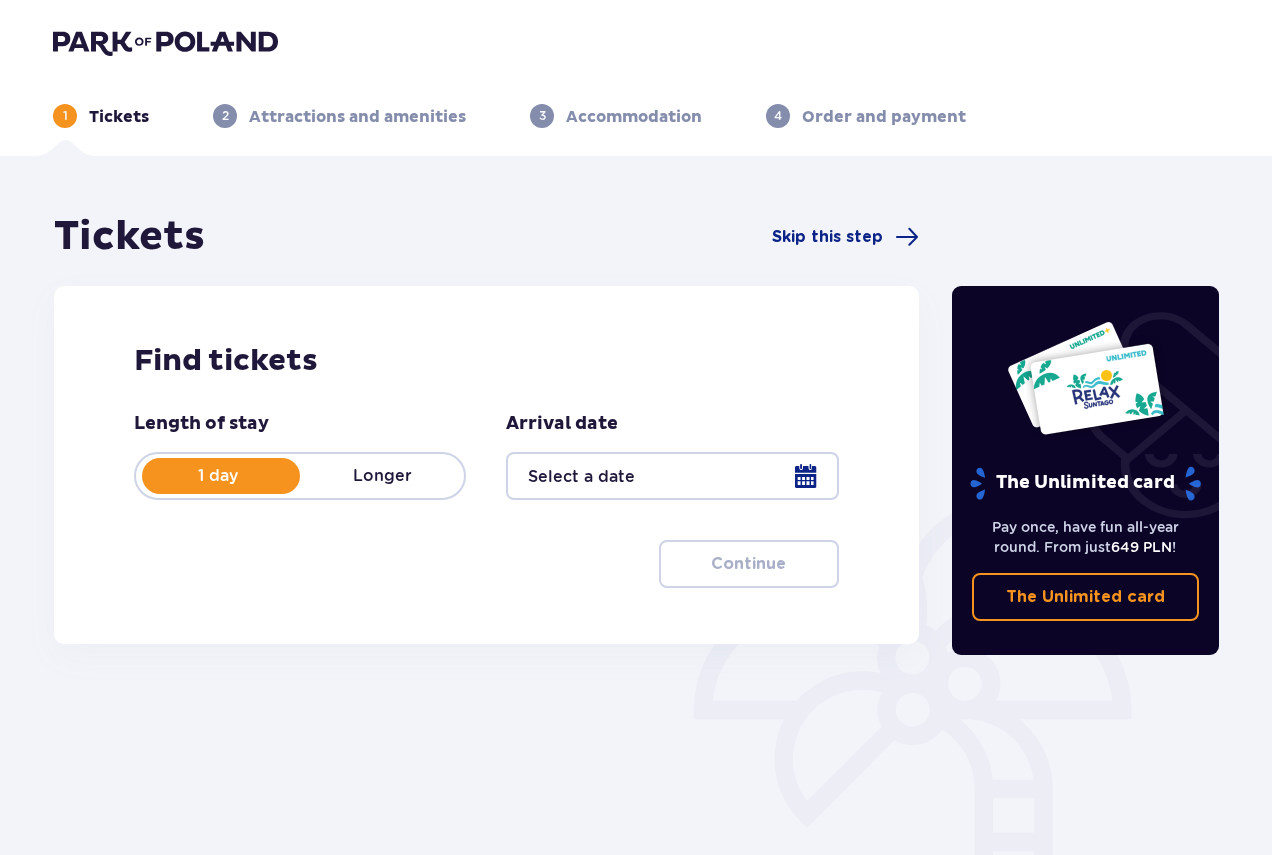 click at bounding box center (672, 476) 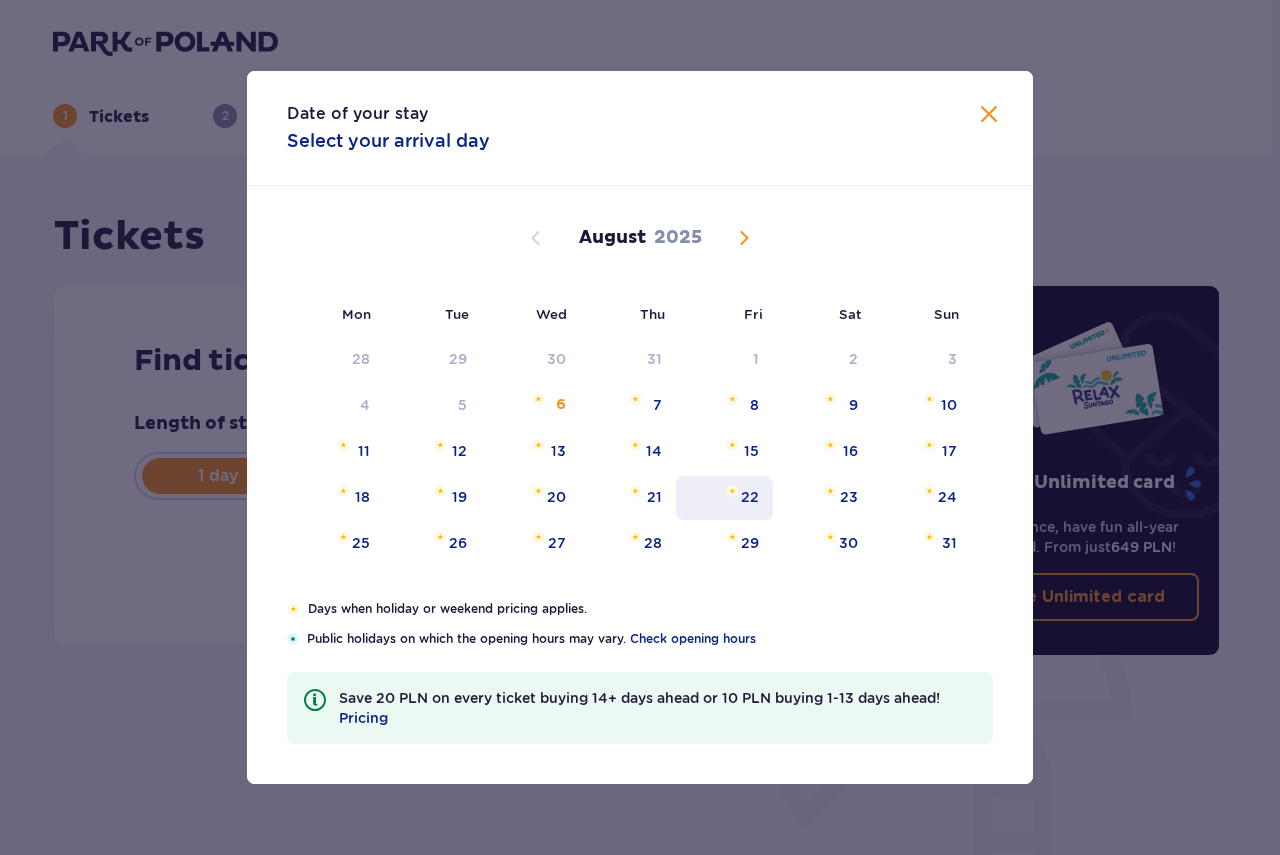 click on "22" at bounding box center (724, 498) 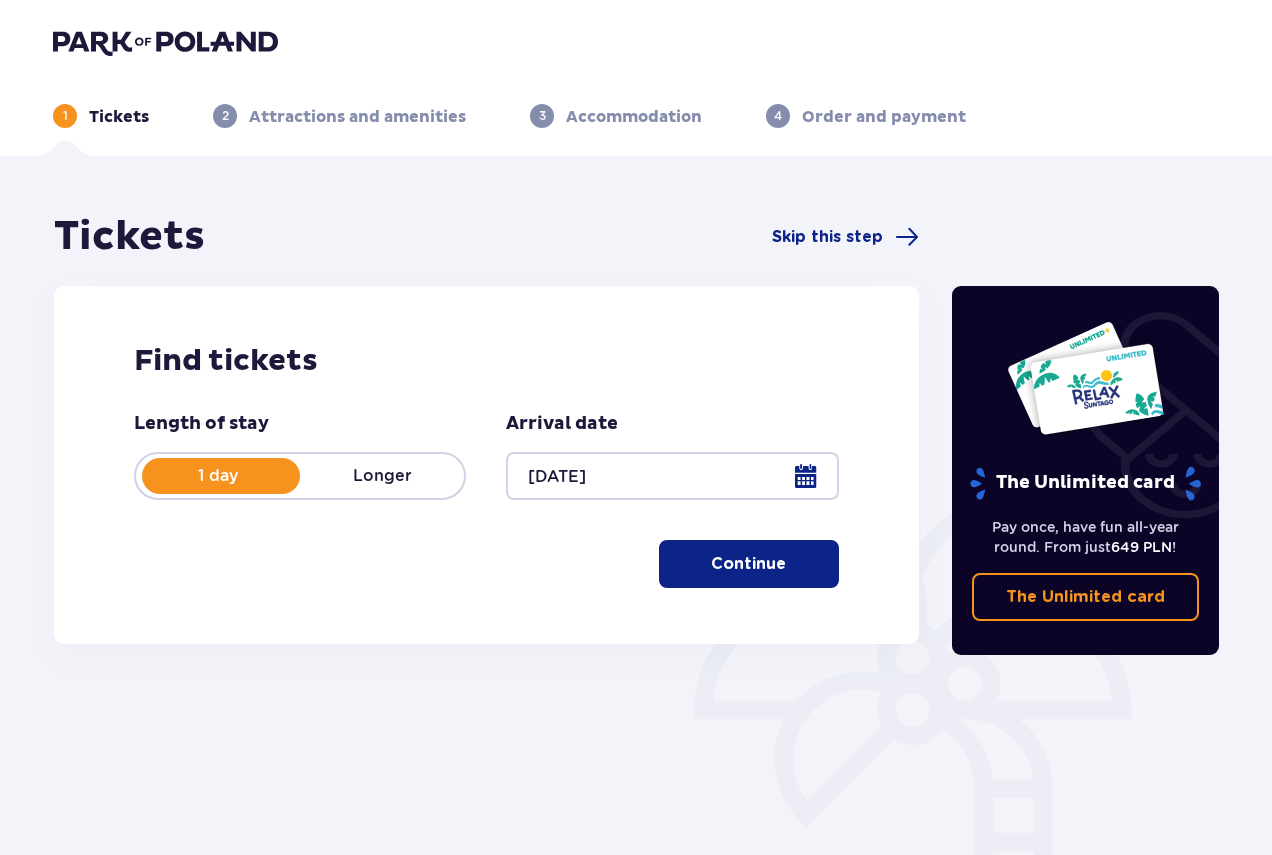 click at bounding box center [672, 476] 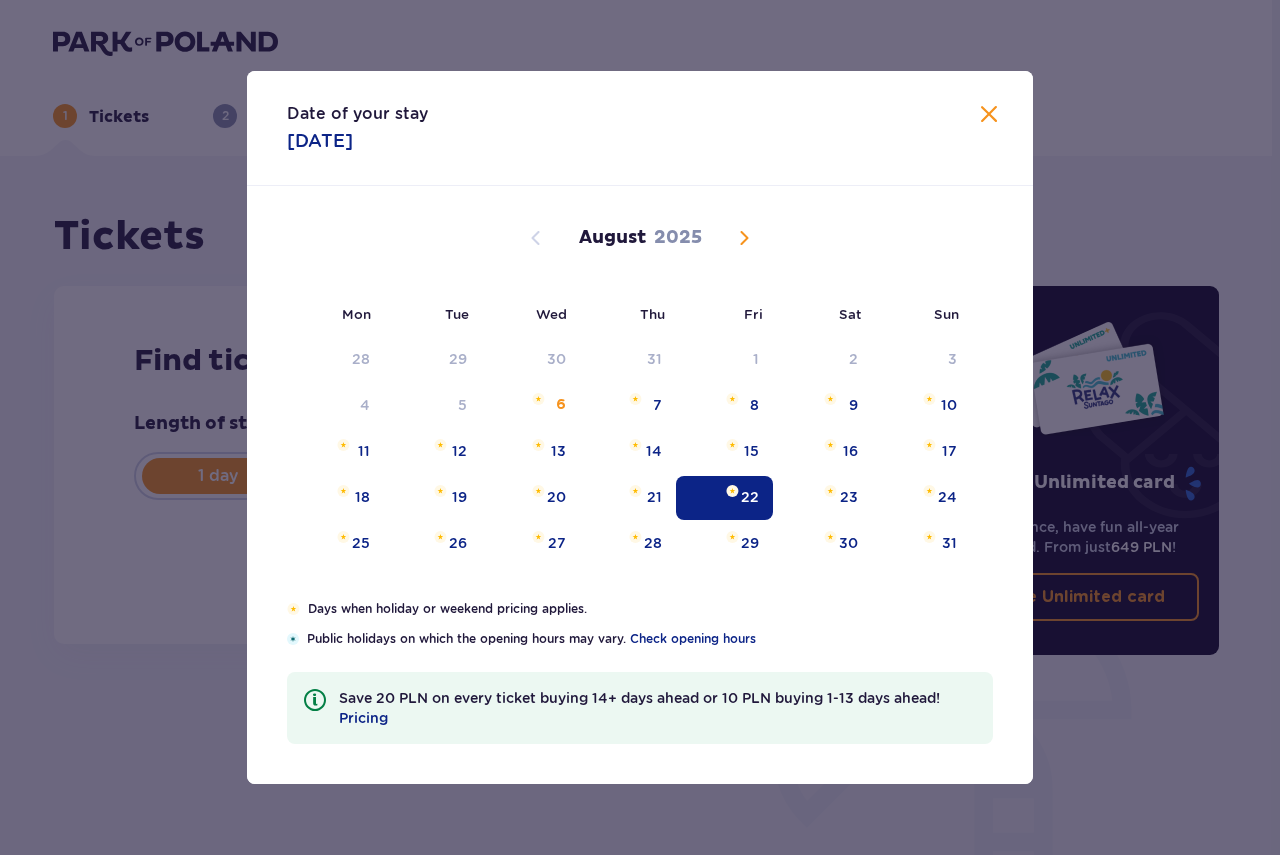 click at bounding box center (744, 238) 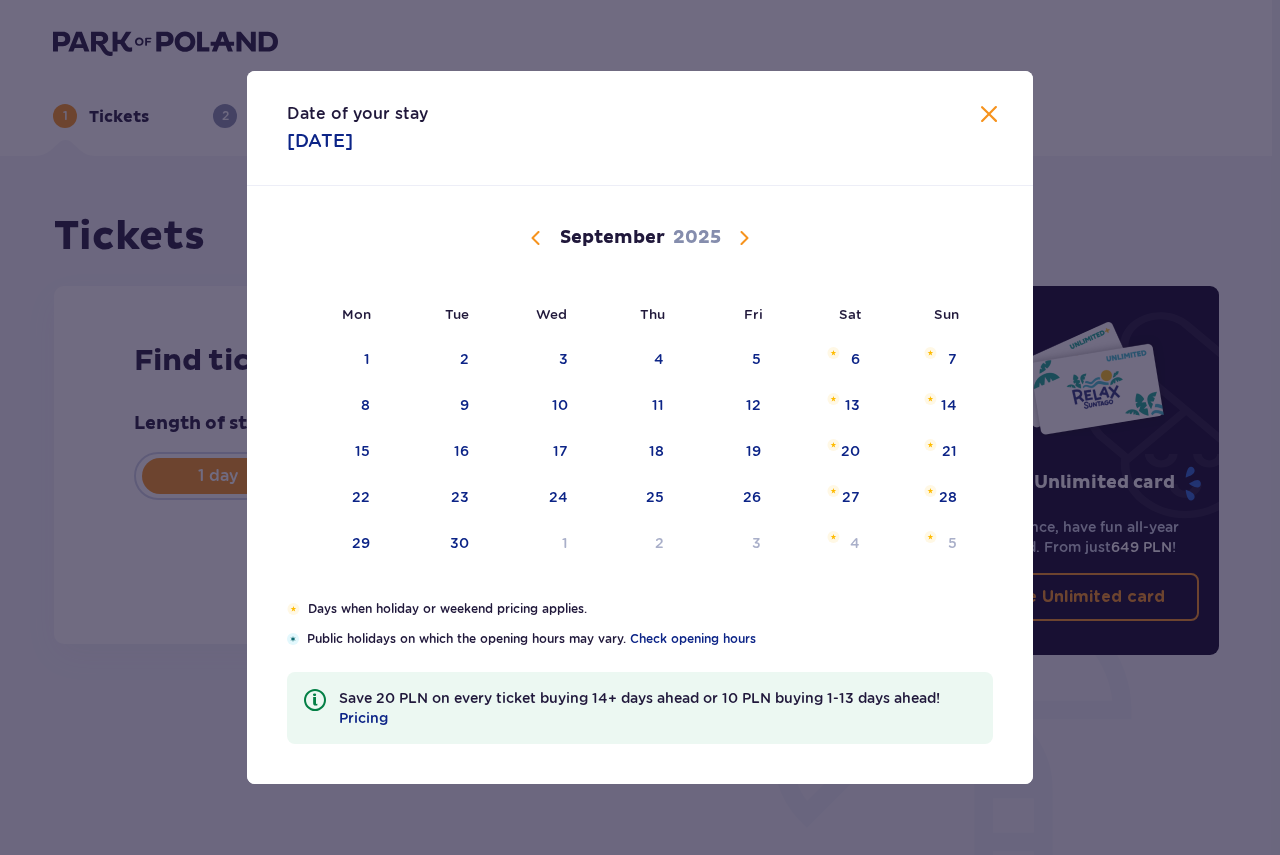 click at bounding box center [744, 238] 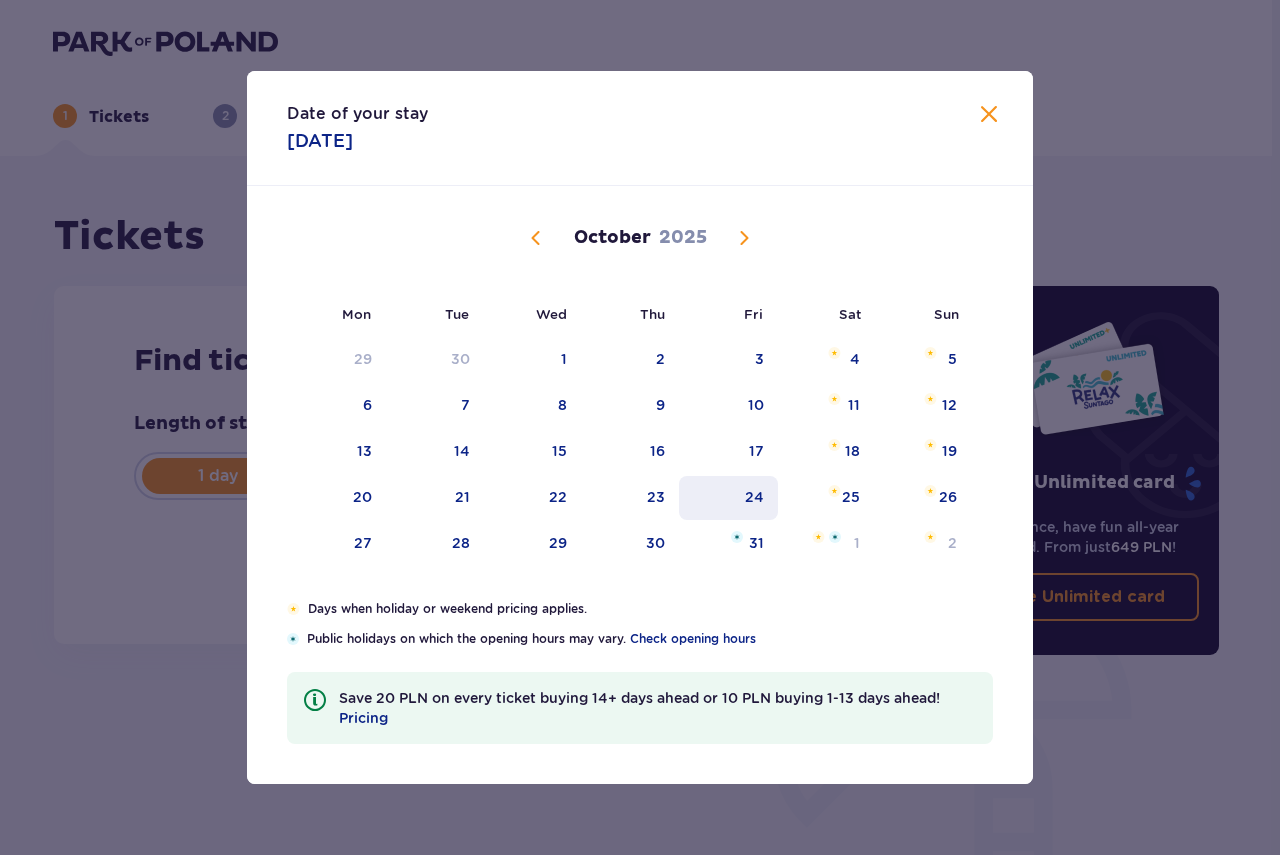 click on "24" at bounding box center (754, 497) 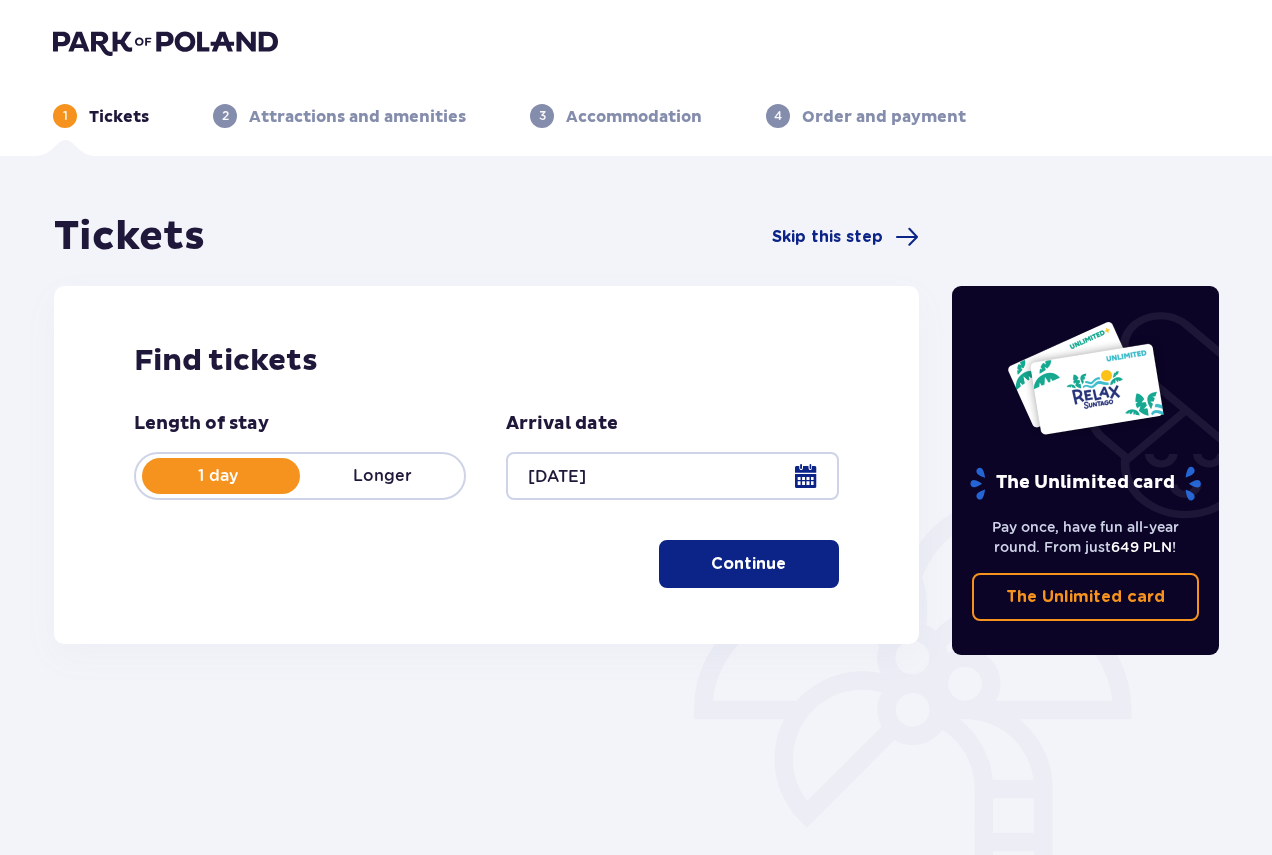 click on "Longer" at bounding box center [382, 476] 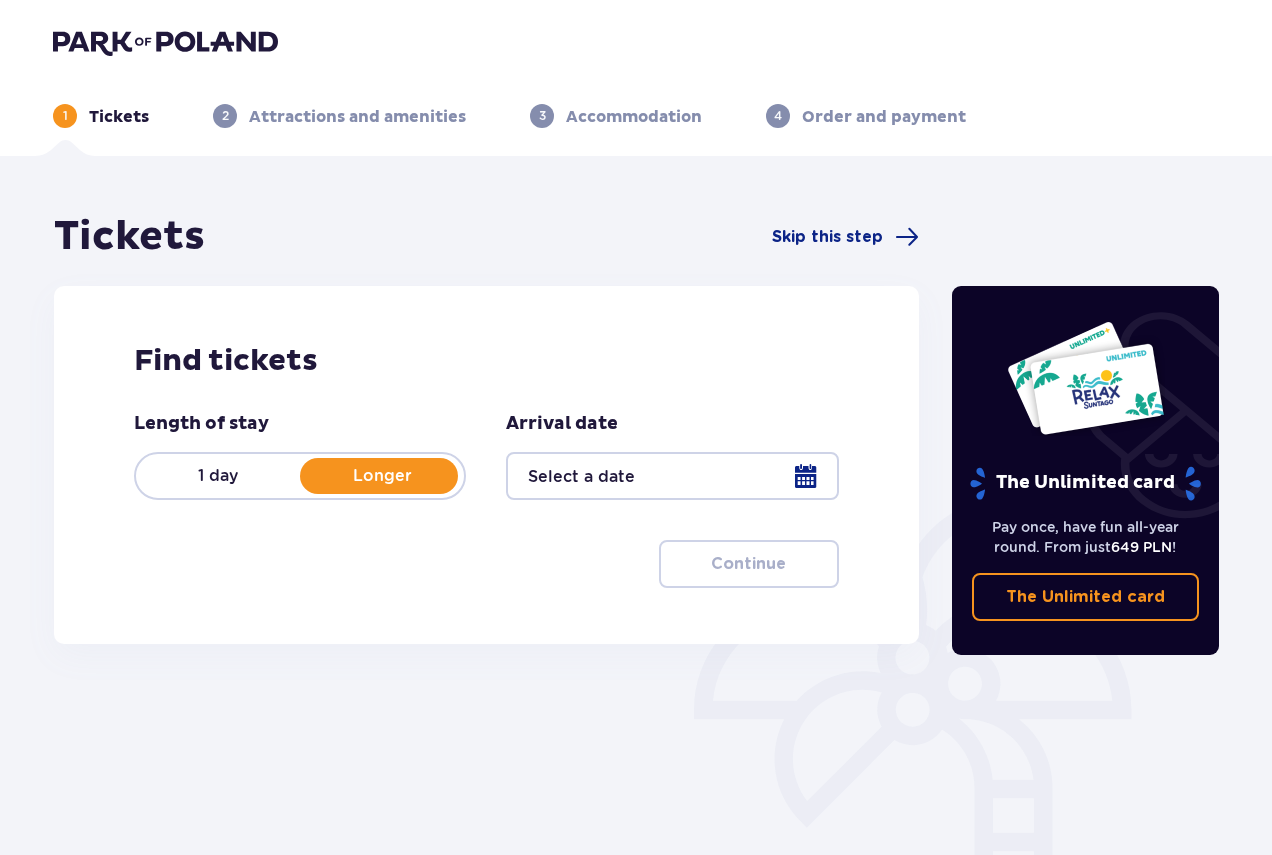 click at bounding box center [672, 476] 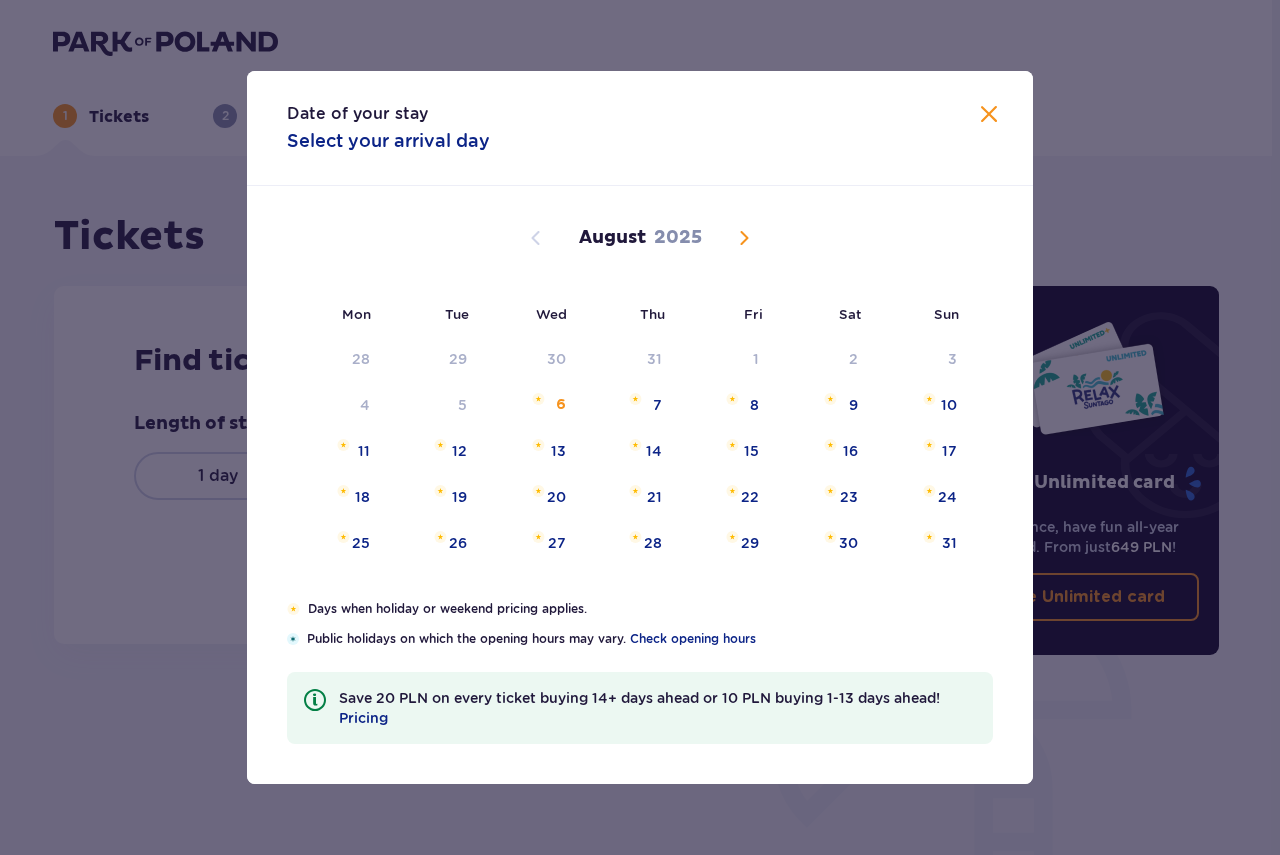 click on "August 2025" at bounding box center [640, 238] 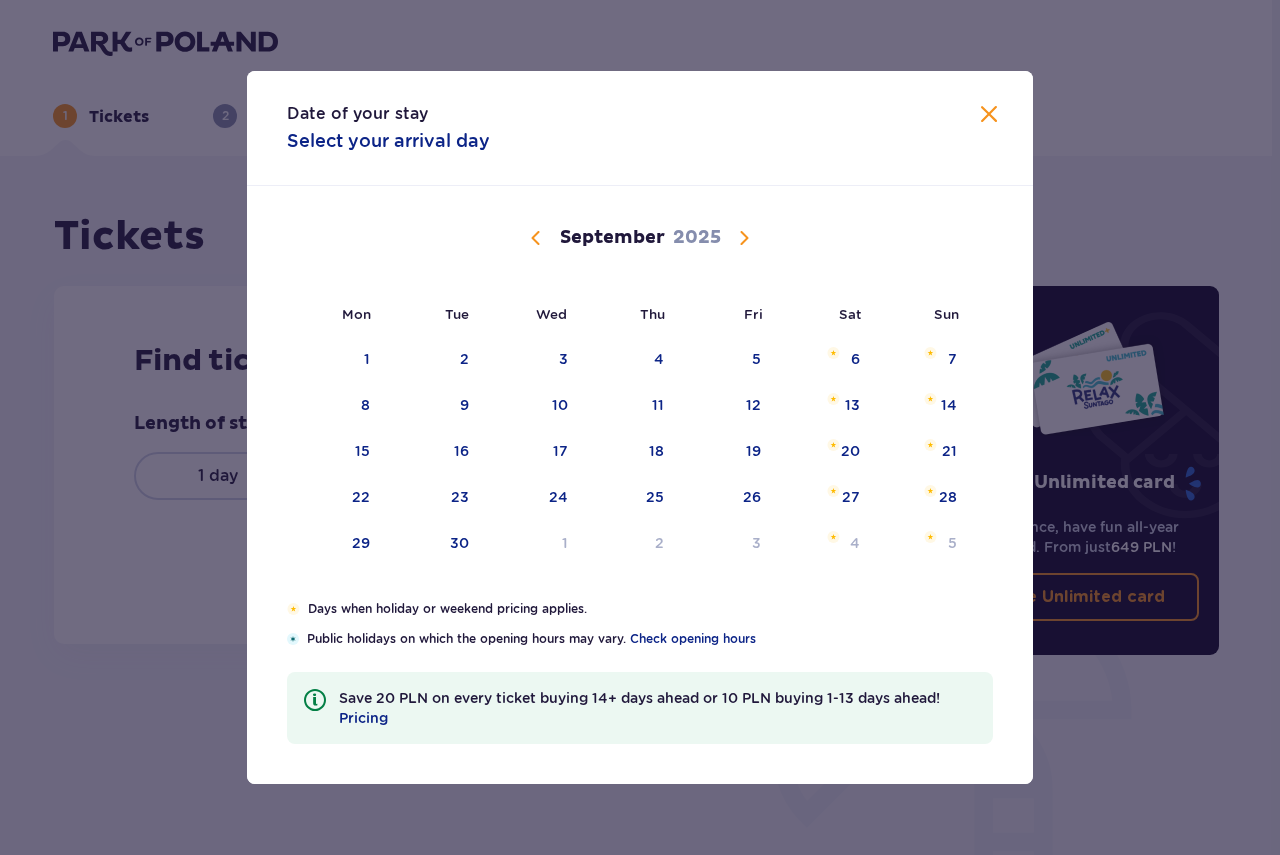 click at bounding box center (744, 238) 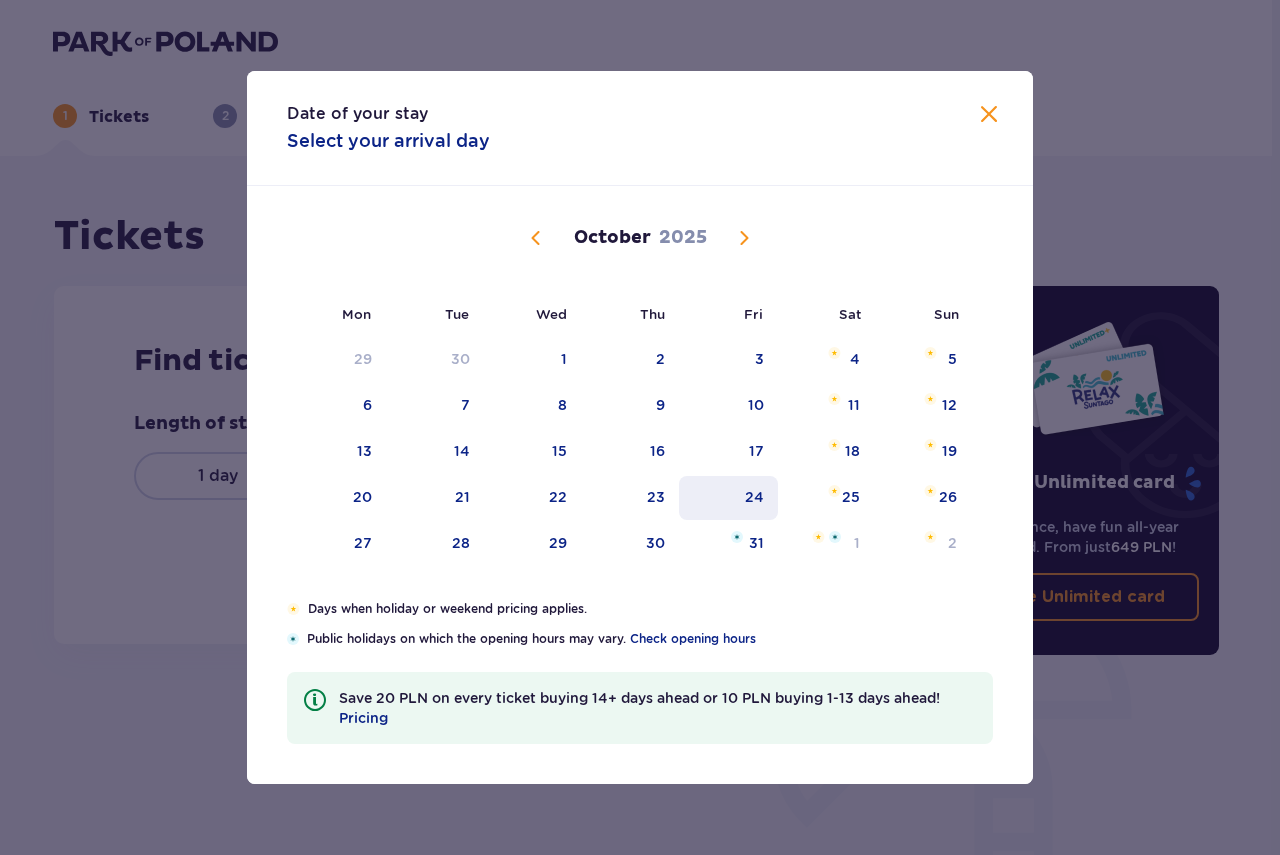 click on "24" at bounding box center (728, 498) 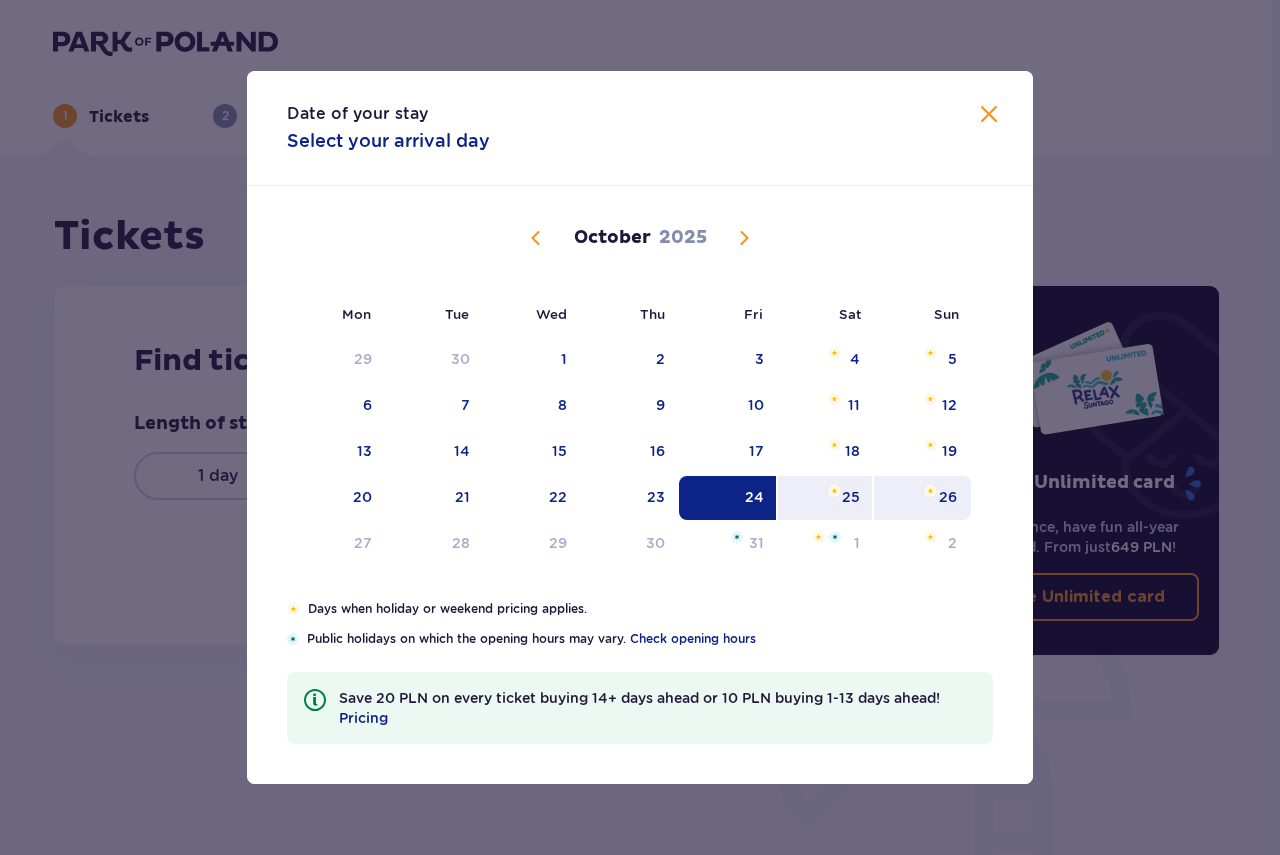 click at bounding box center (930, 491) 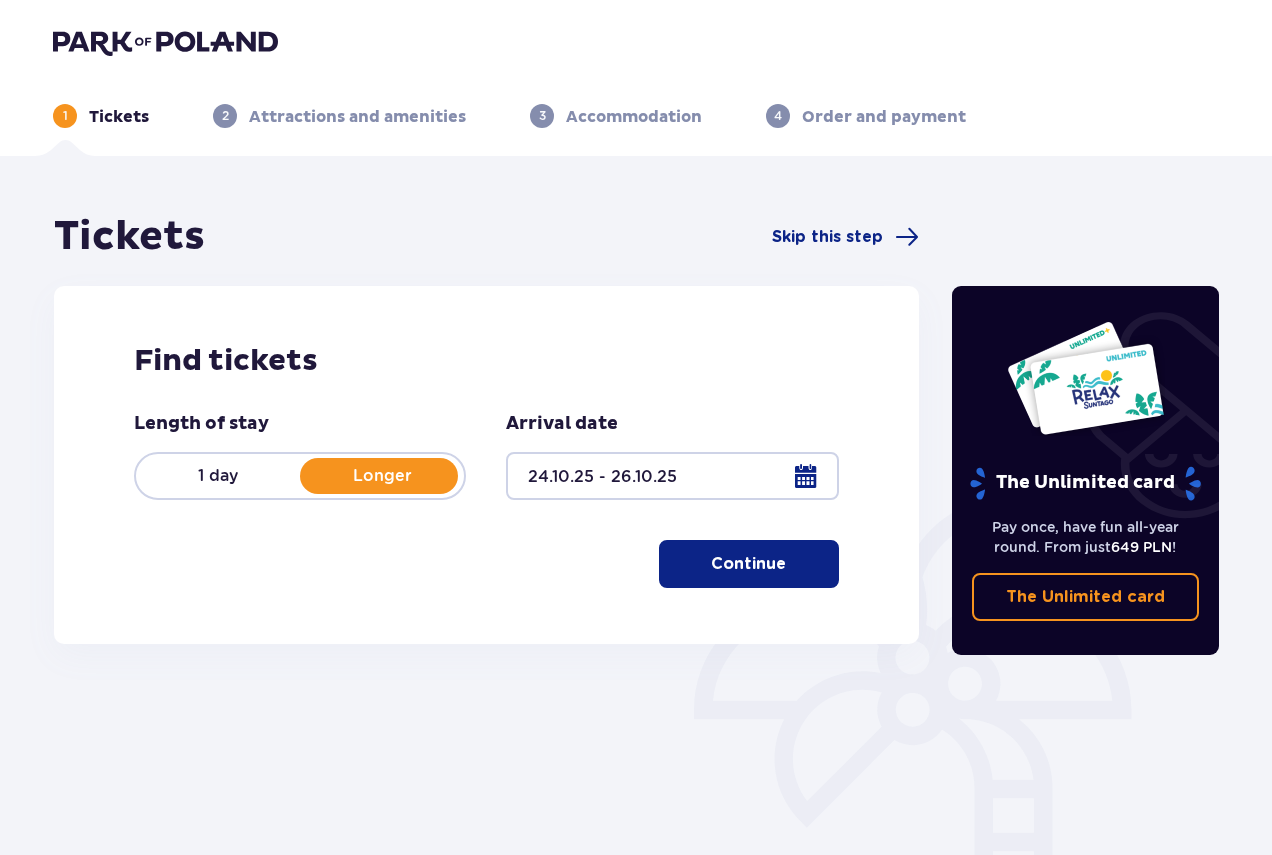 click on "Continue" at bounding box center (748, 564) 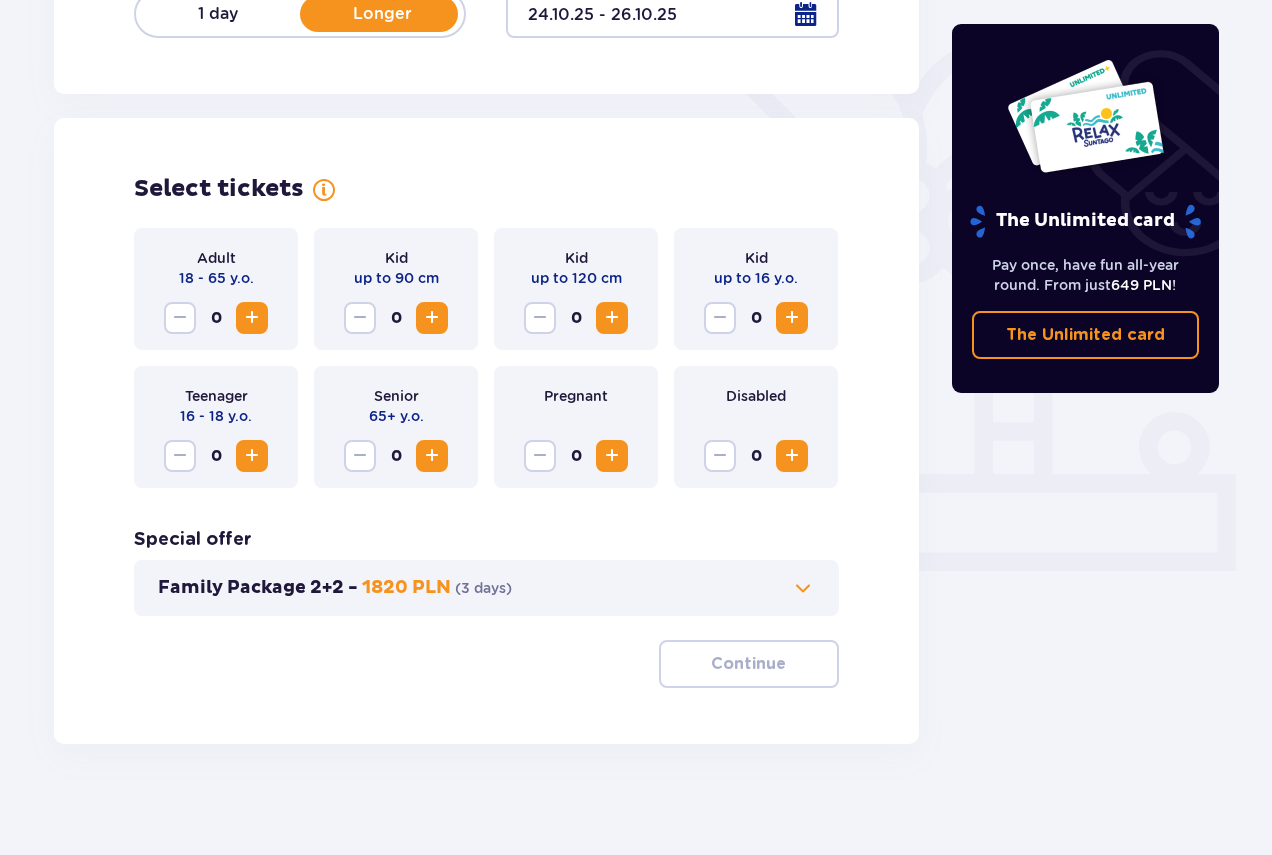 scroll, scrollTop: 471, scrollLeft: 0, axis: vertical 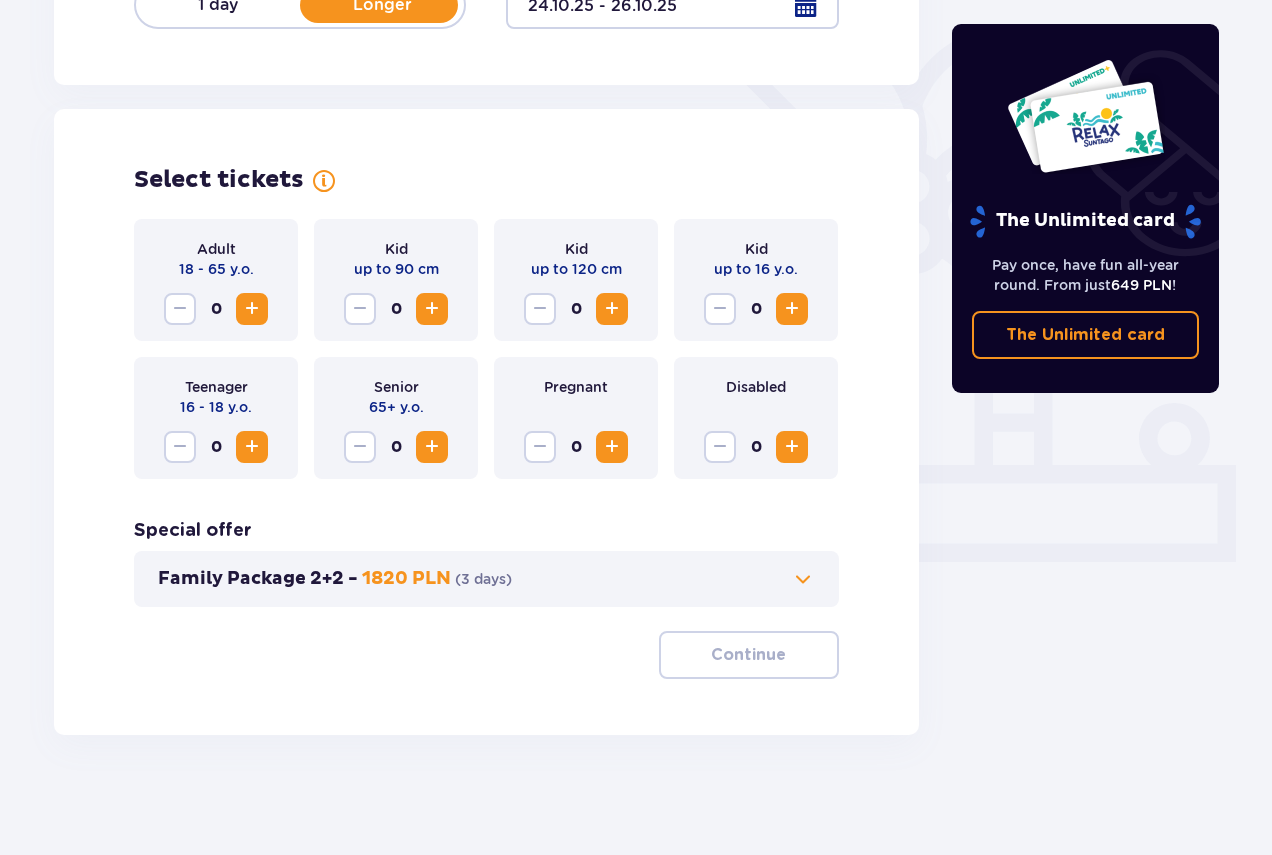 click at bounding box center [252, 309] 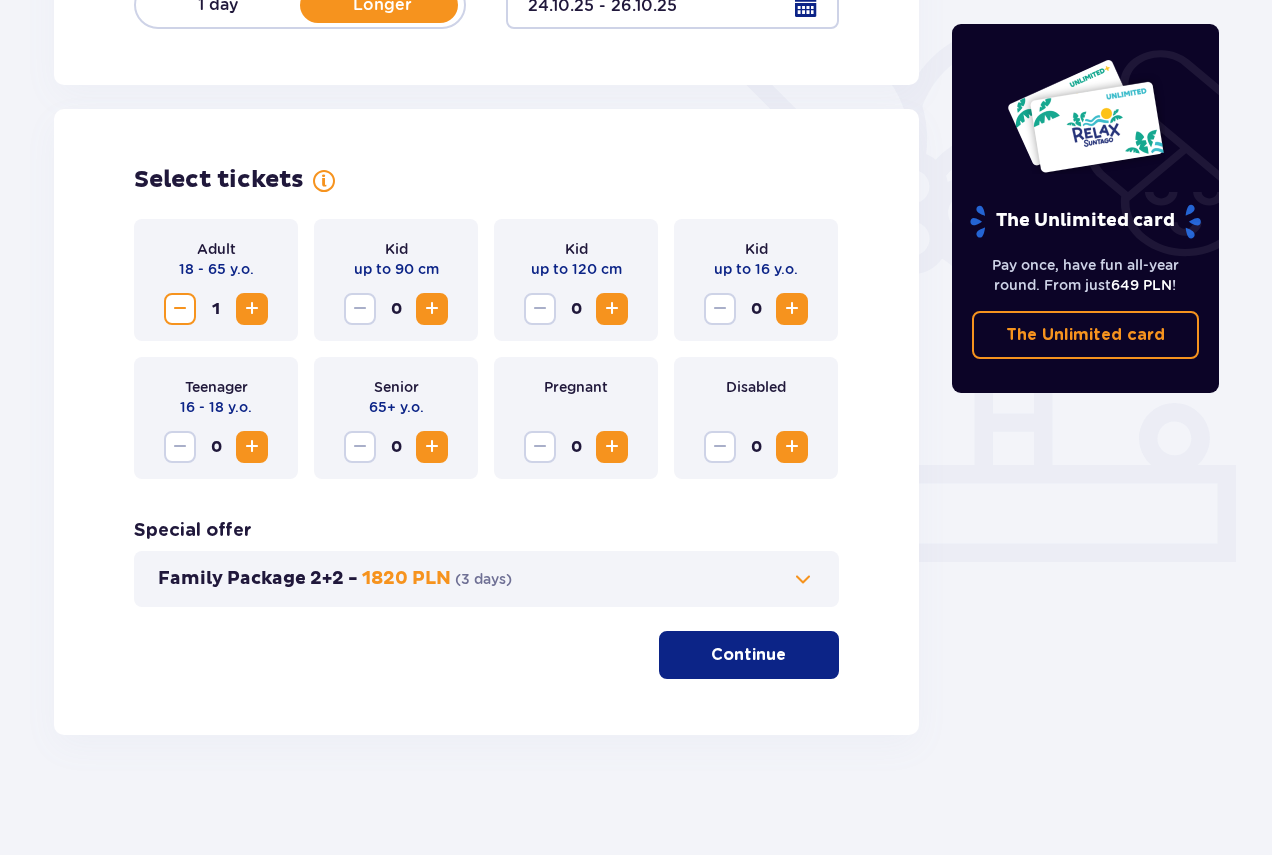 click at bounding box center [252, 309] 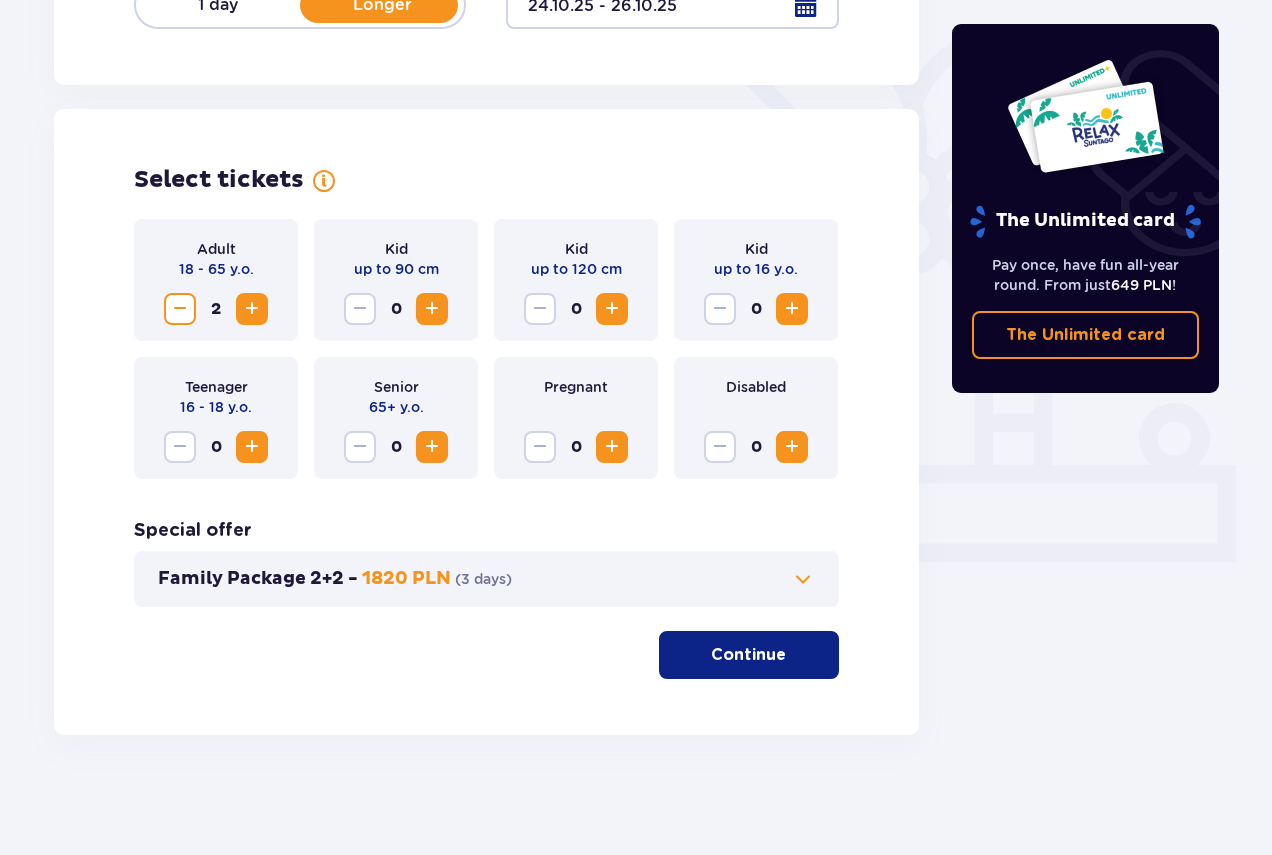 click at bounding box center [252, 309] 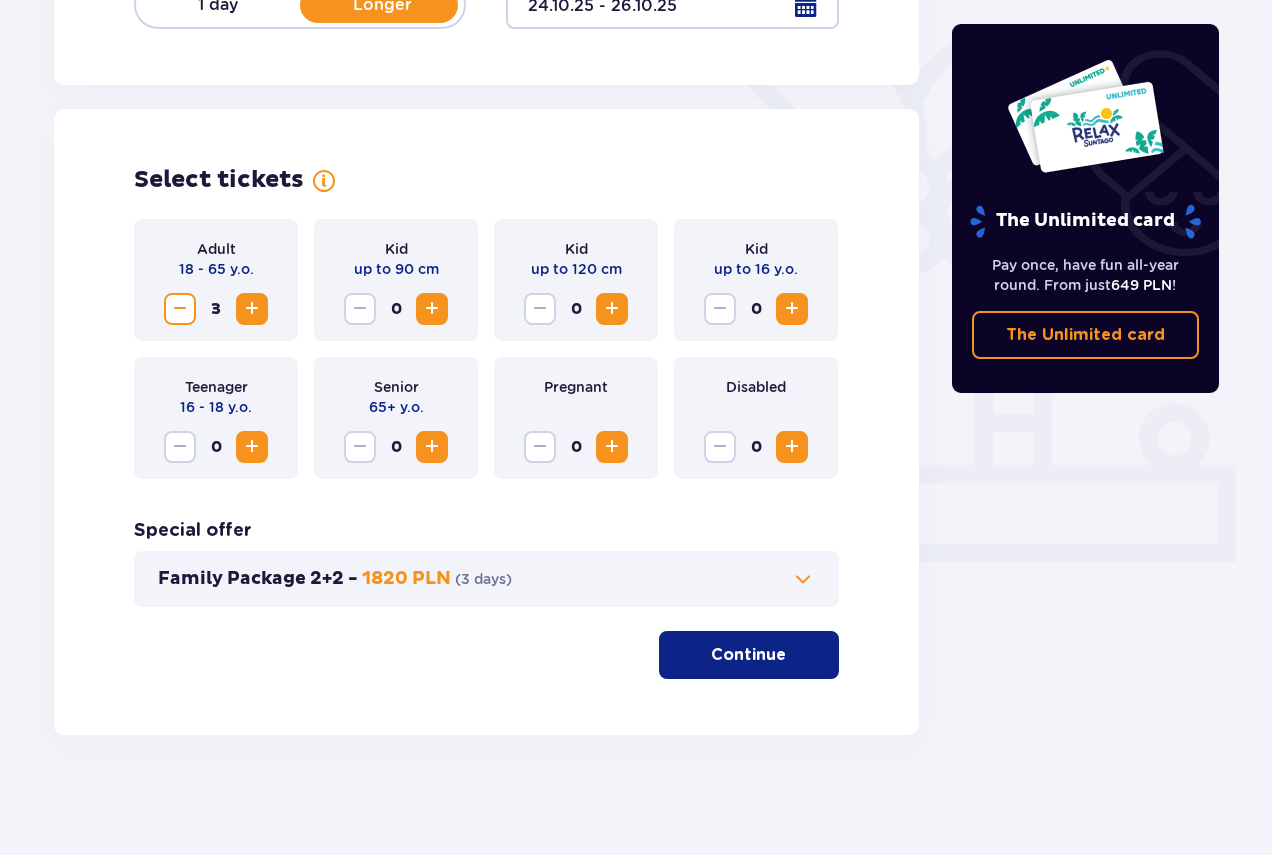 click at bounding box center [252, 309] 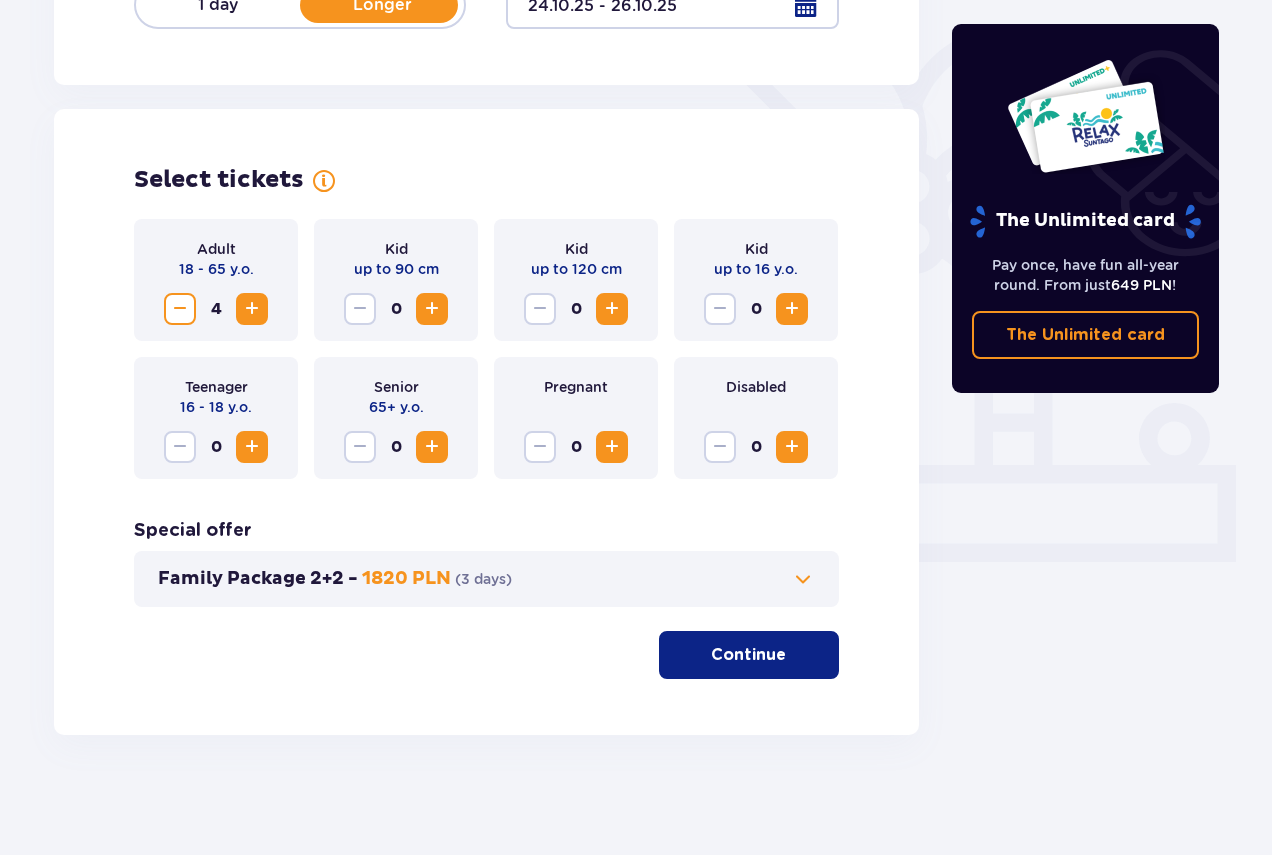 click at bounding box center (790, 655) 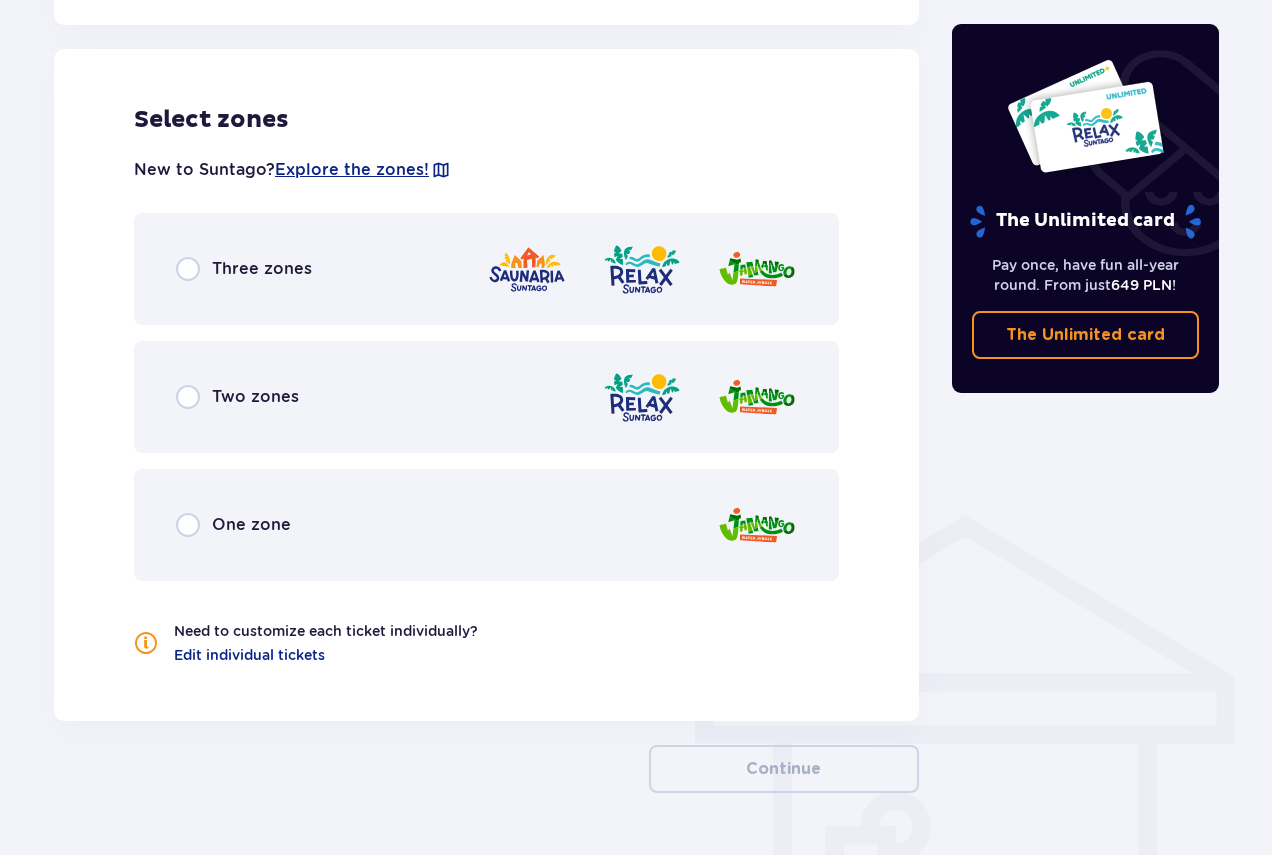 scroll, scrollTop: 1110, scrollLeft: 0, axis: vertical 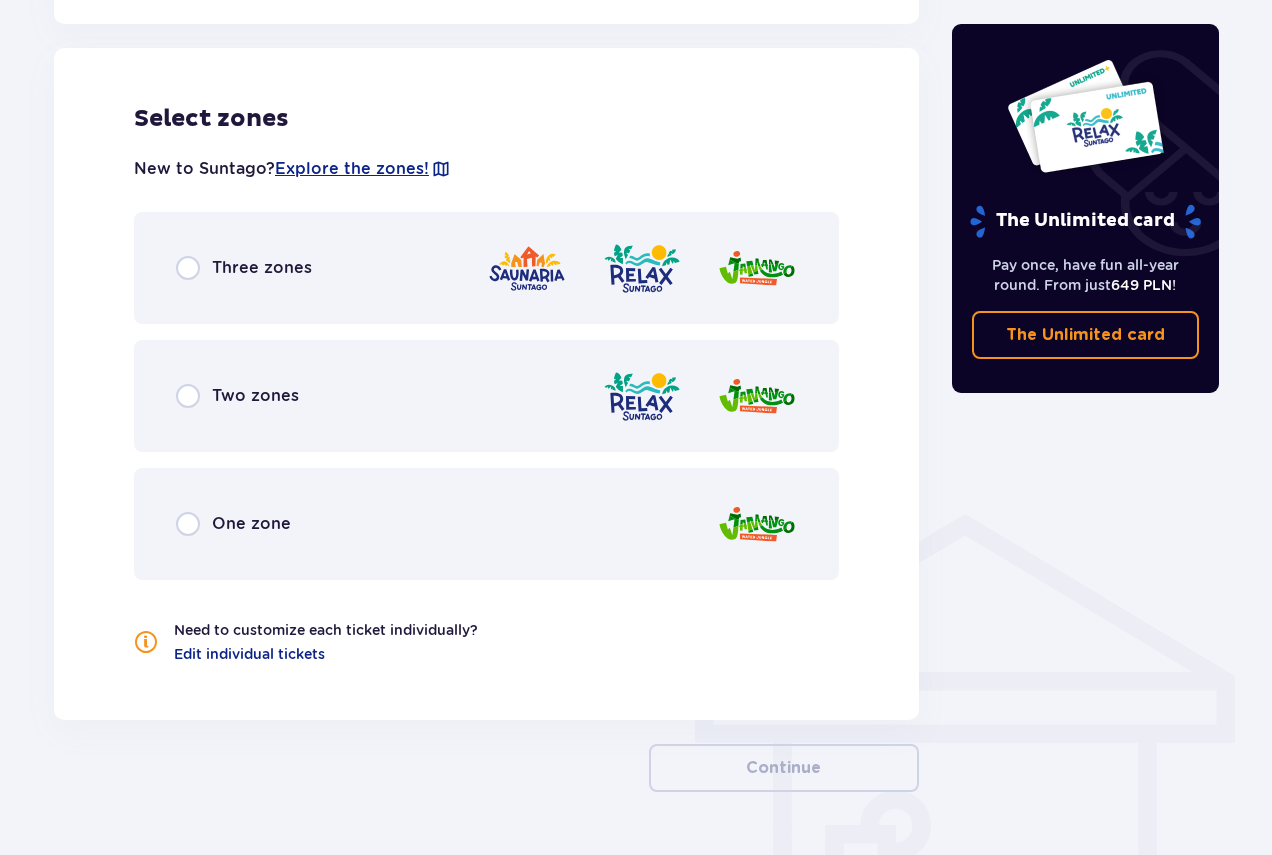 click on "Three zones" at bounding box center (262, 268) 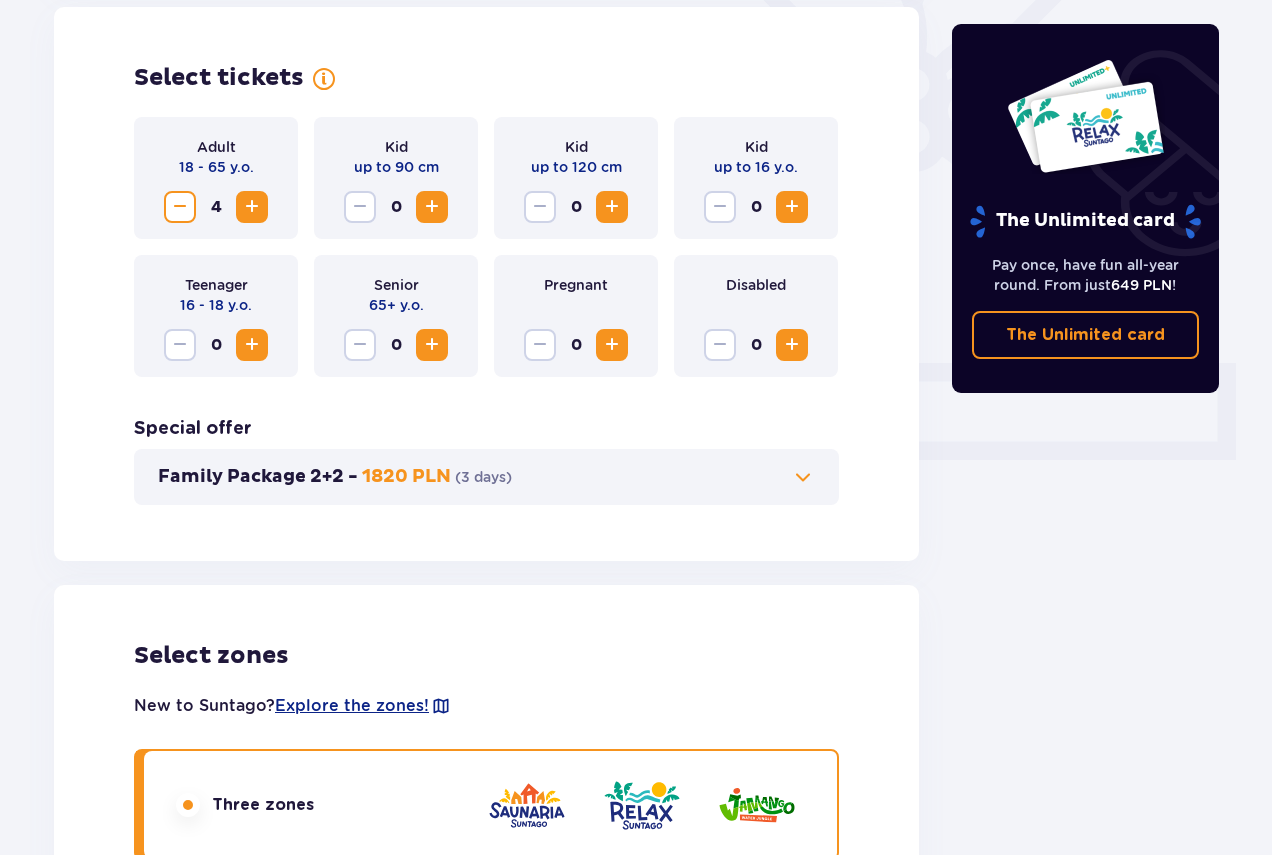 scroll, scrollTop: 0, scrollLeft: 0, axis: both 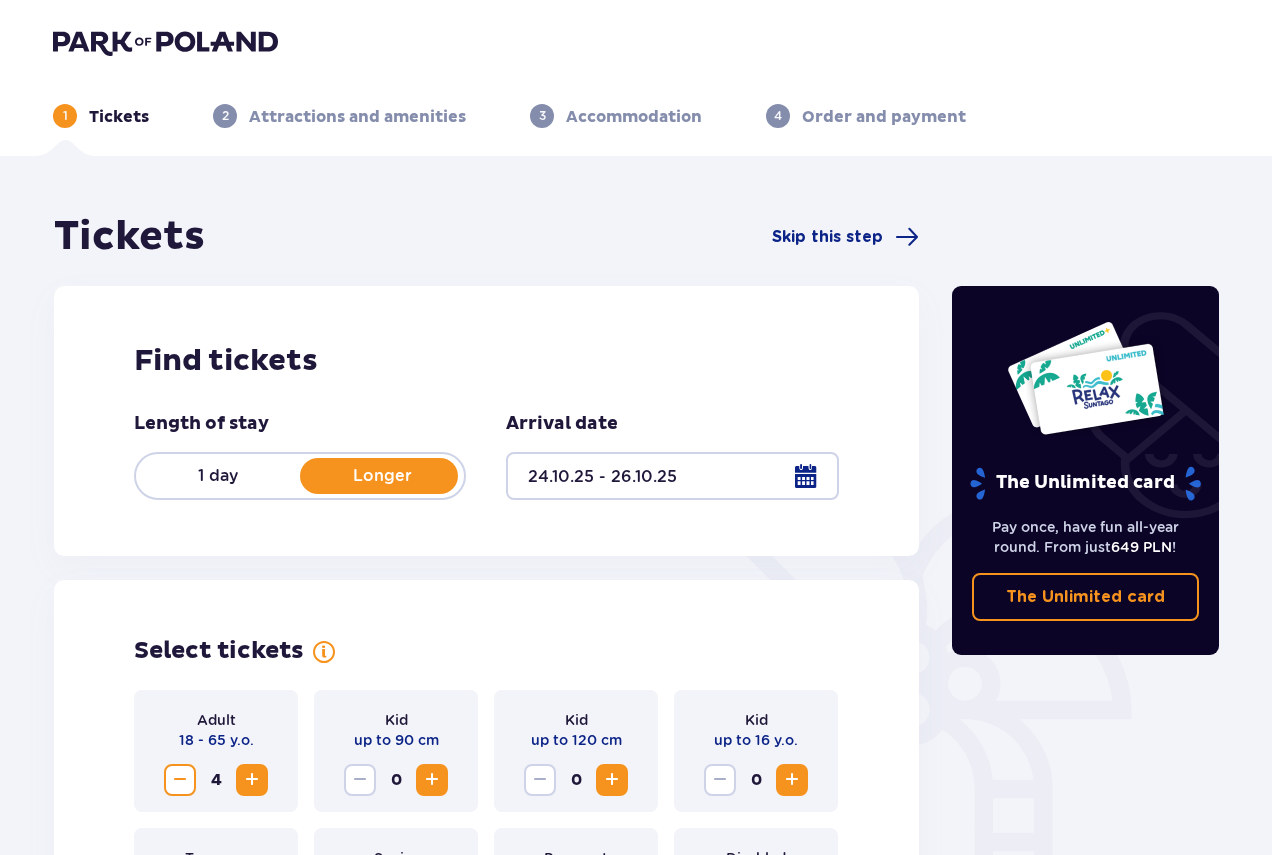 click on "1 day" at bounding box center (218, 476) 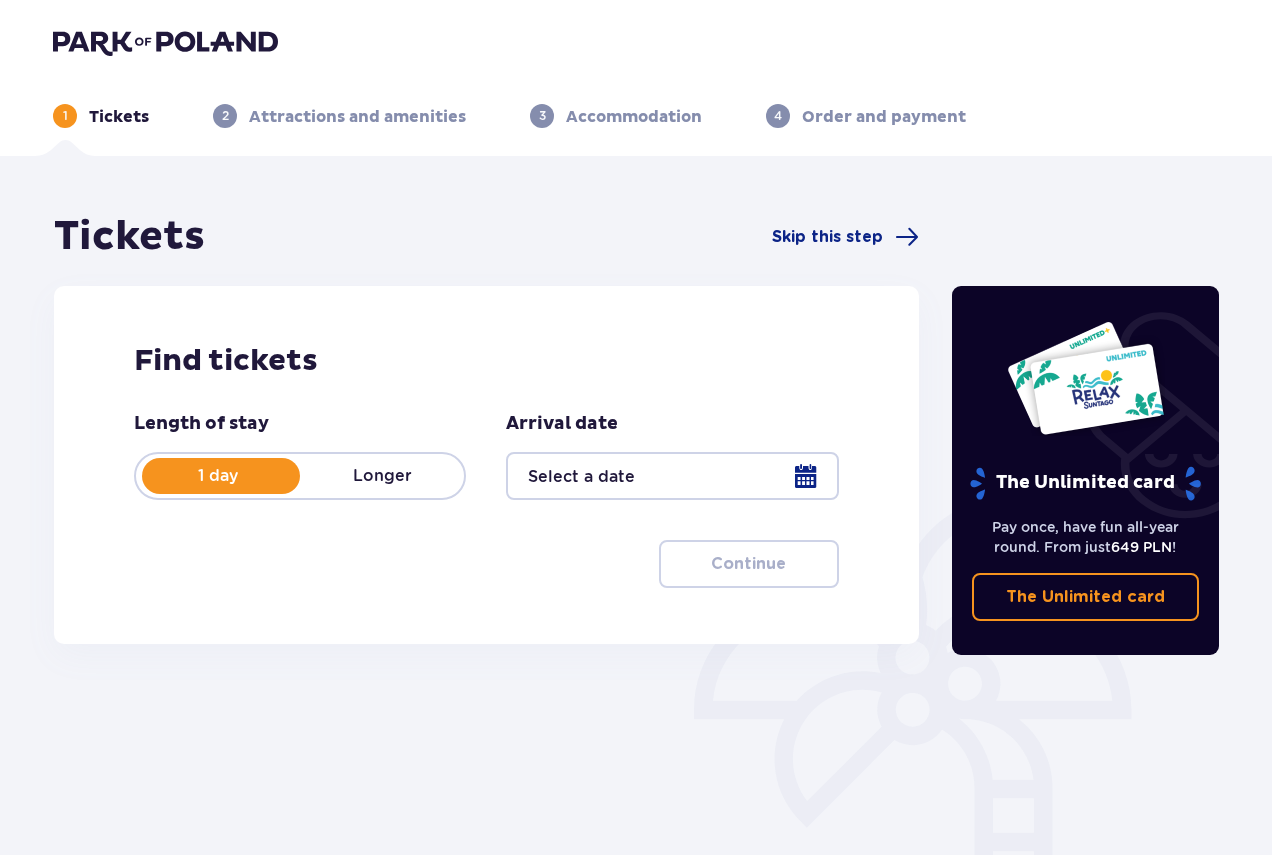 click at bounding box center [672, 476] 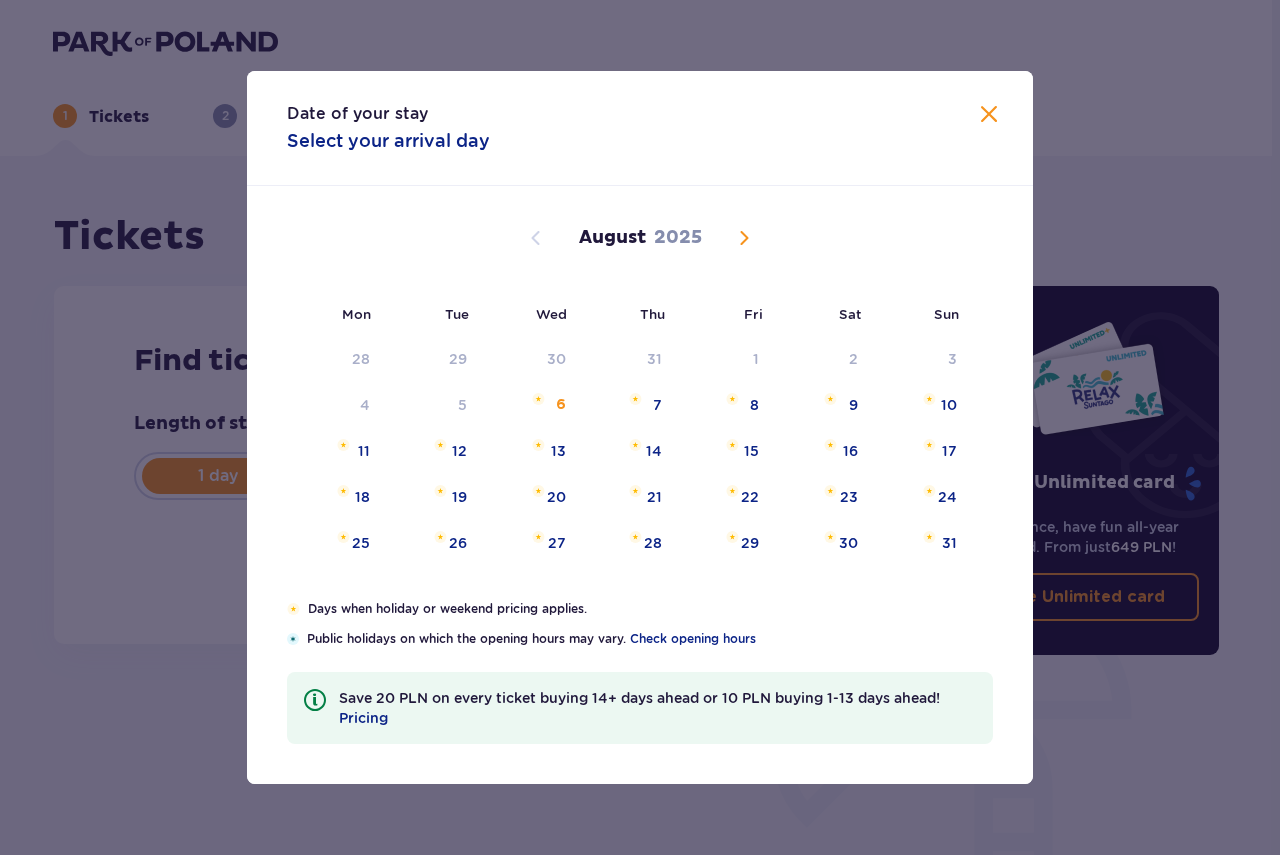 click at bounding box center [744, 238] 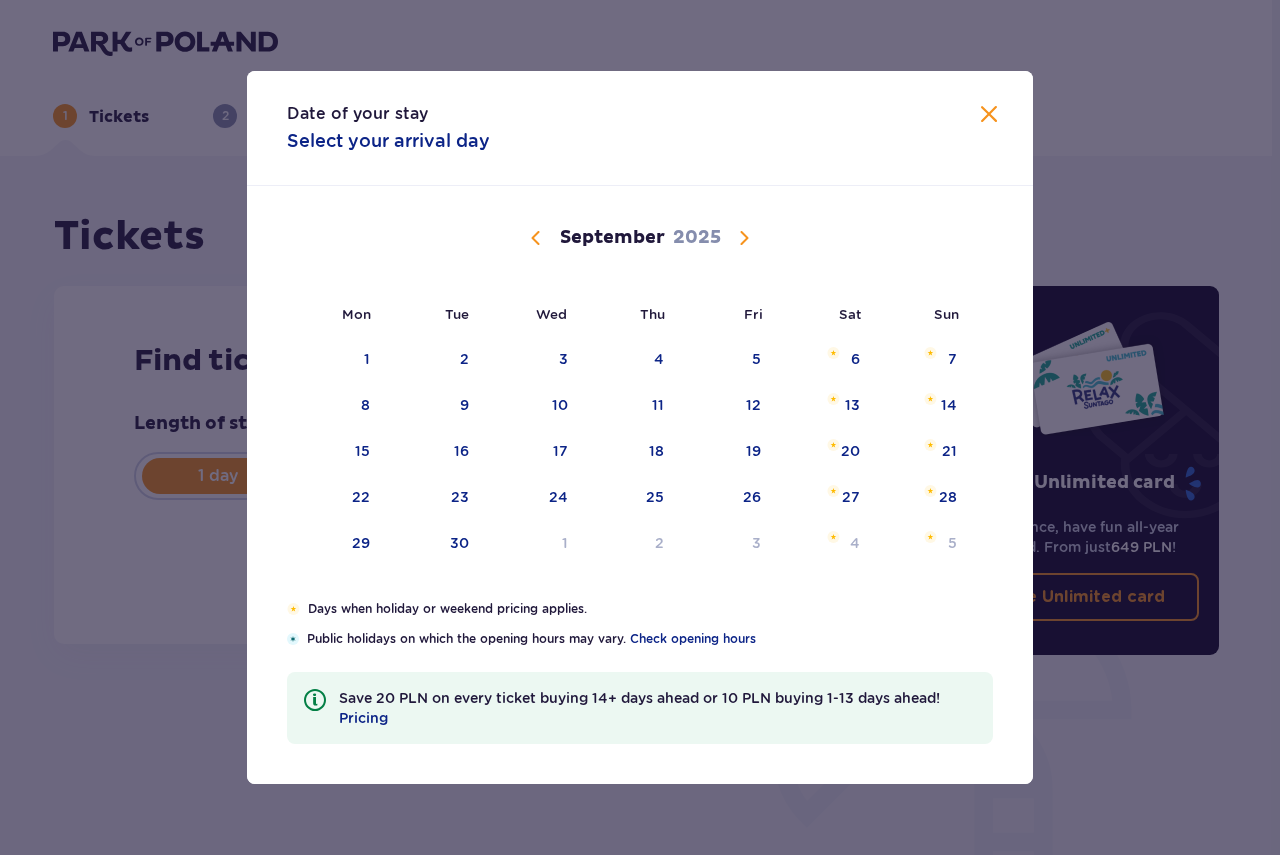 click at bounding box center [744, 238] 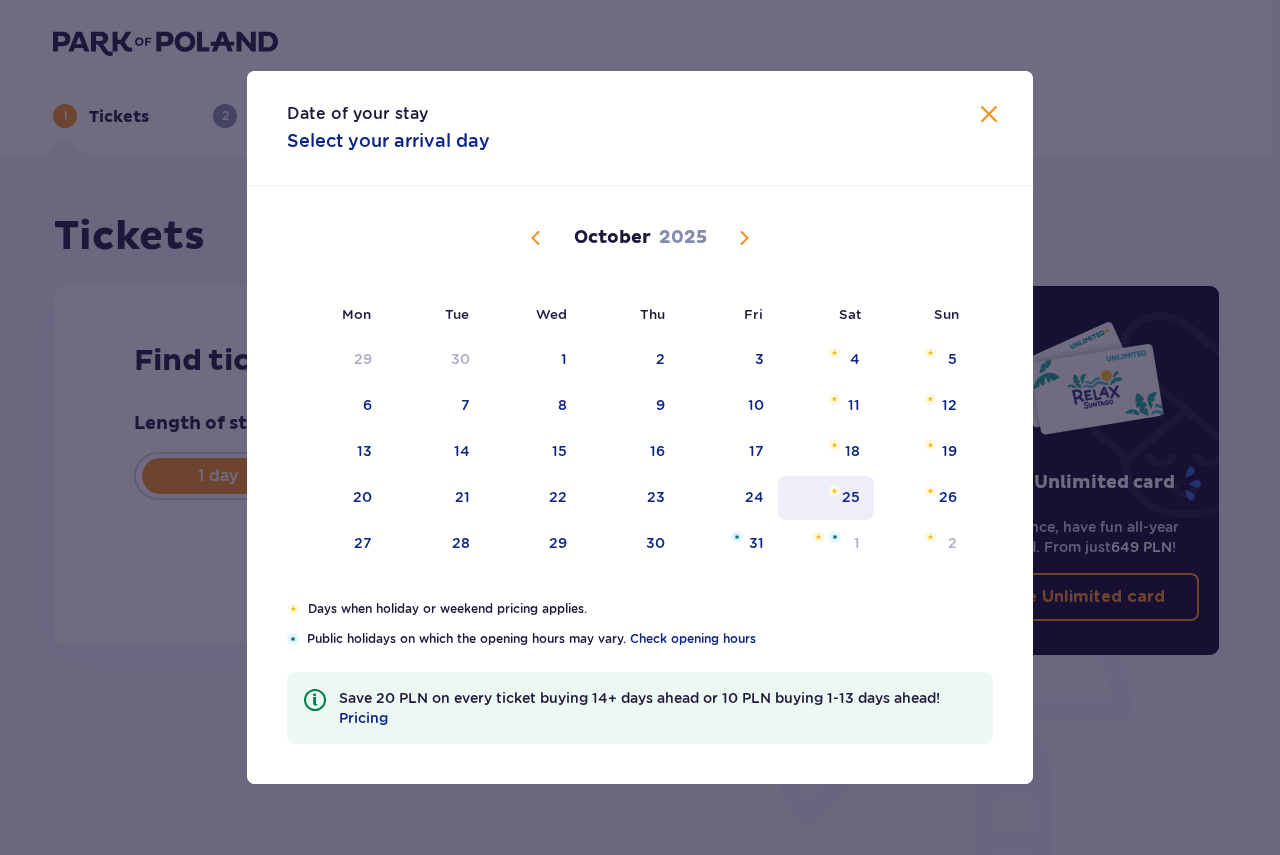 click on "25" at bounding box center [826, 498] 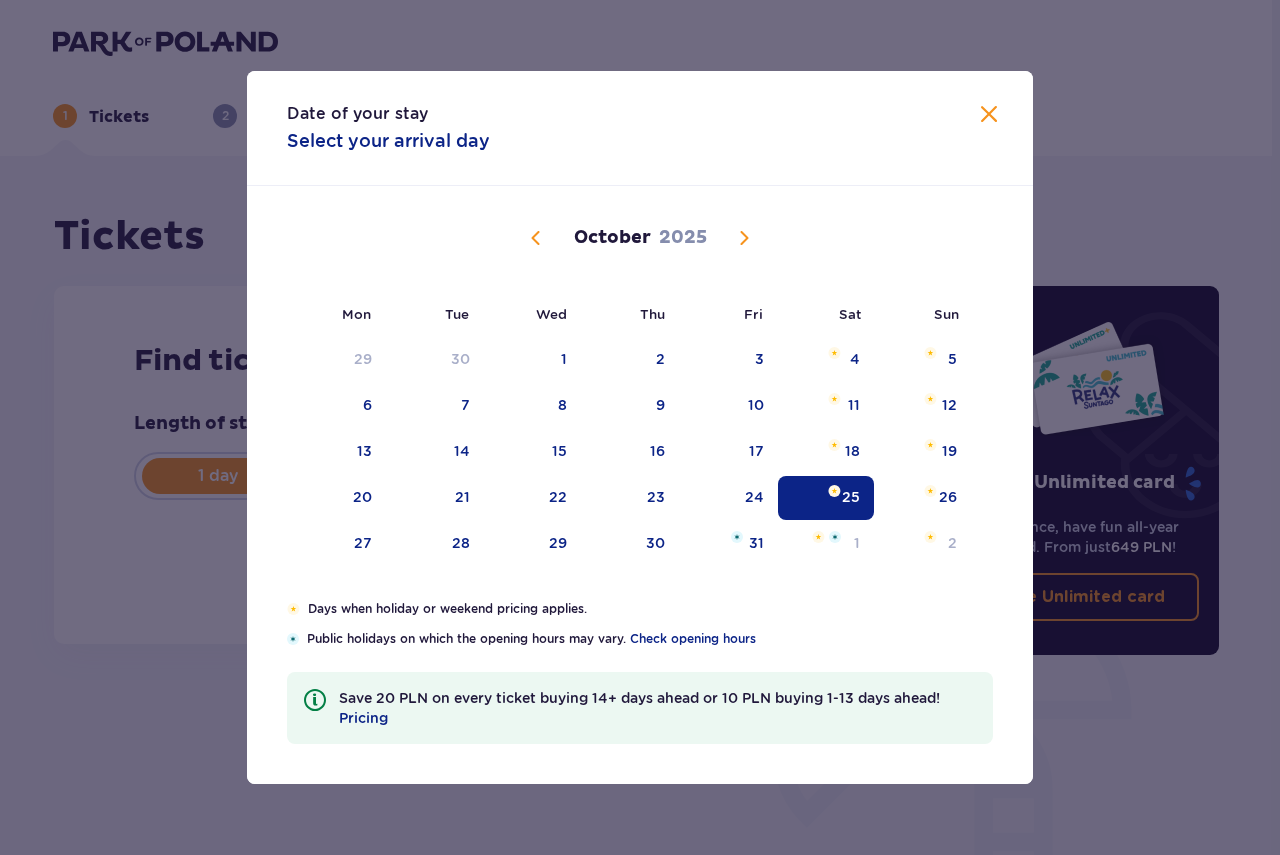 type on "25.10.25" 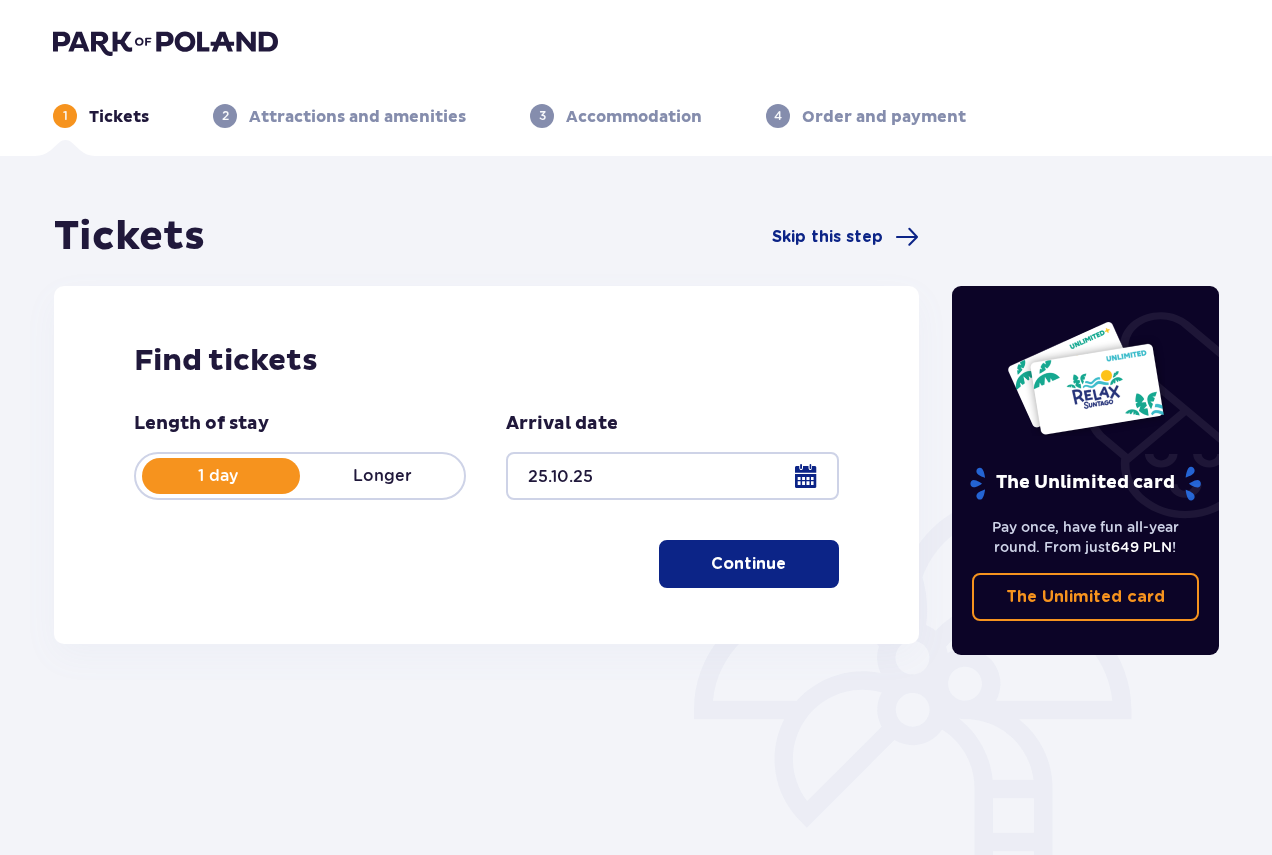 click on "Continue" at bounding box center [748, 564] 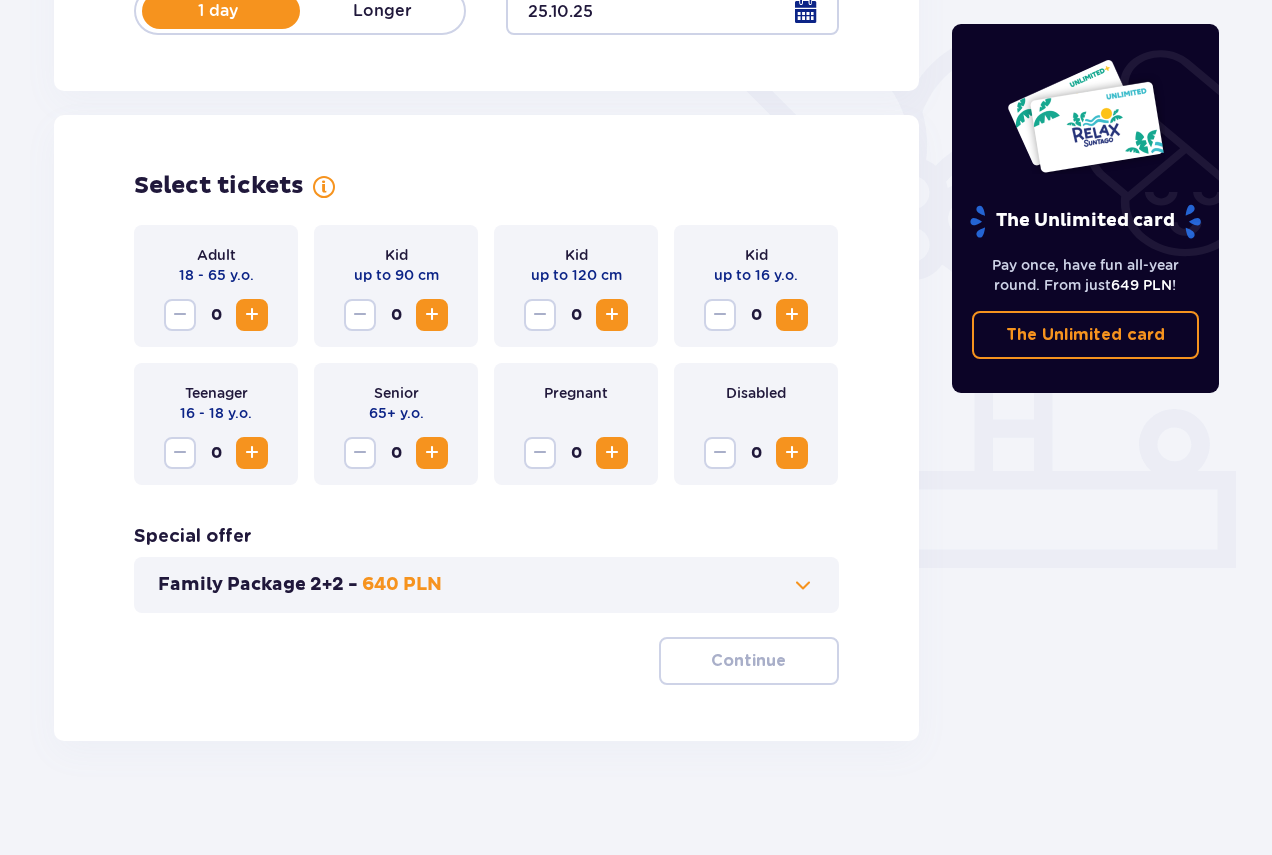 scroll, scrollTop: 471, scrollLeft: 0, axis: vertical 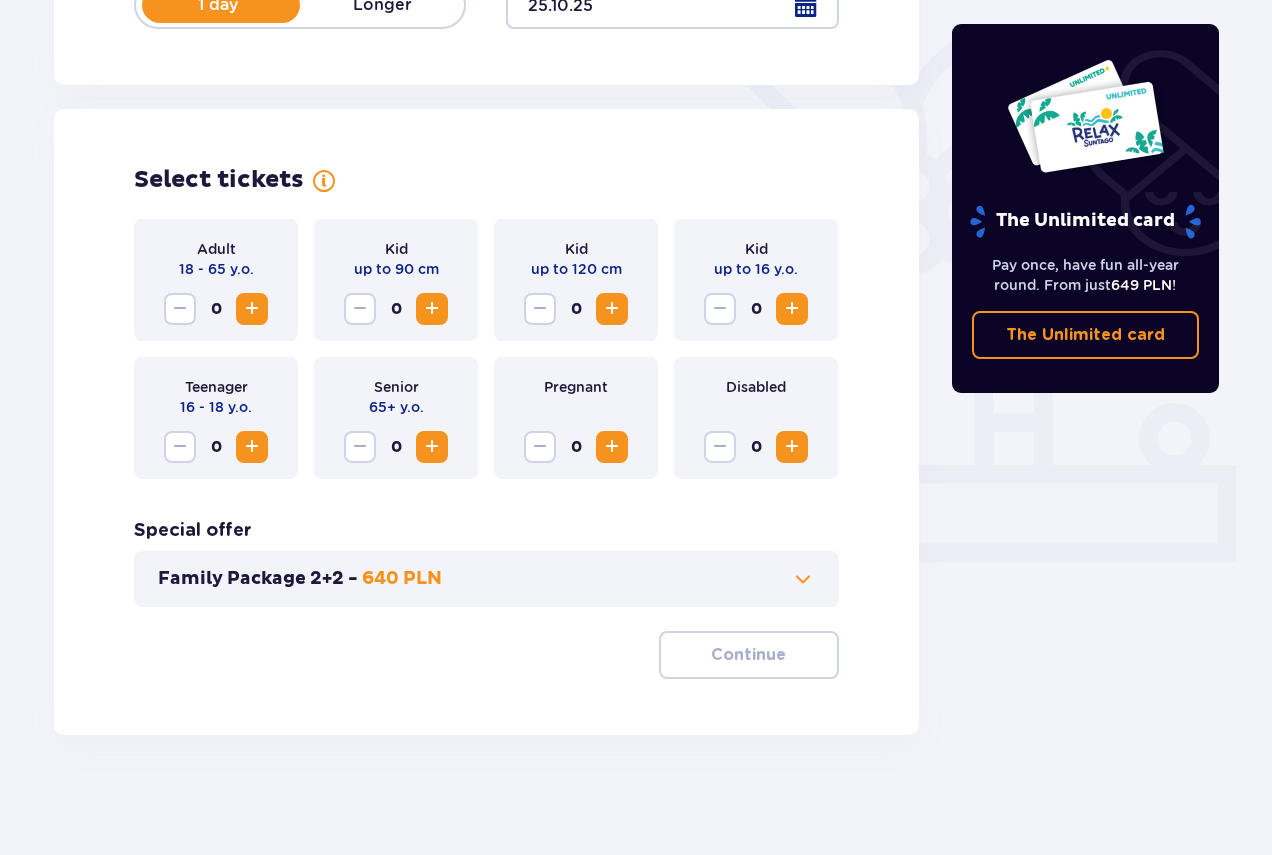 click at bounding box center (252, 309) 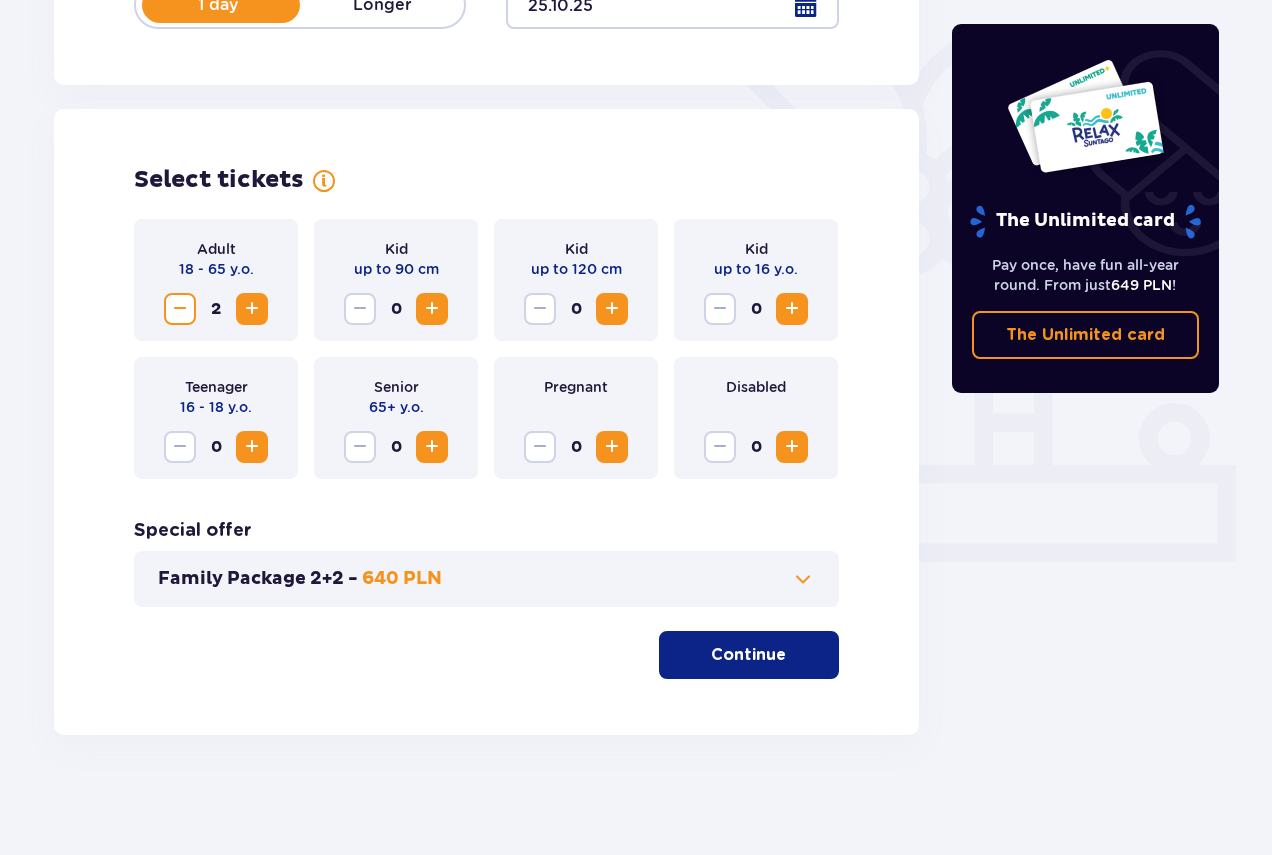click at bounding box center [252, 309] 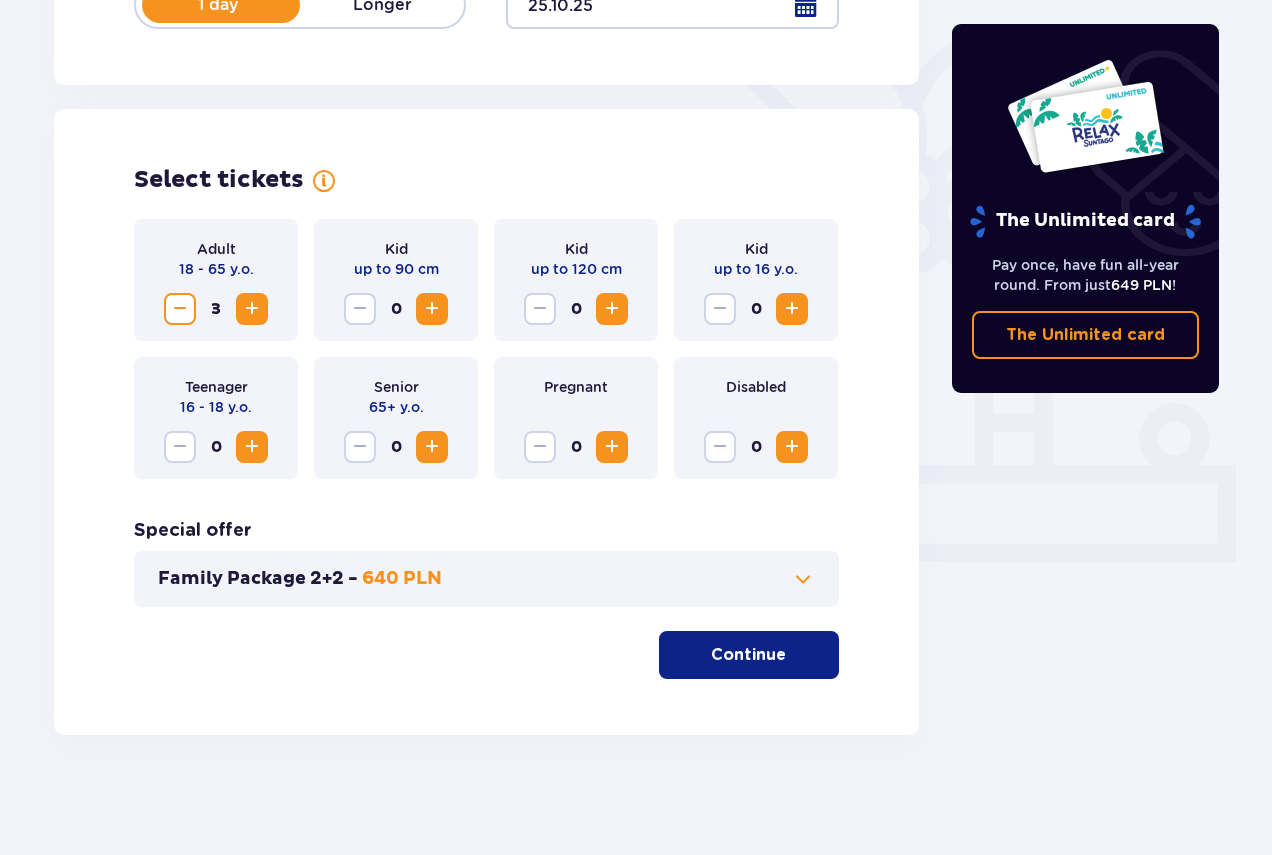 click at bounding box center [252, 309] 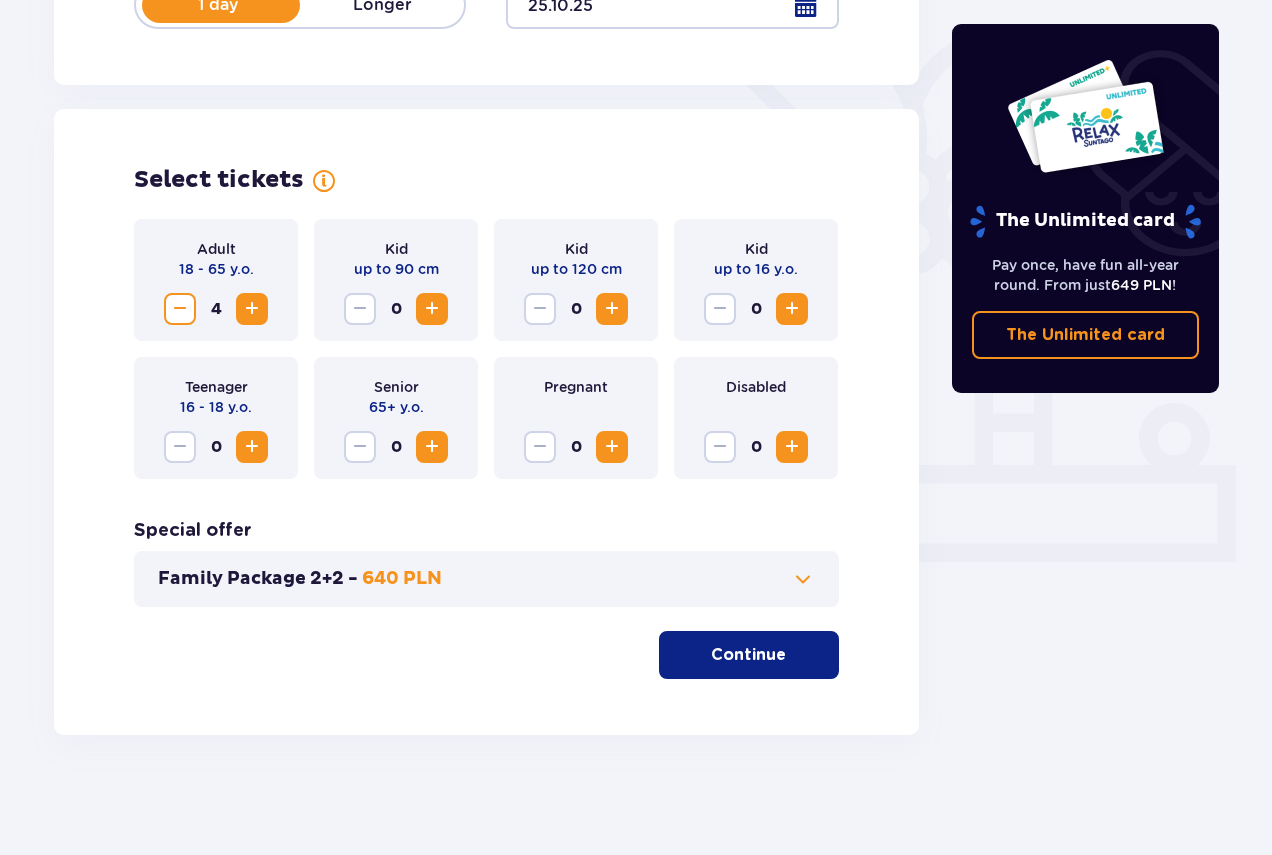 click on "Continue" at bounding box center (748, 655) 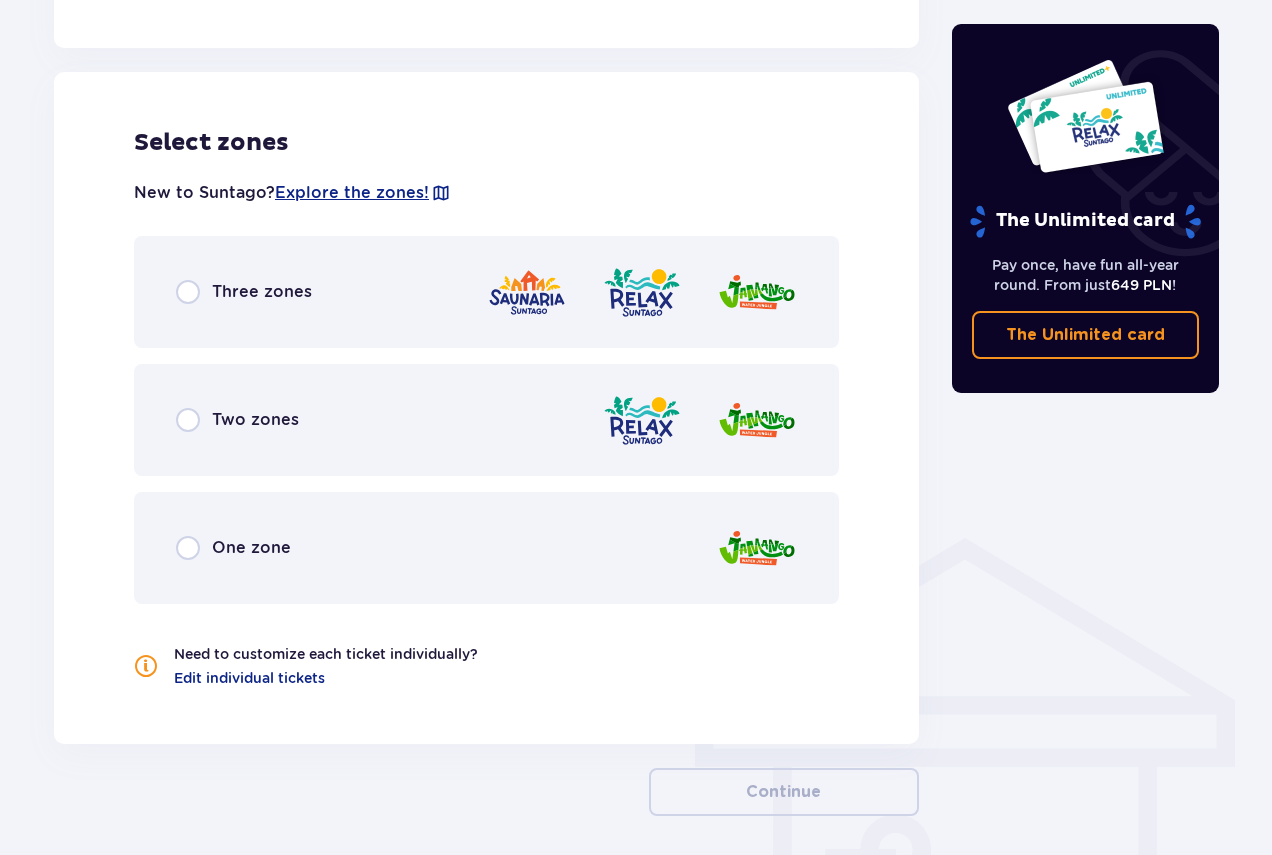 scroll, scrollTop: 1110, scrollLeft: 0, axis: vertical 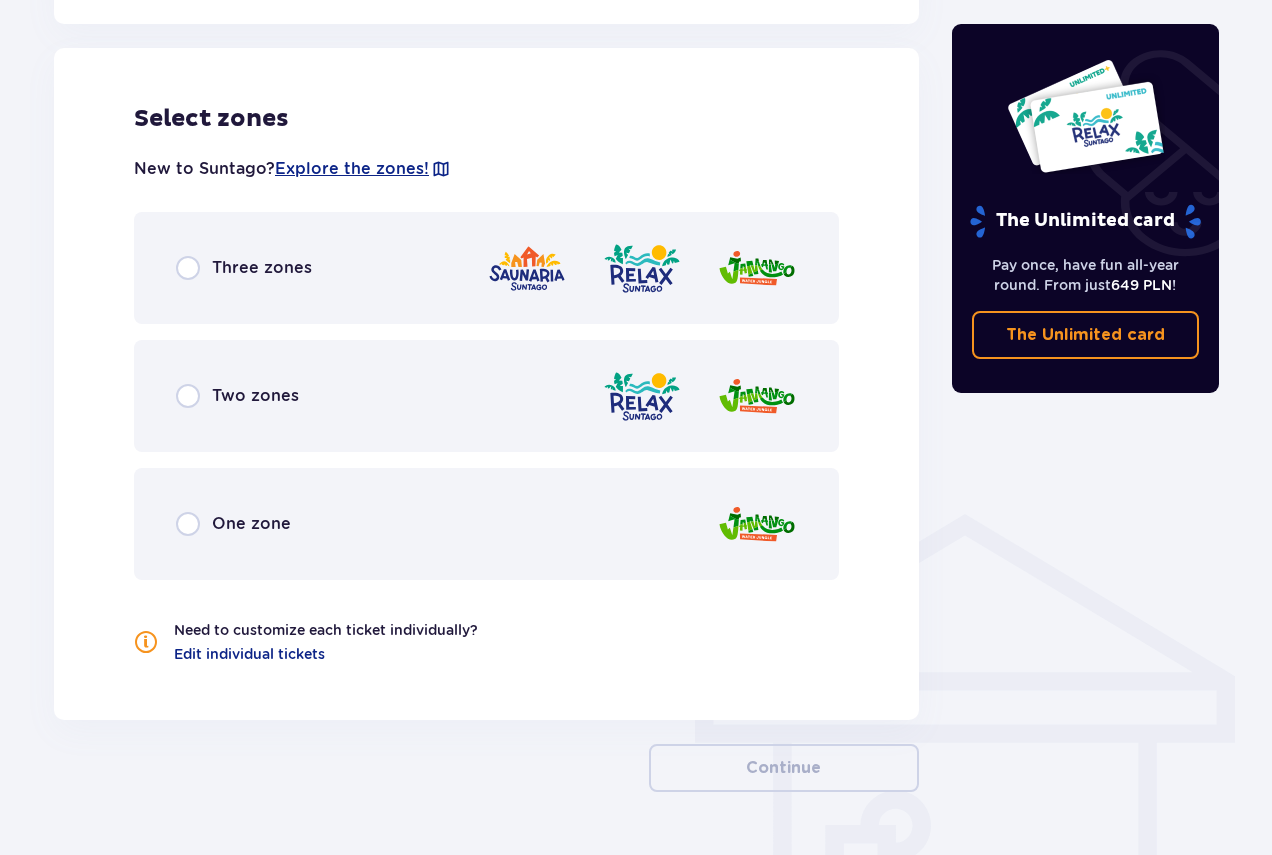 click on "Three zones" at bounding box center (486, 268) 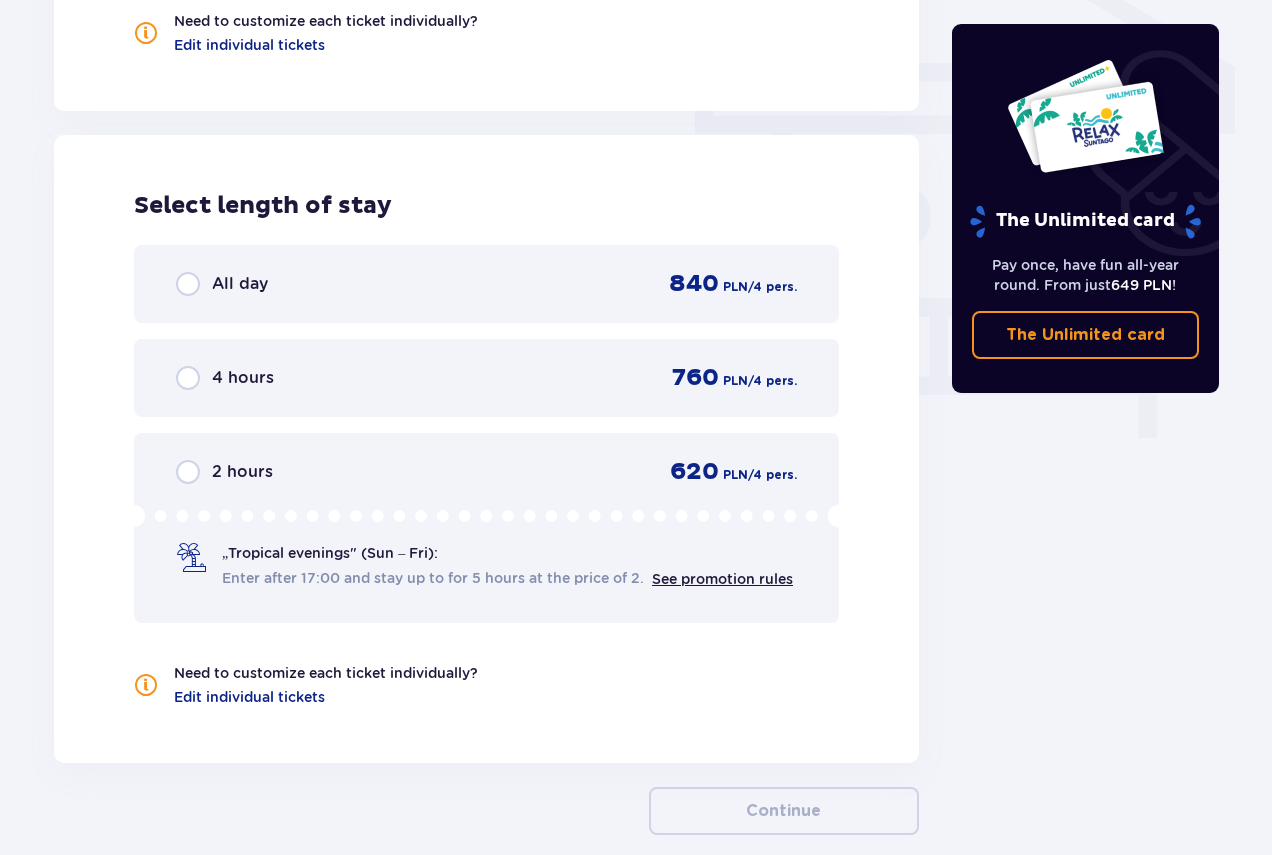 scroll, scrollTop: 1806, scrollLeft: 0, axis: vertical 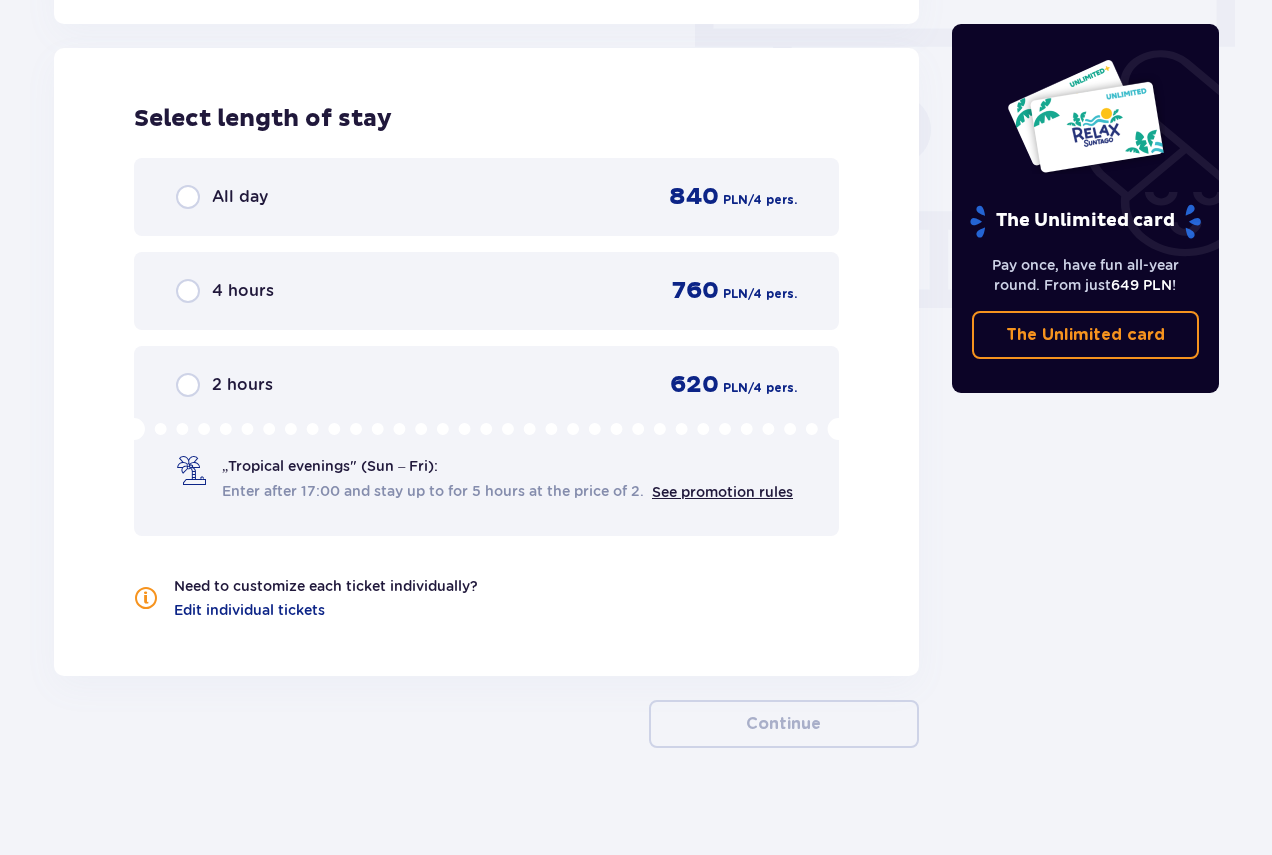 click on "All day   840 PLN / 4 pers." at bounding box center [486, 197] 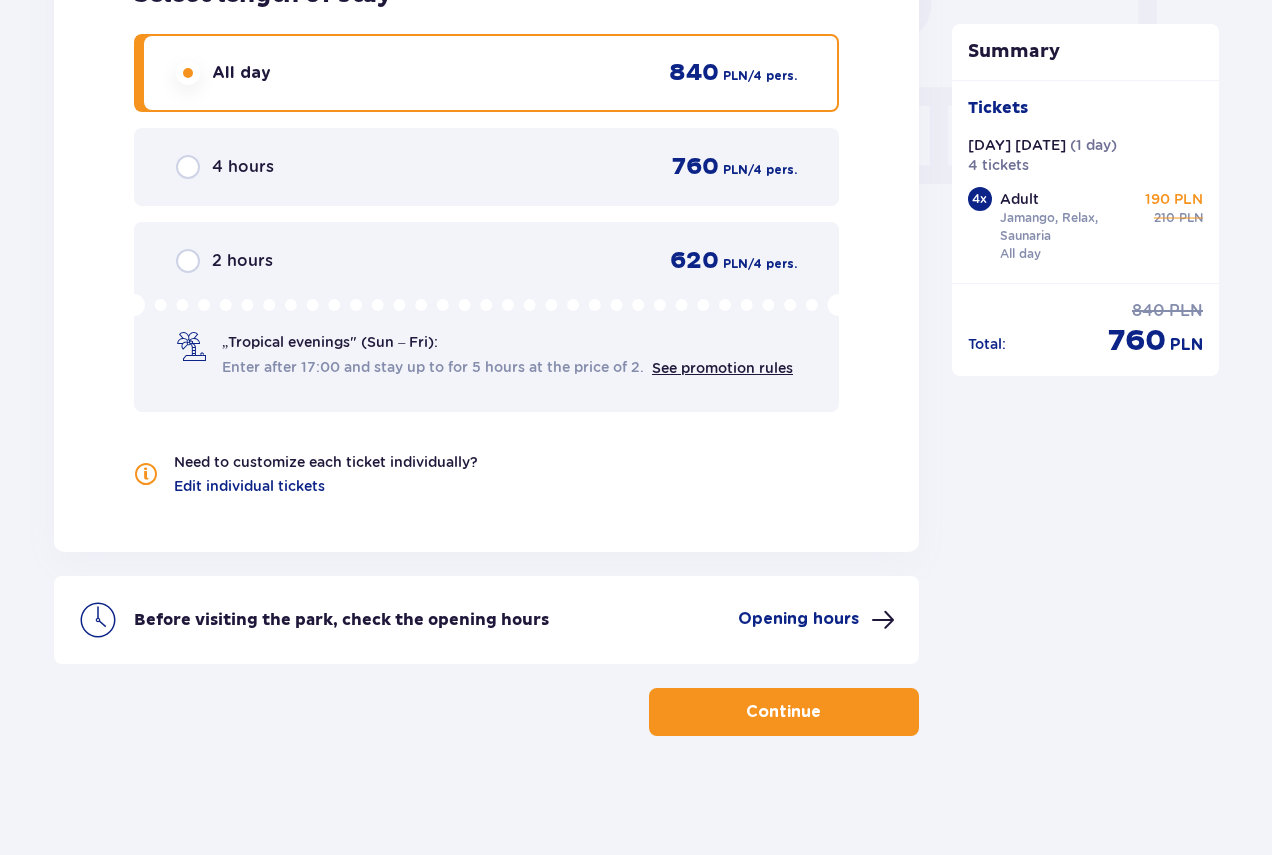 scroll, scrollTop: 1931, scrollLeft: 0, axis: vertical 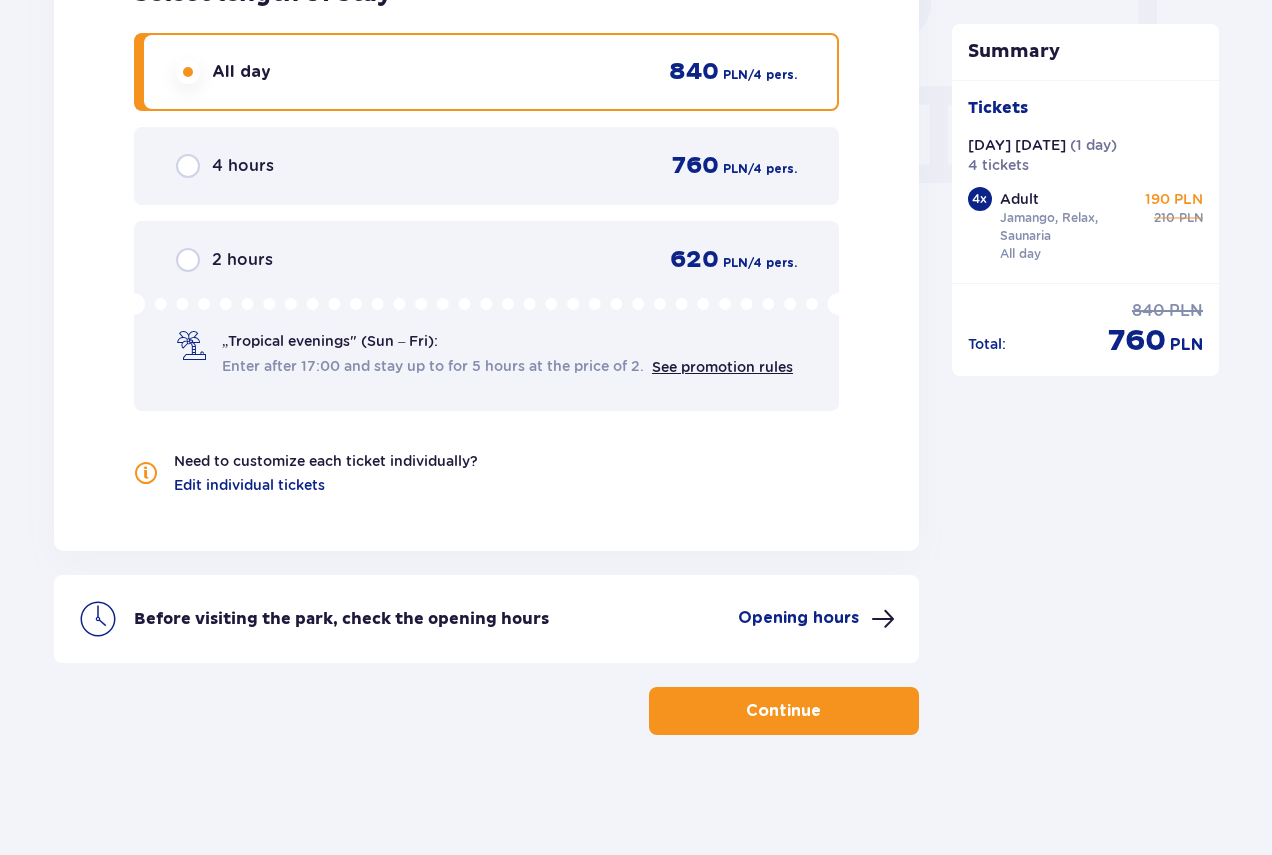 click on "Continue" at bounding box center (784, 711) 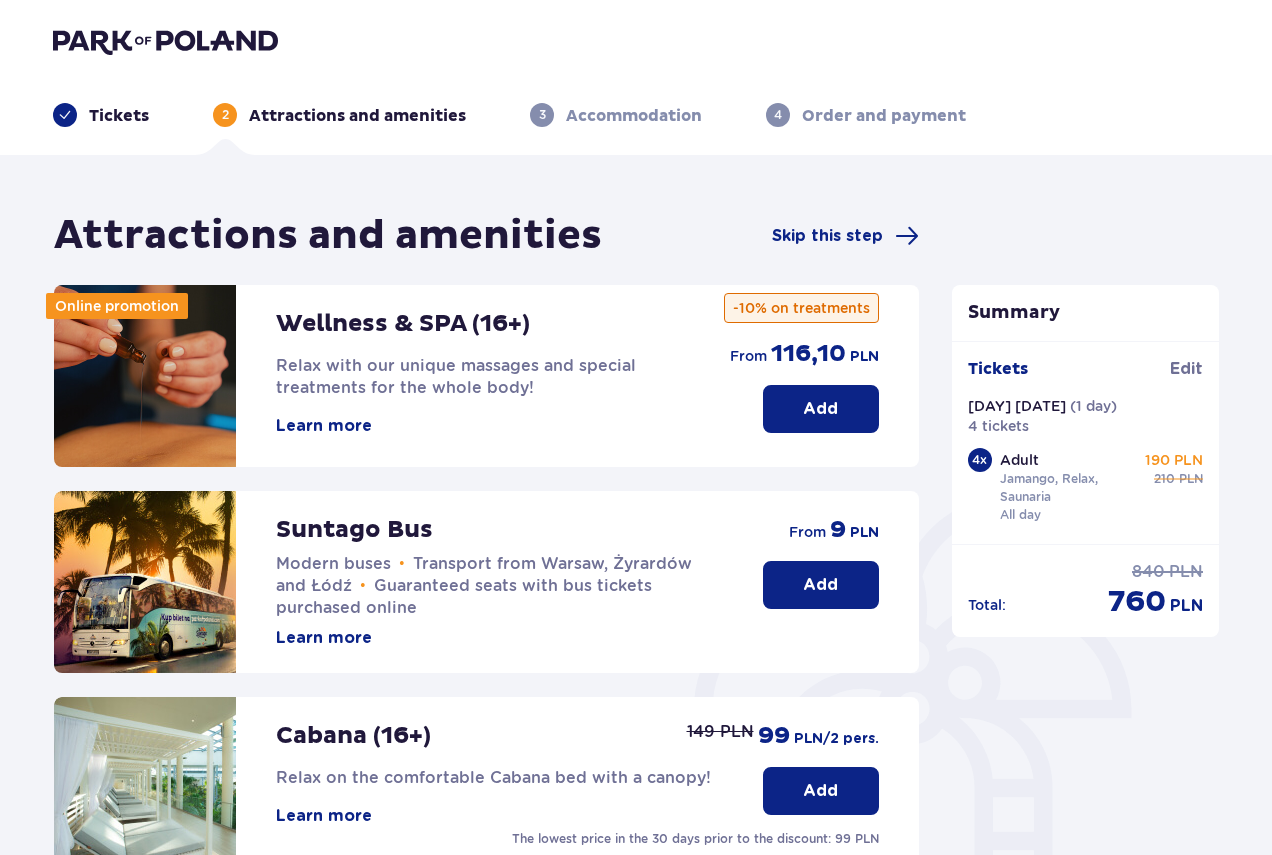 scroll, scrollTop: 0, scrollLeft: 0, axis: both 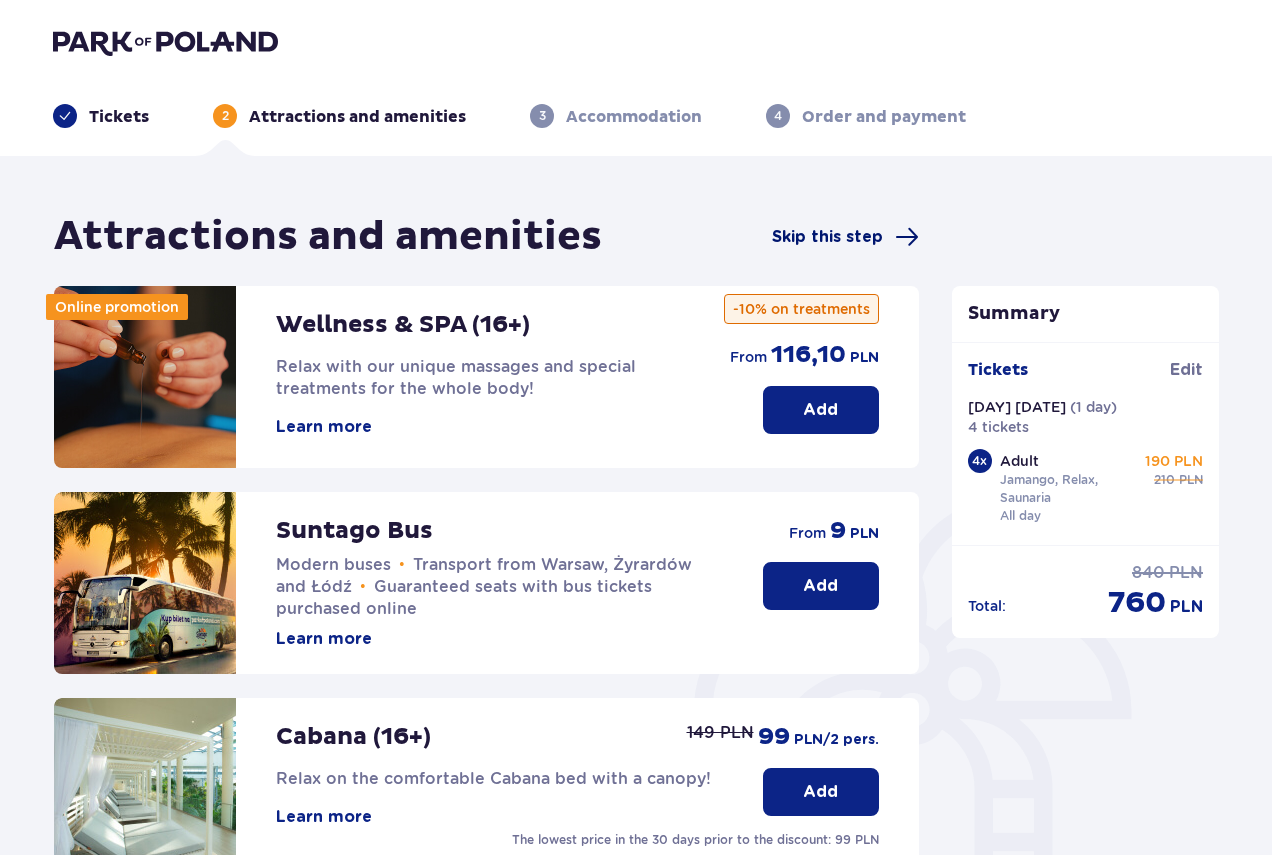 click on "Skip this step" at bounding box center [827, 237] 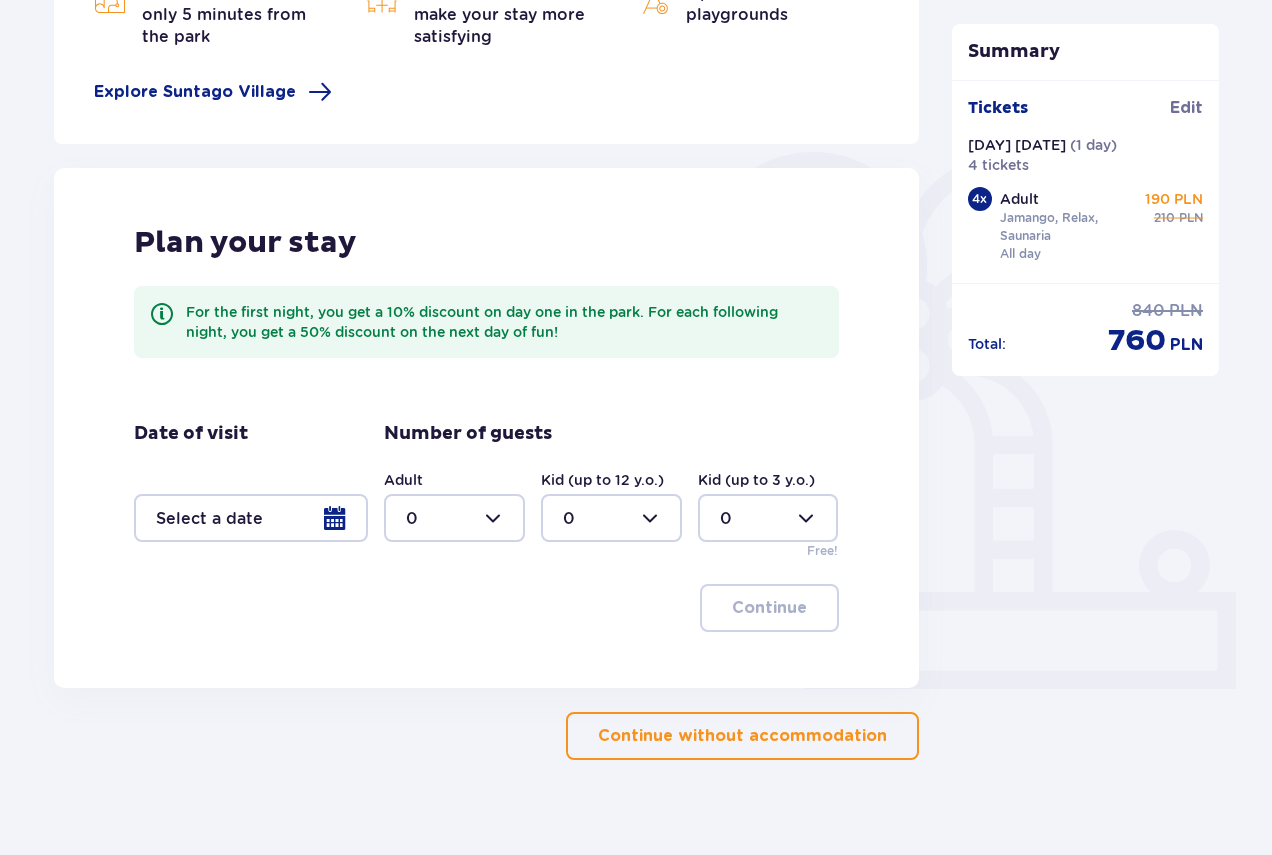 scroll, scrollTop: 369, scrollLeft: 0, axis: vertical 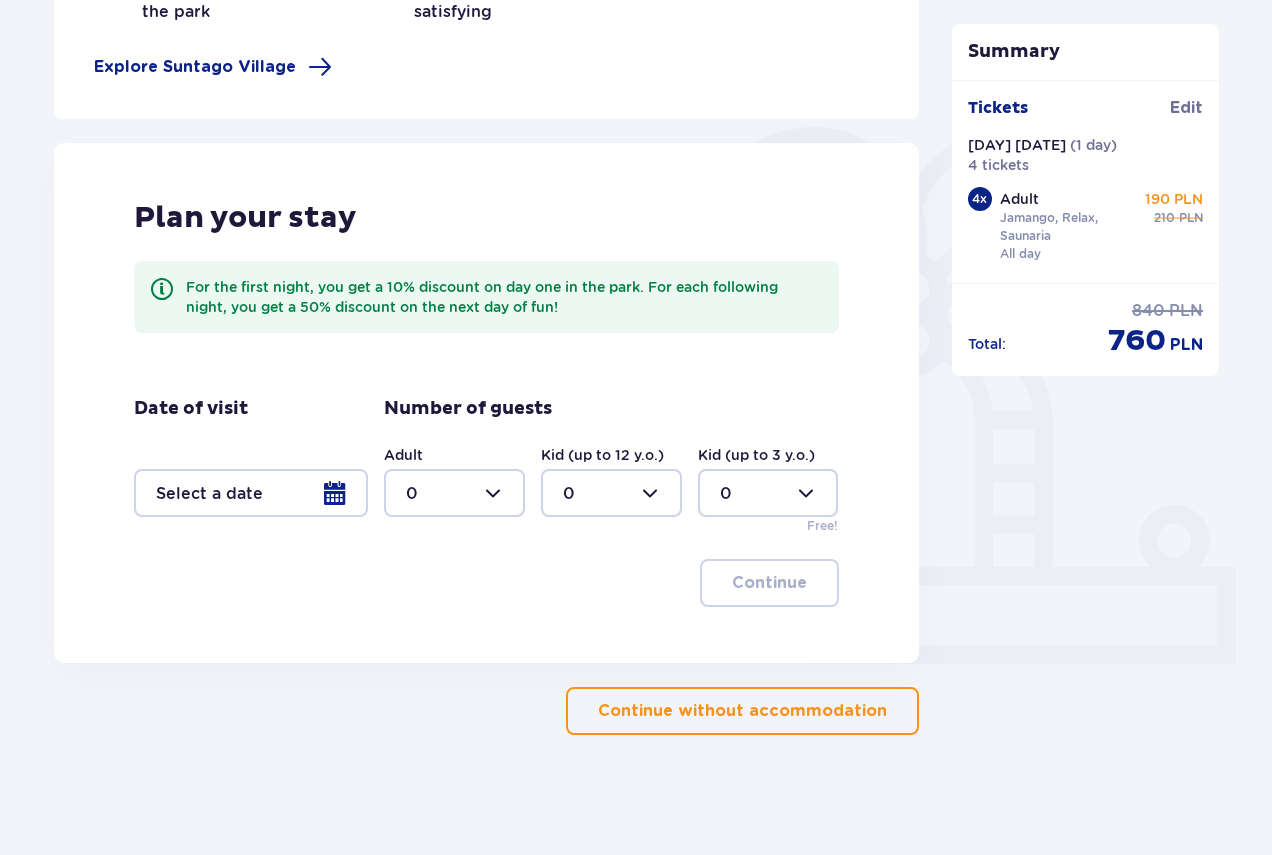 click at bounding box center [251, 493] 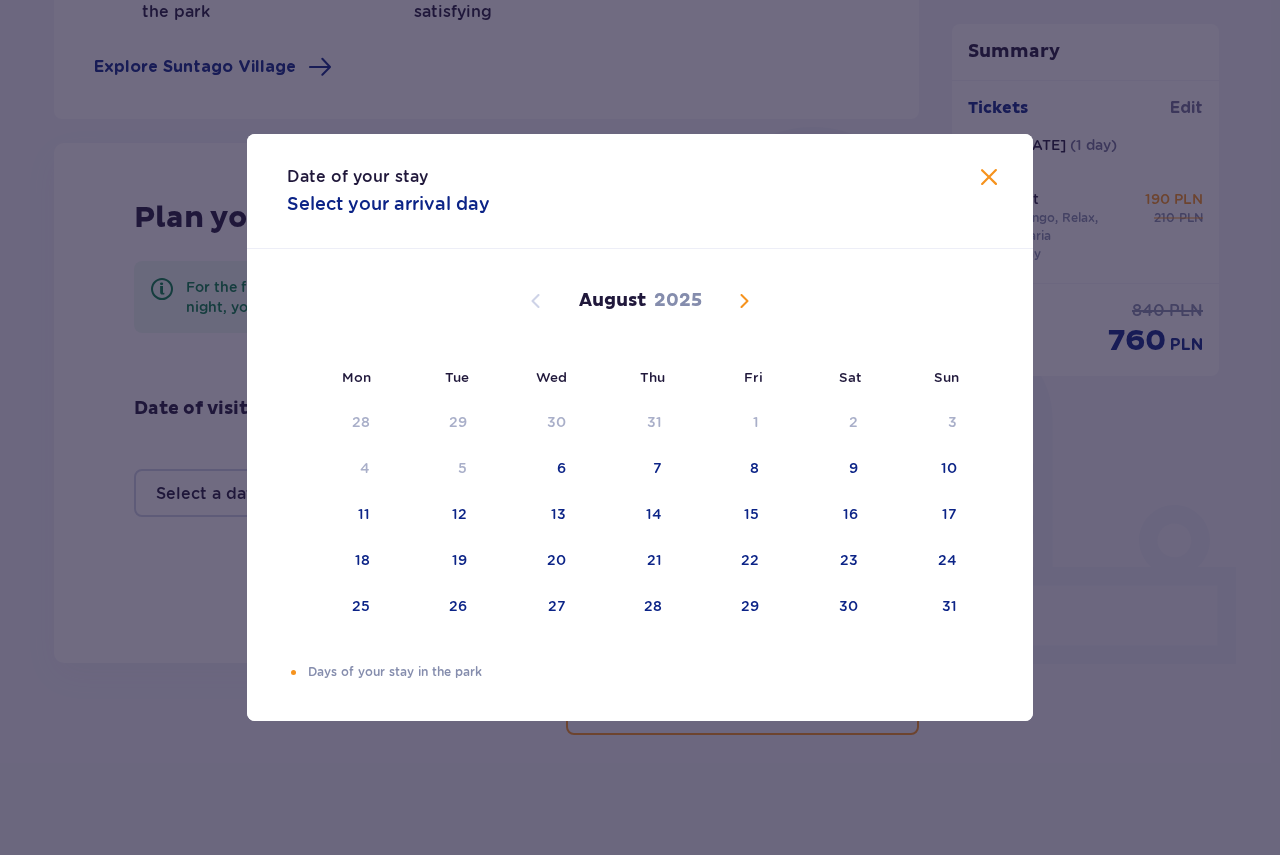 click at bounding box center (744, 301) 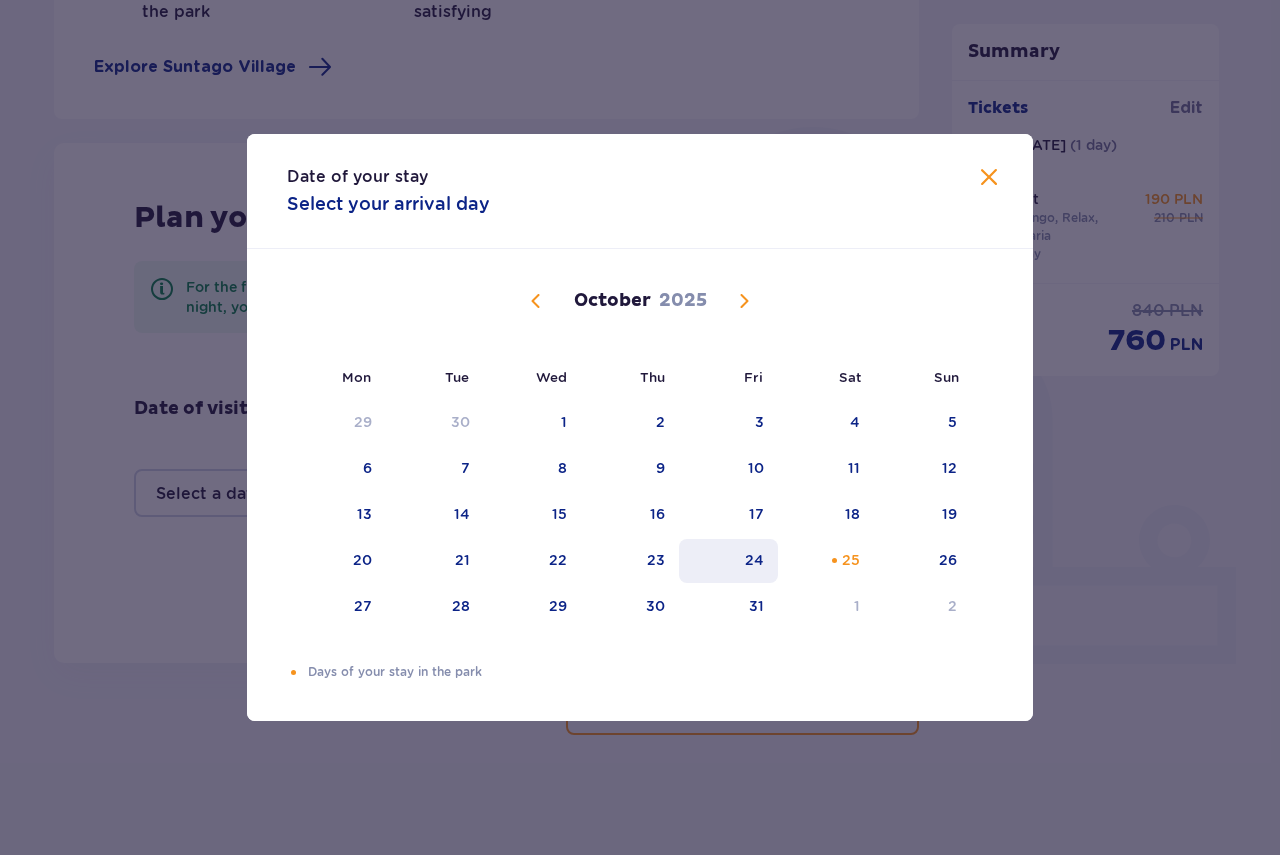 click on "24" at bounding box center [754, 560] 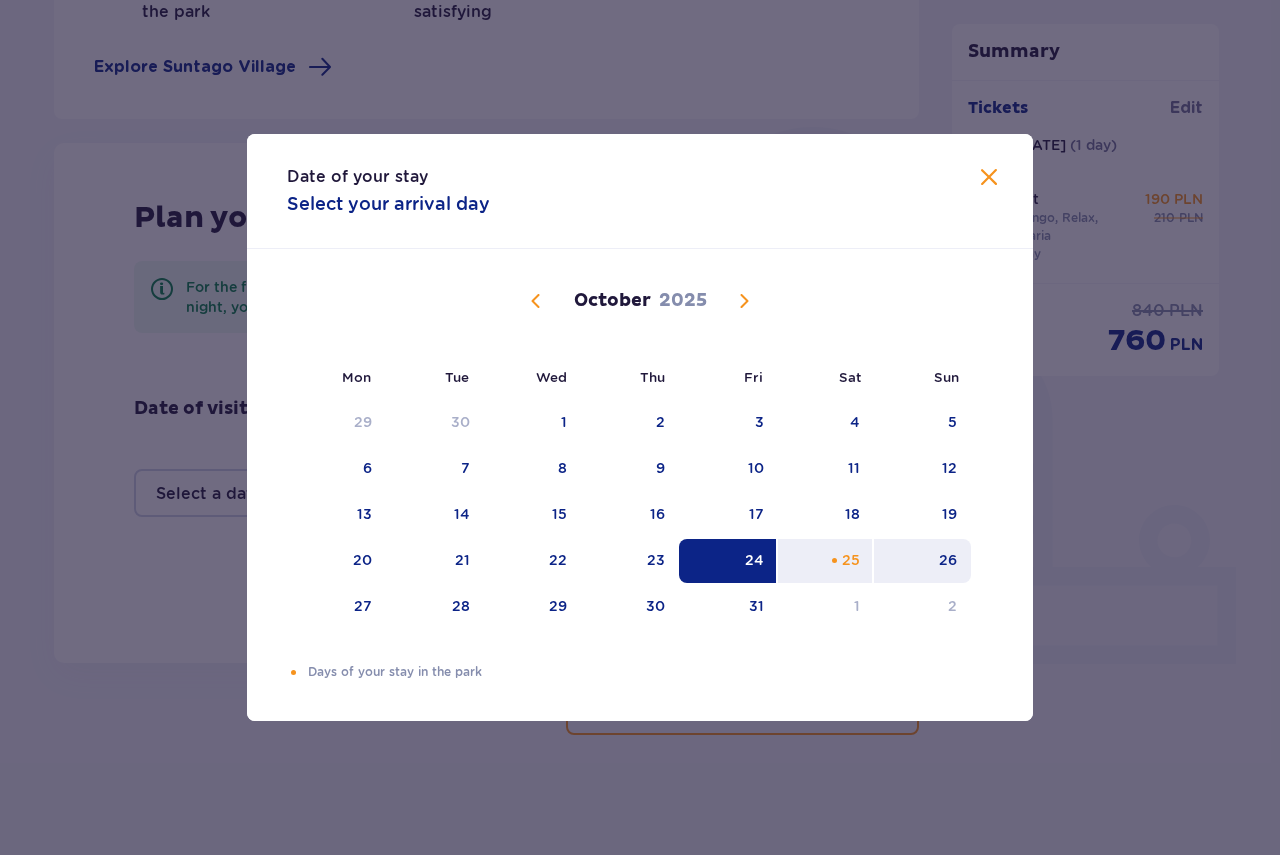 click on "26" at bounding box center [922, 561] 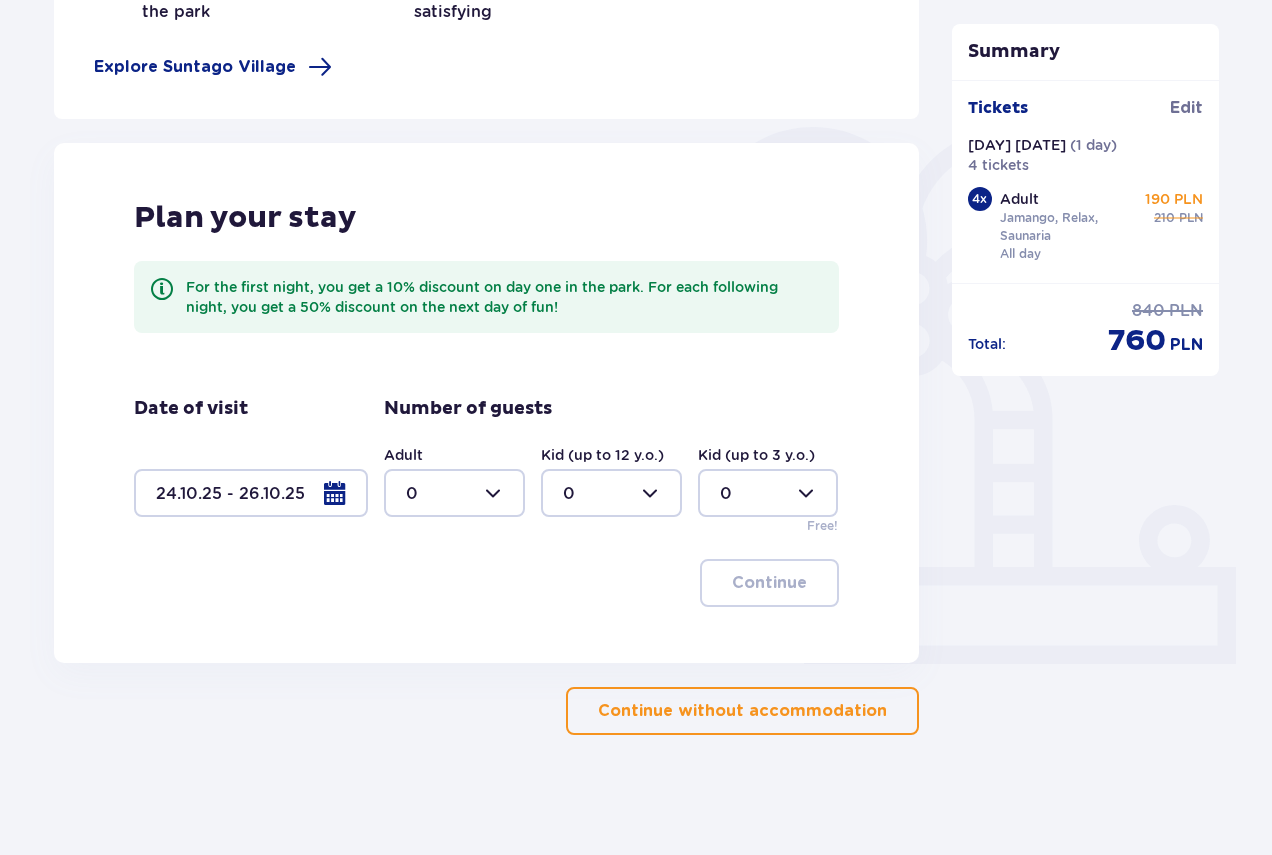 click at bounding box center [454, 493] 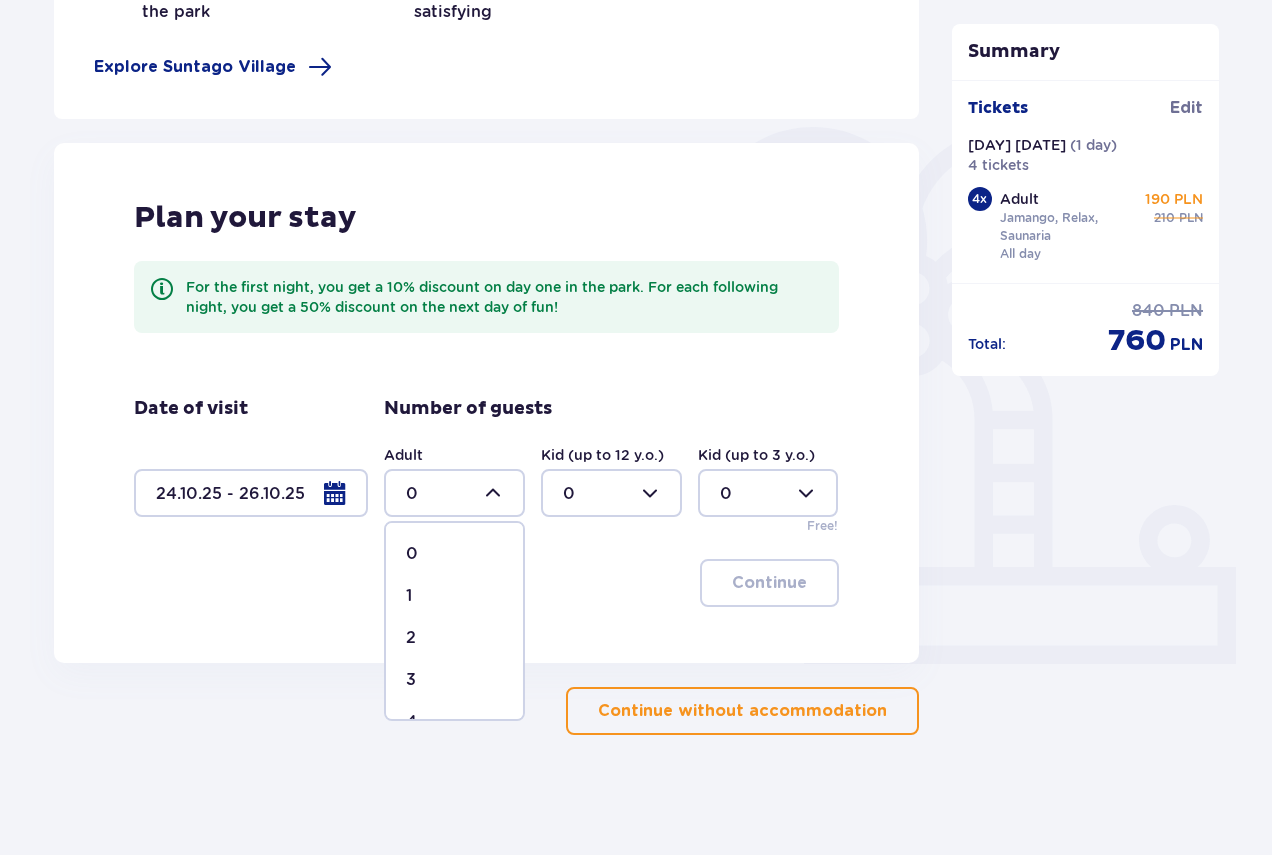 scroll, scrollTop: 100, scrollLeft: 0, axis: vertical 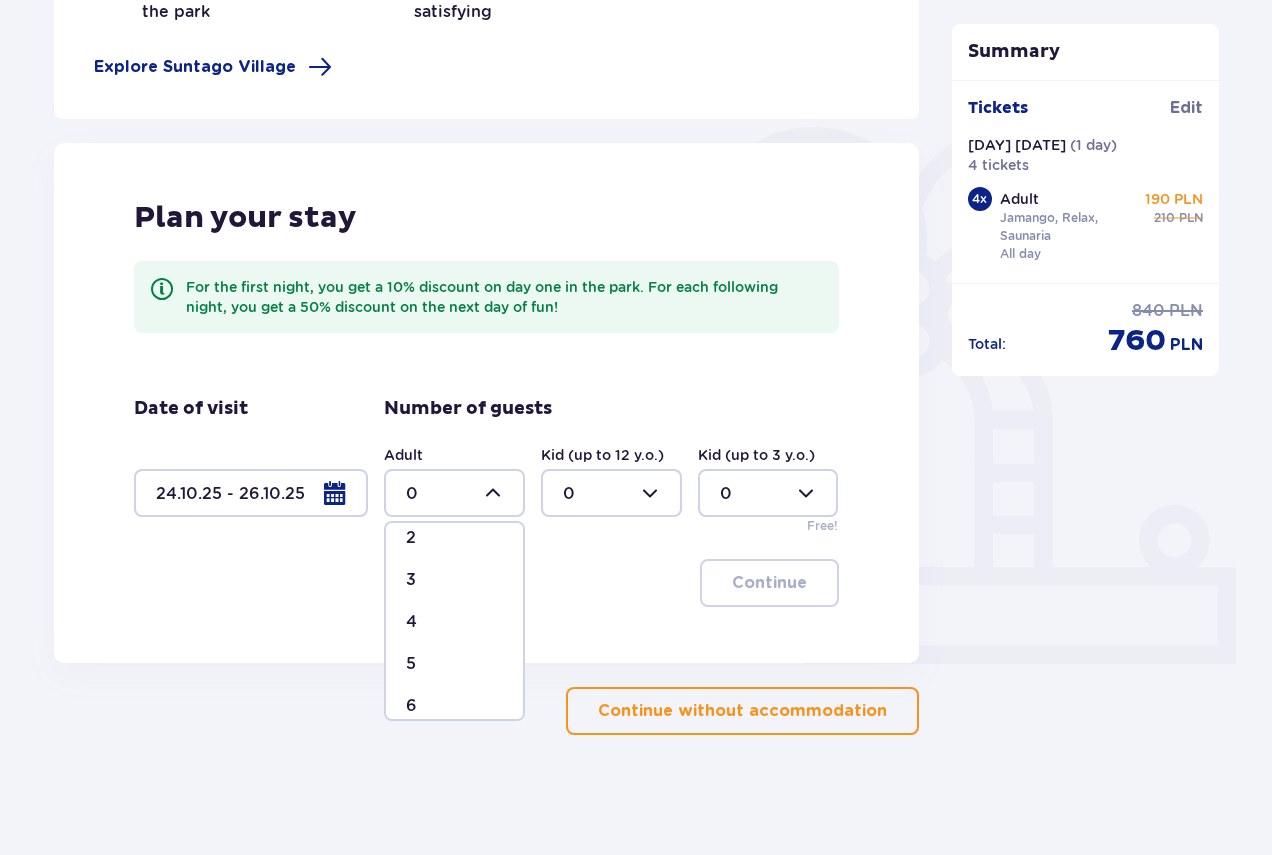 click on "4" at bounding box center (454, 622) 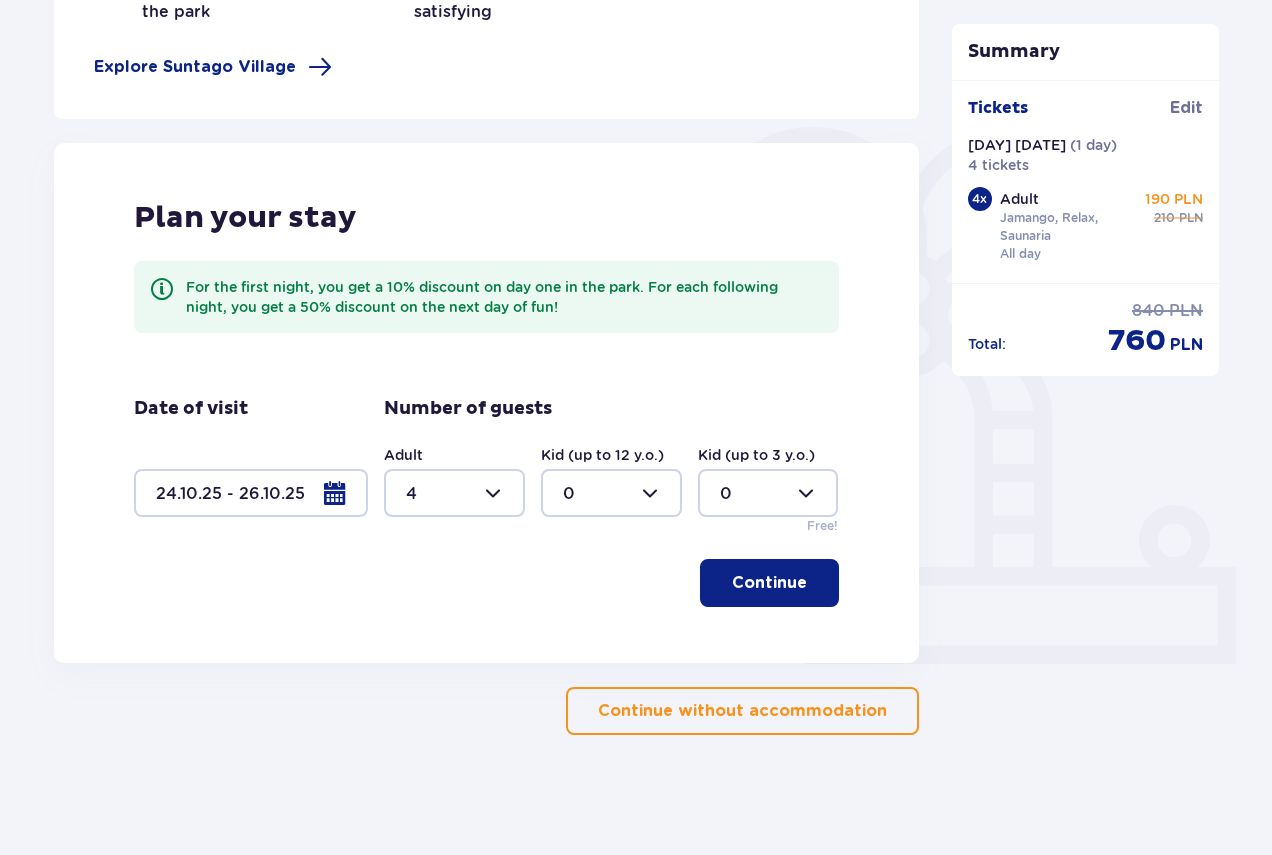 click on "Continue" at bounding box center (769, 583) 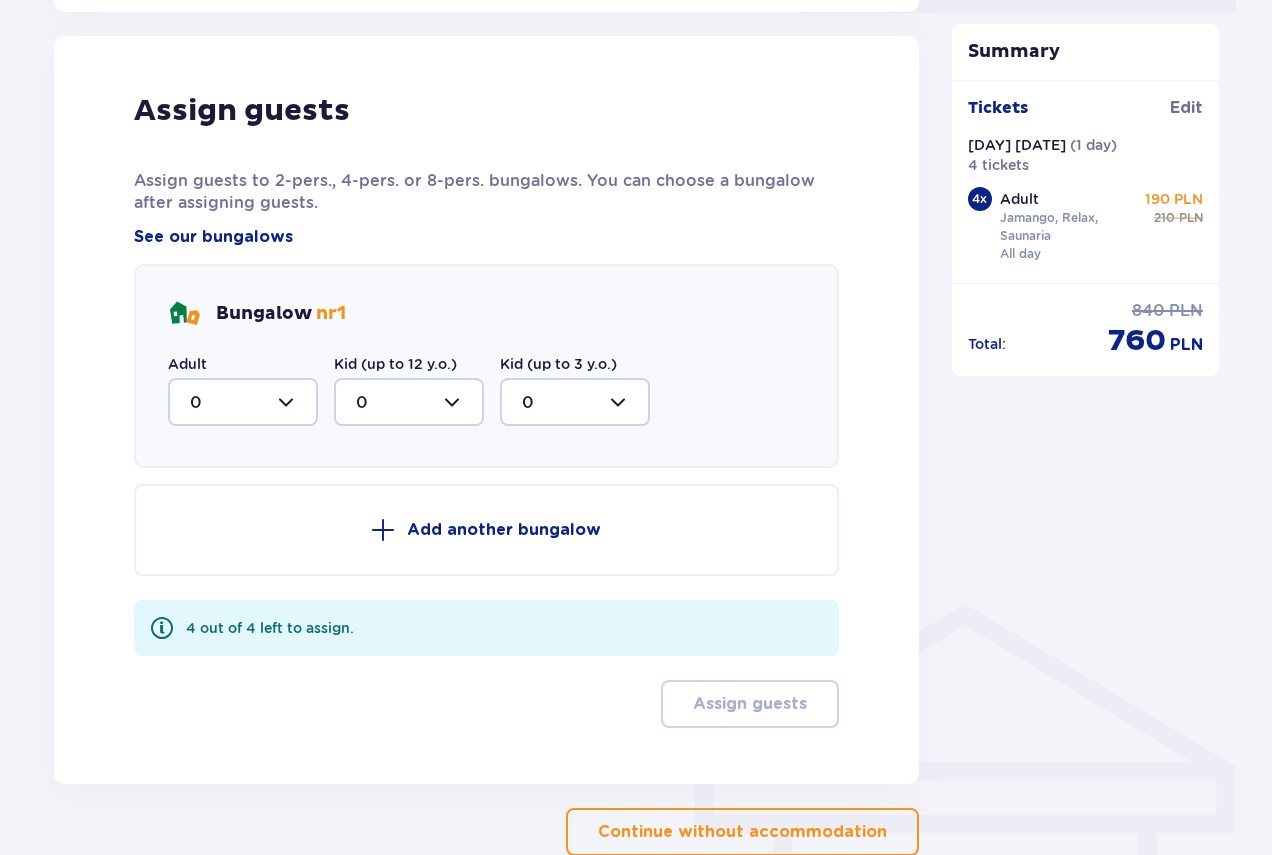scroll, scrollTop: 1032, scrollLeft: 0, axis: vertical 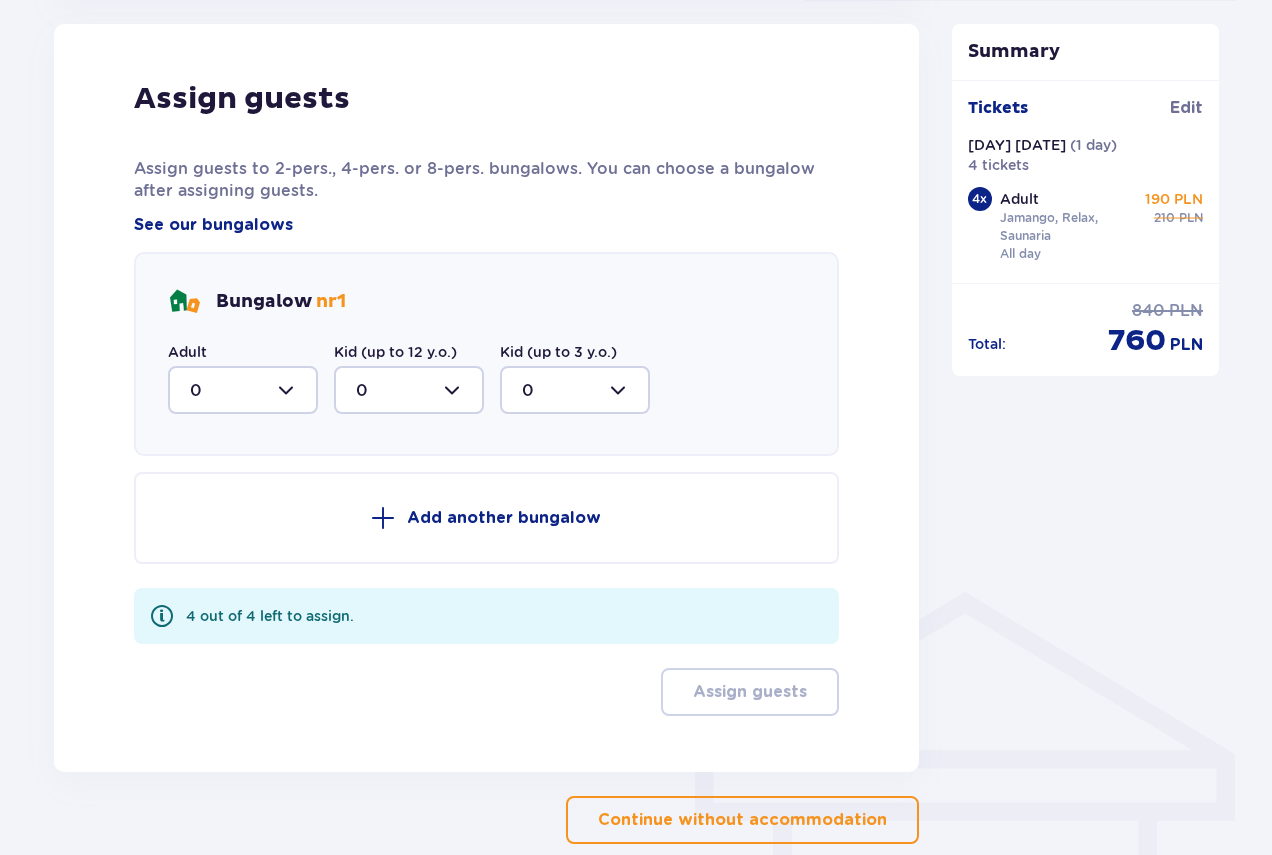 click at bounding box center (243, 390) 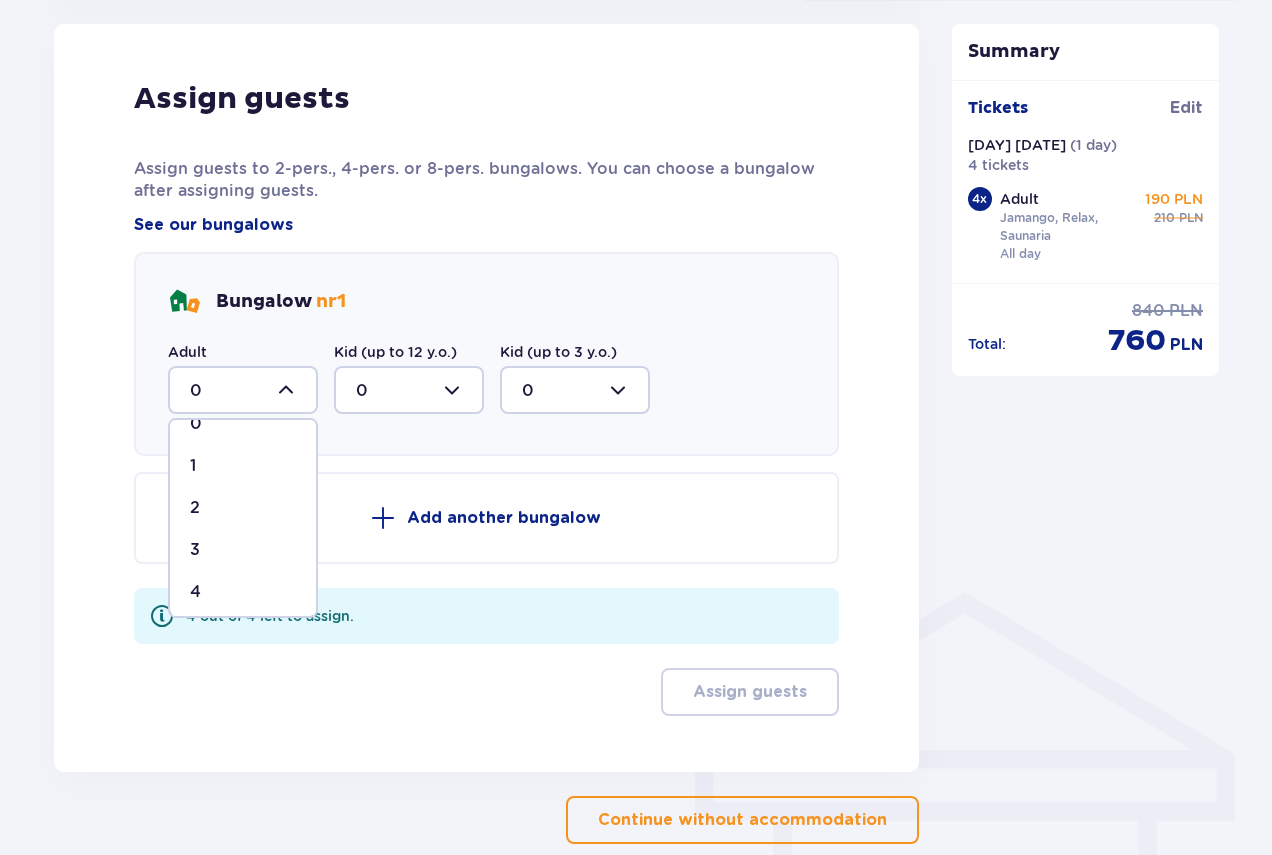 scroll, scrollTop: 34, scrollLeft: 0, axis: vertical 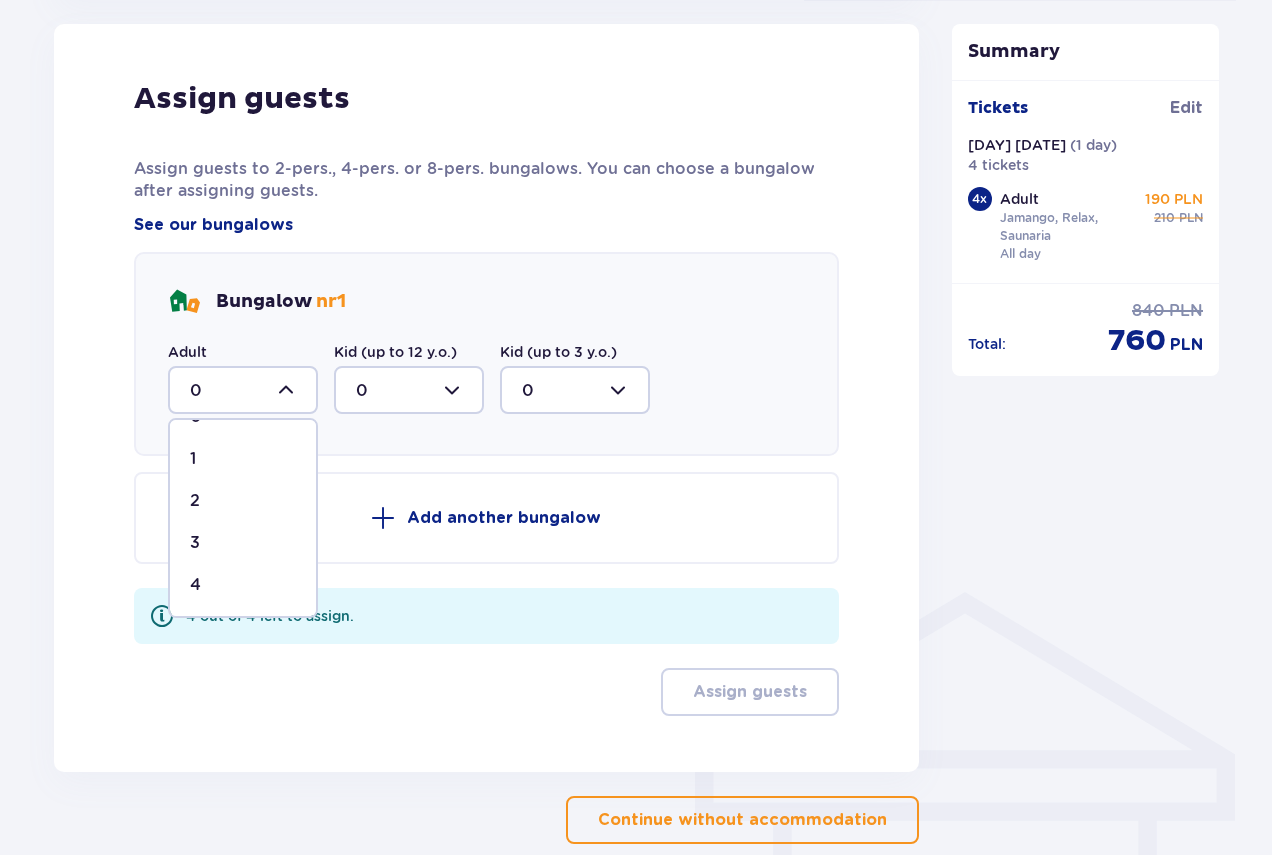 click on "4" at bounding box center (243, 585) 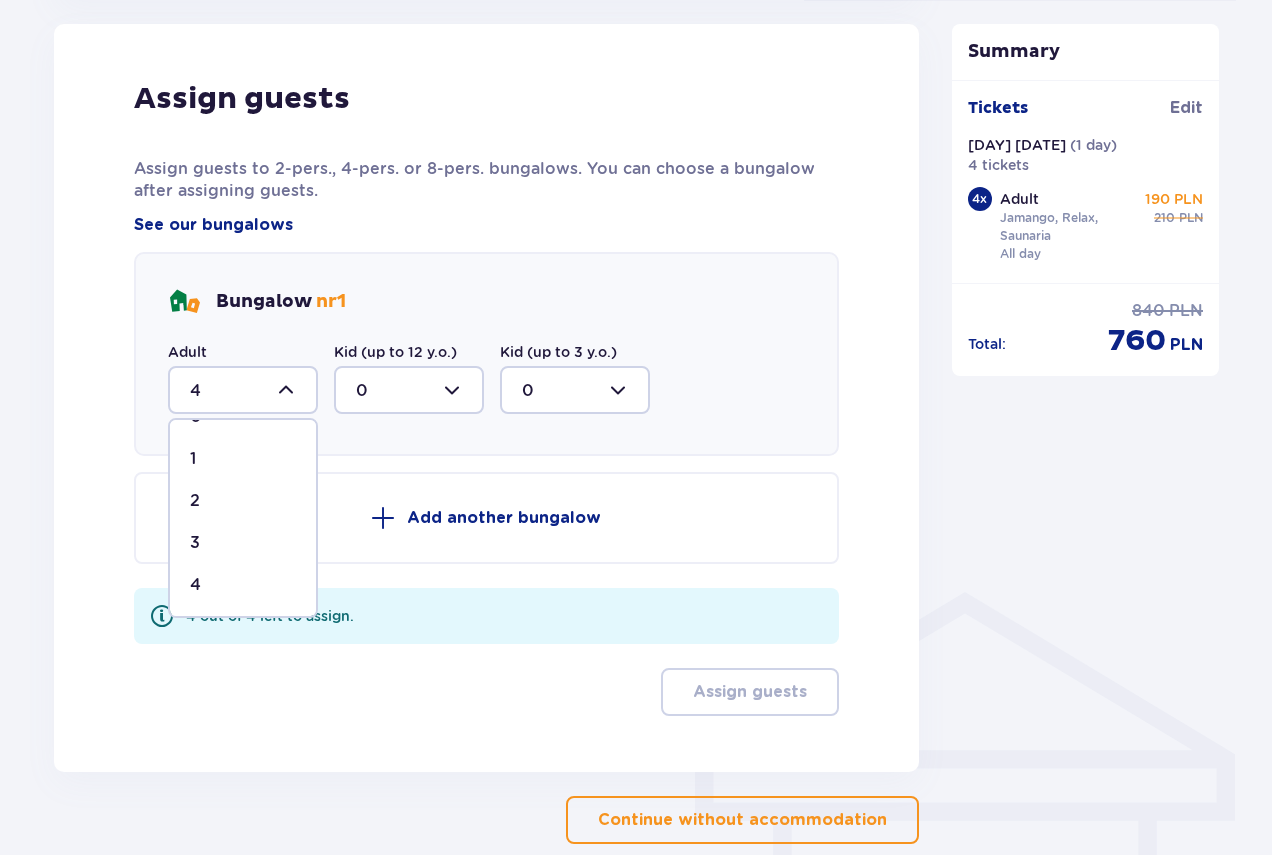 scroll, scrollTop: 945, scrollLeft: 0, axis: vertical 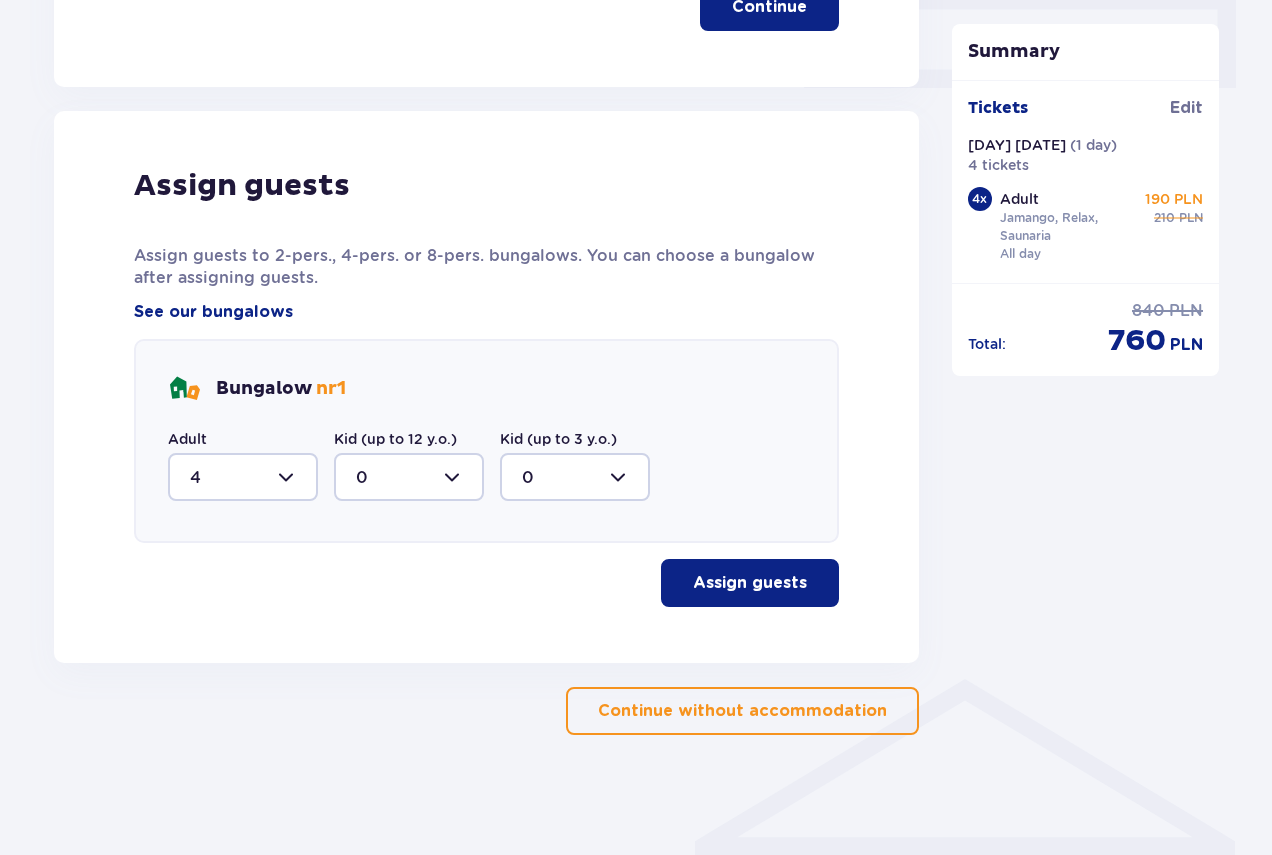 click on "Assign guests" at bounding box center [750, 583] 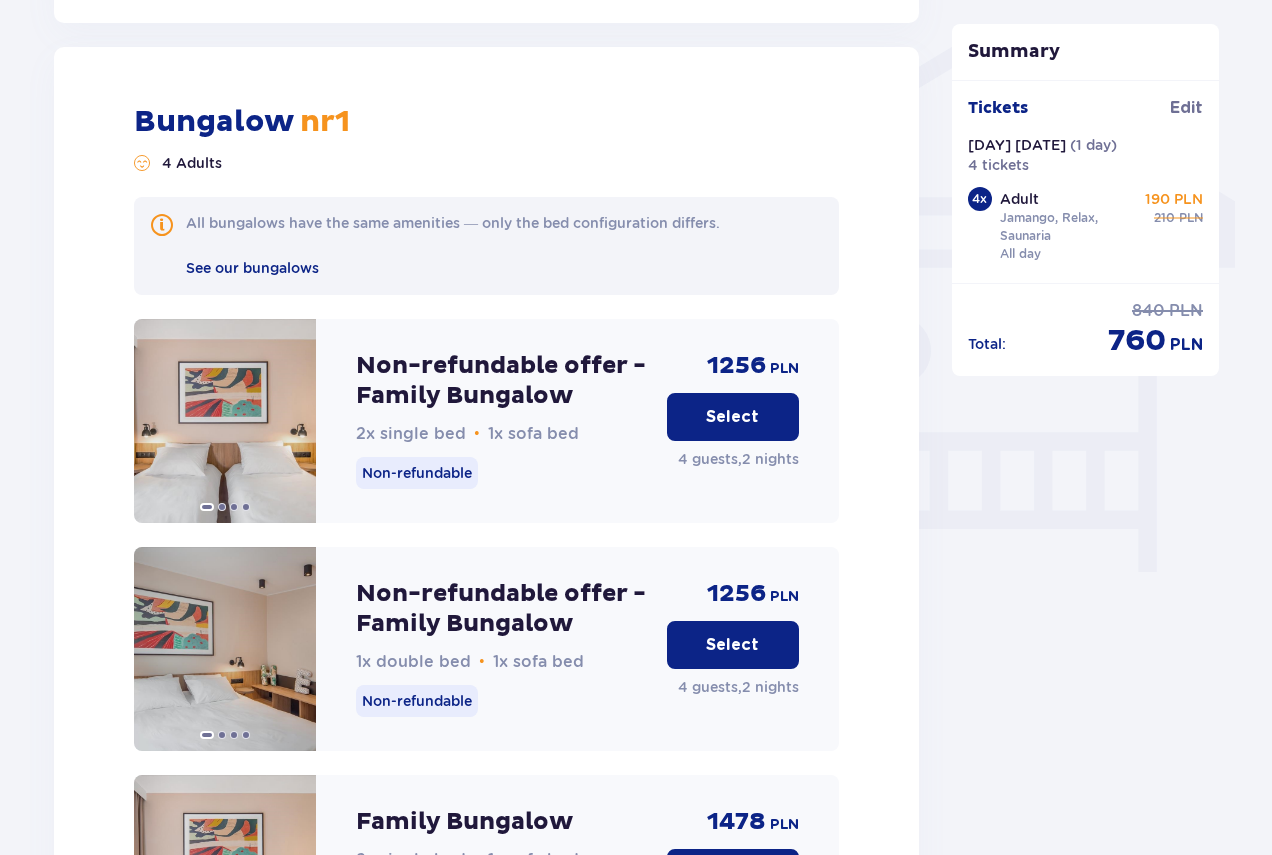 scroll, scrollTop: 1753, scrollLeft: 0, axis: vertical 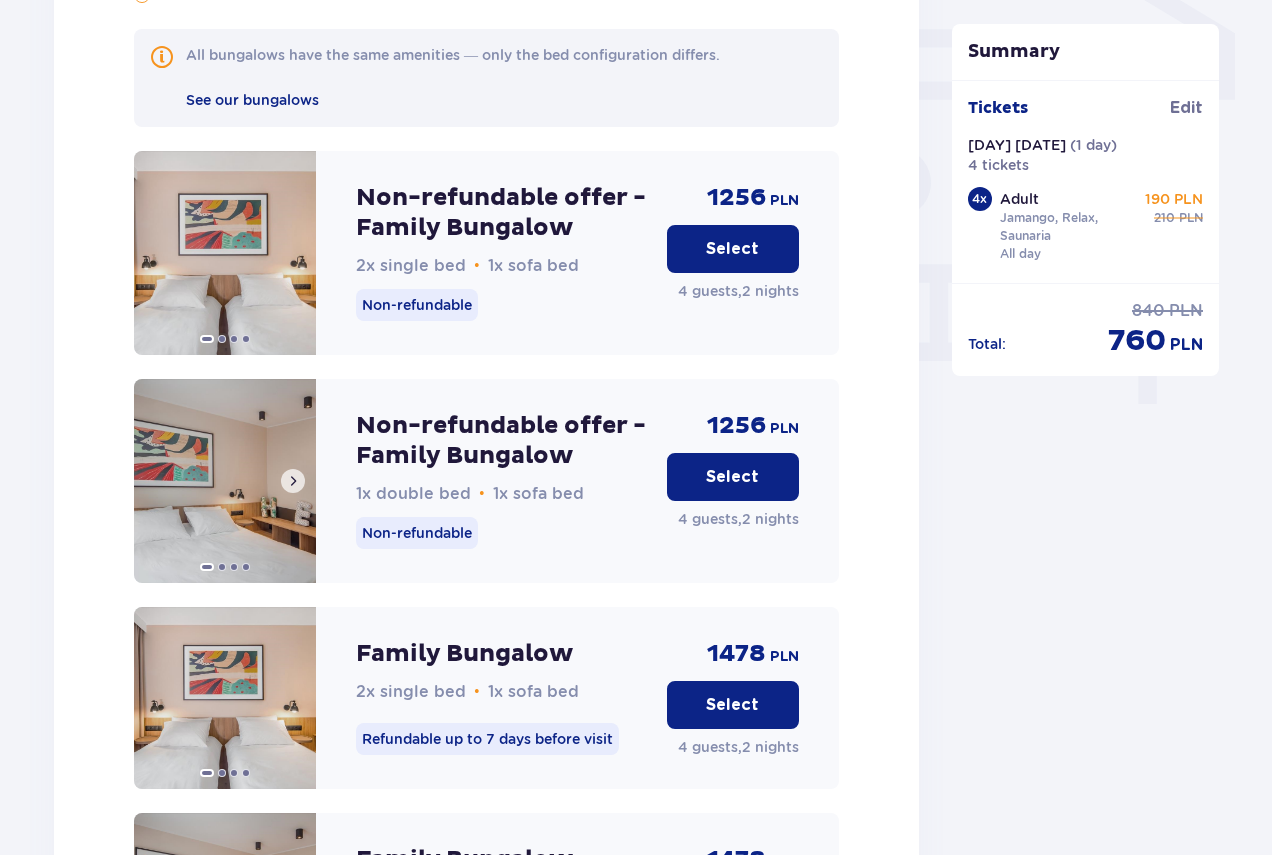 click at bounding box center (293, 481) 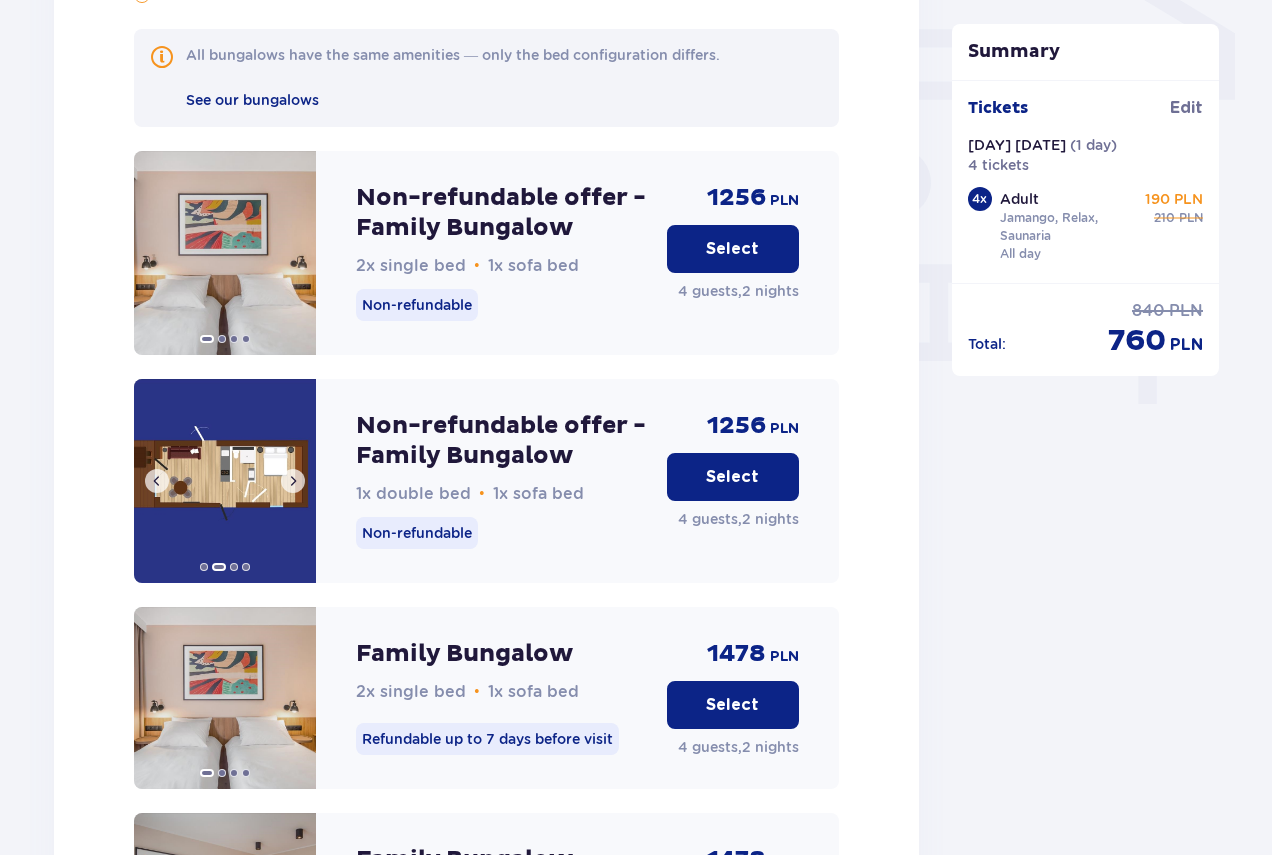 click at bounding box center [293, 481] 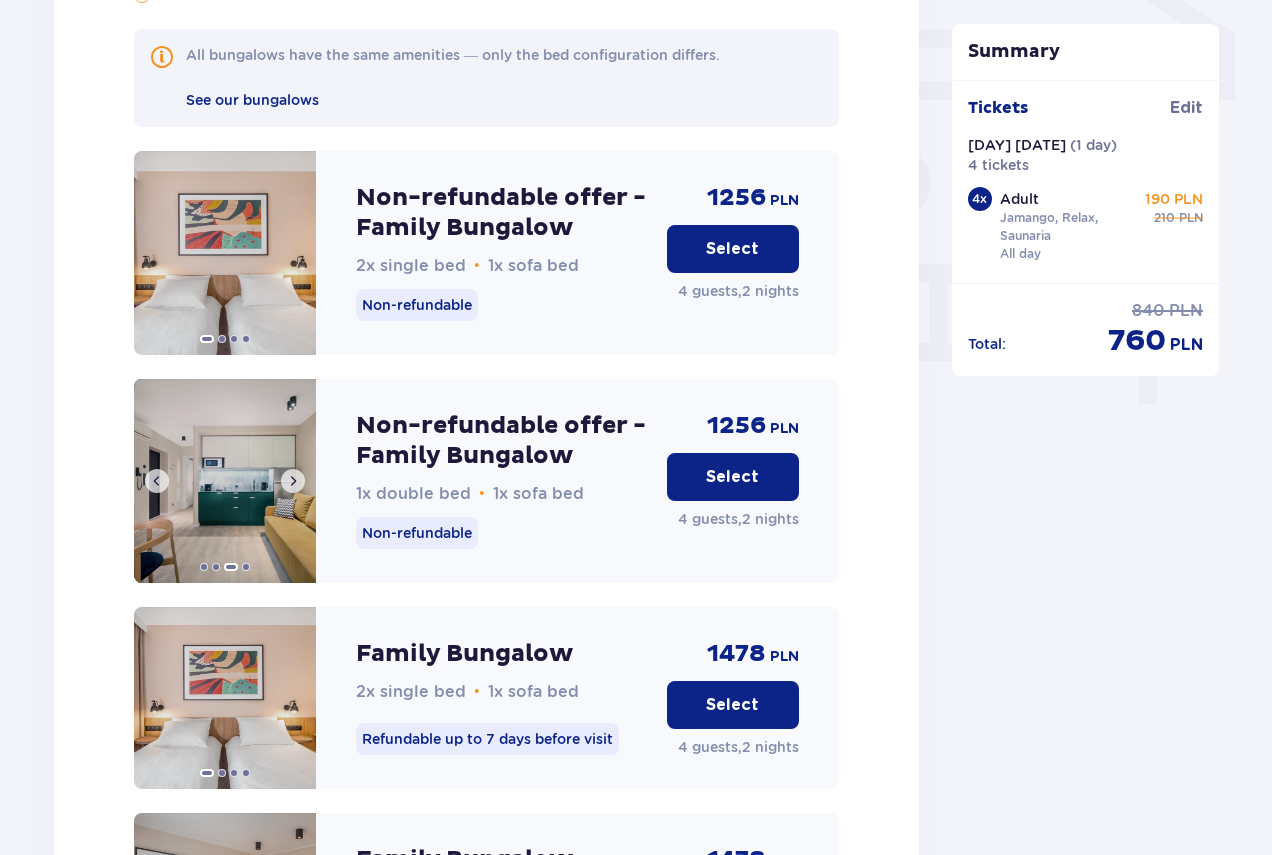 click at bounding box center (293, 481) 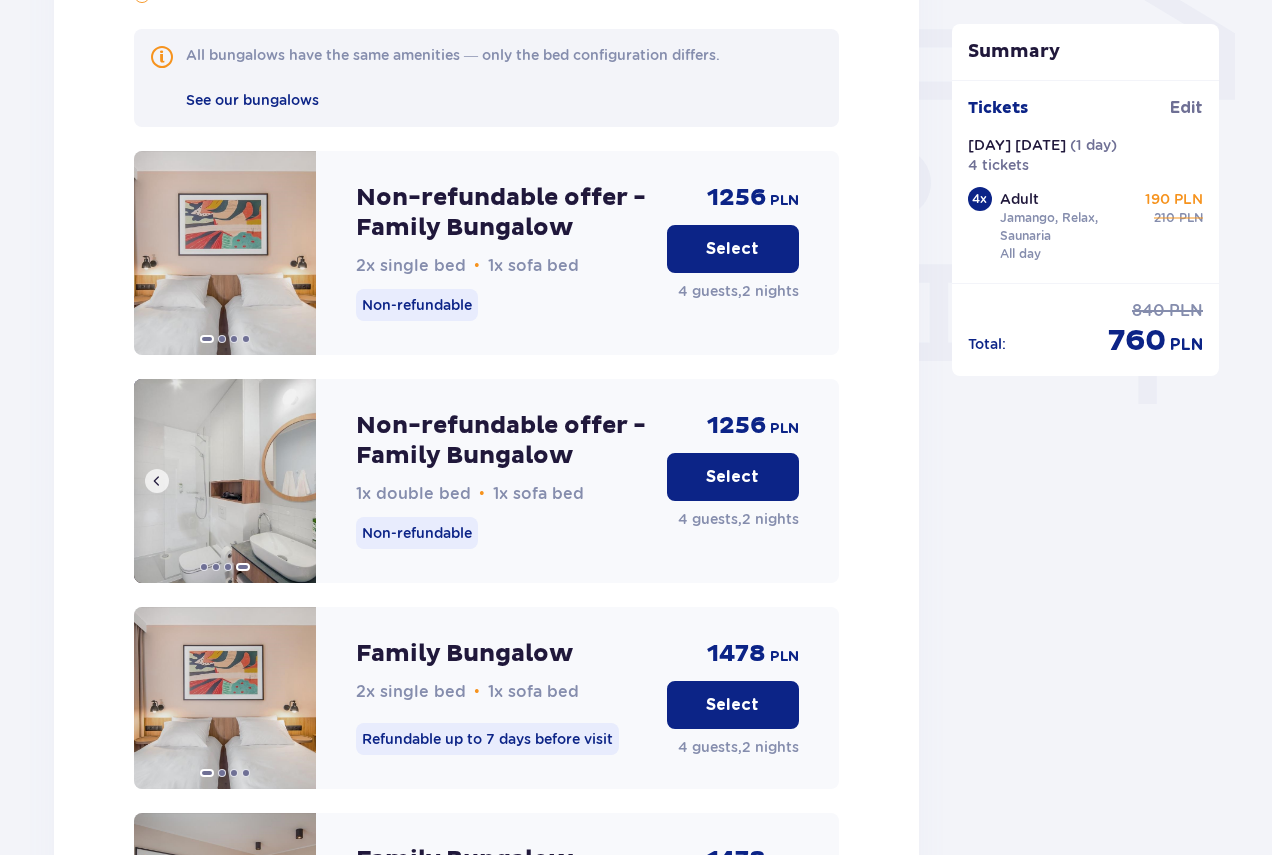 click at bounding box center [225, 481] 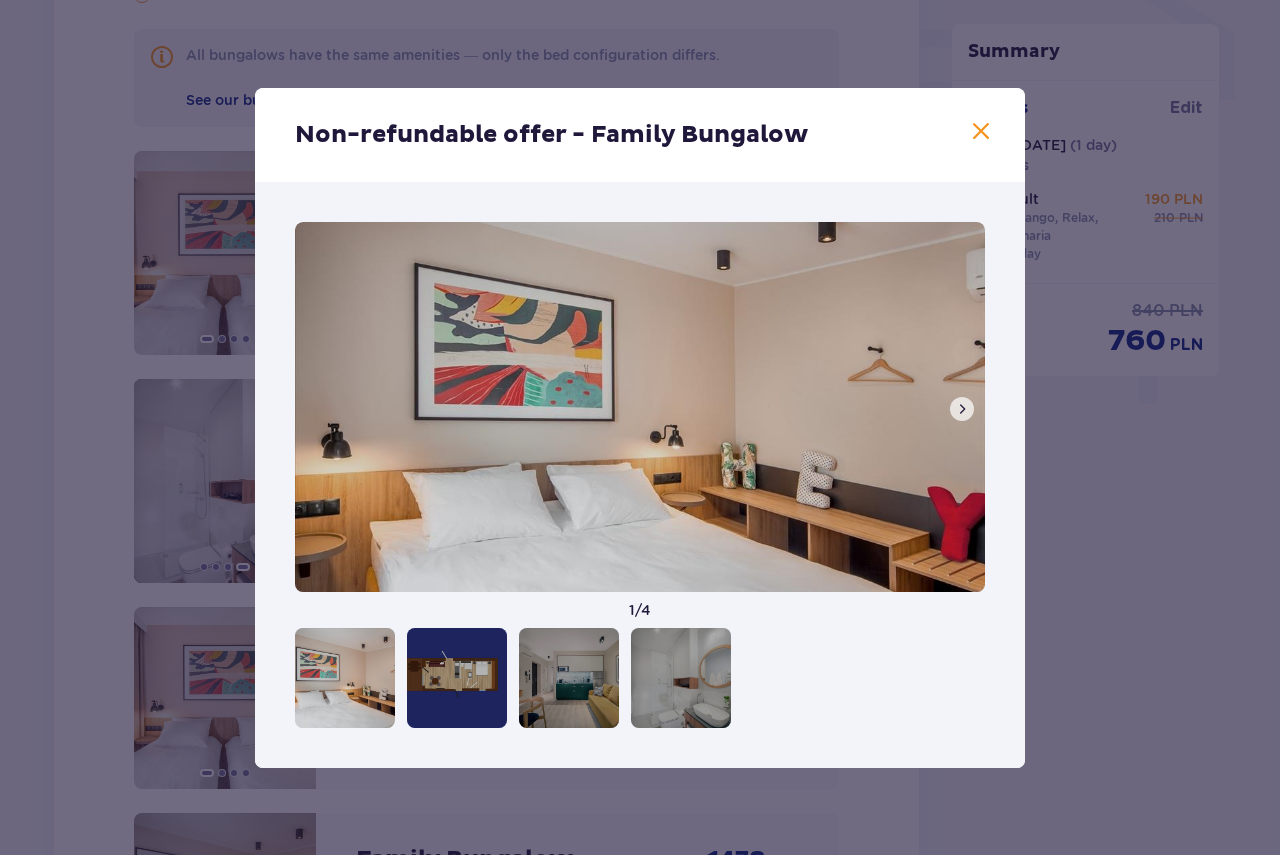 click at bounding box center (962, 409) 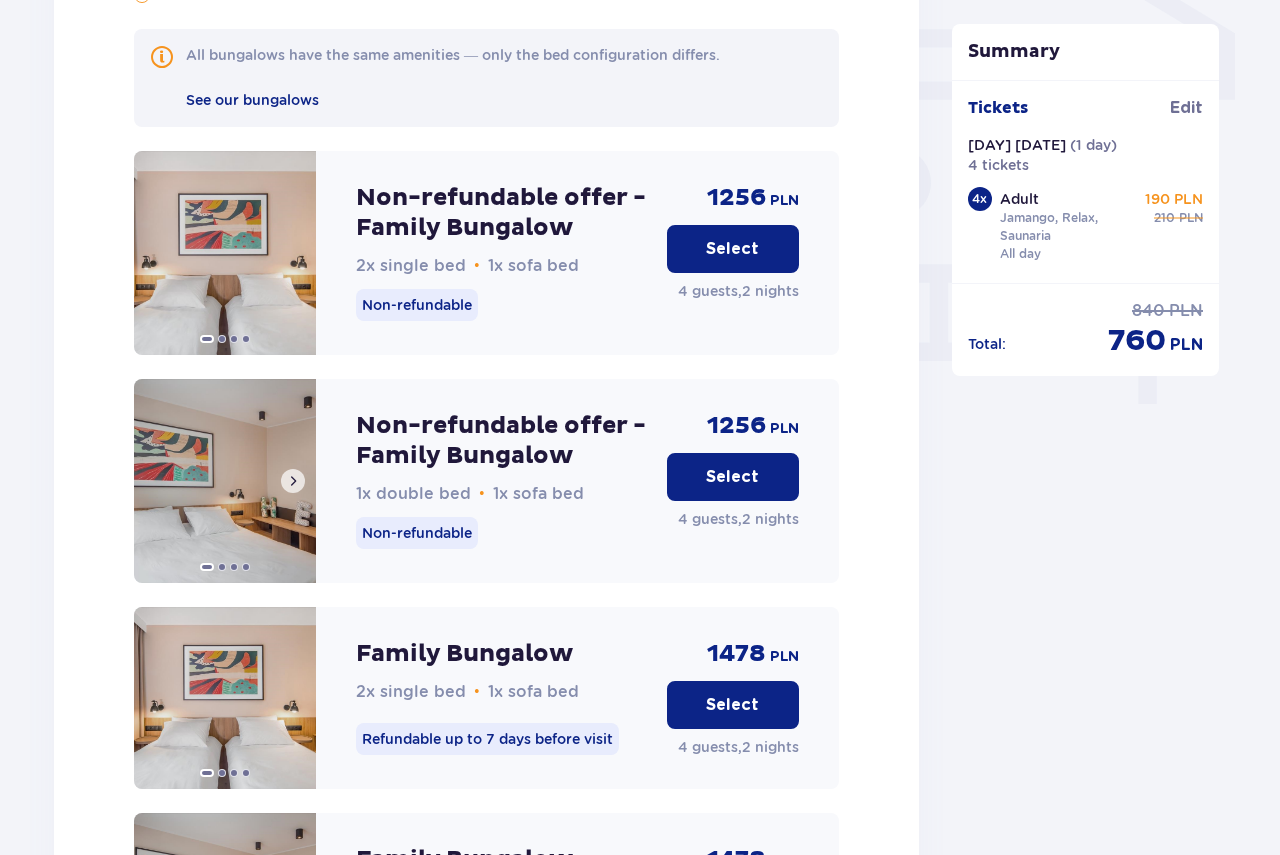 click at bounding box center (225, 481) 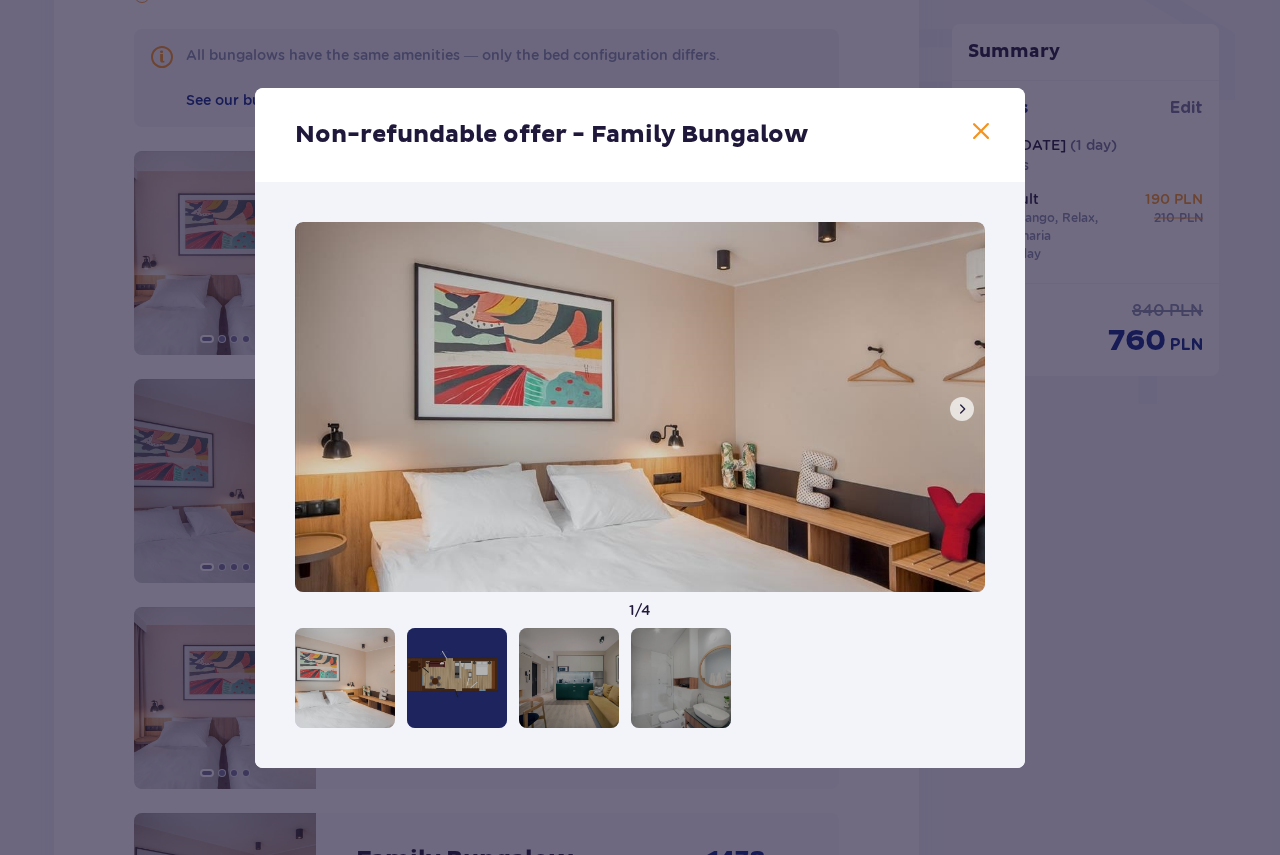 click at bounding box center (962, 409) 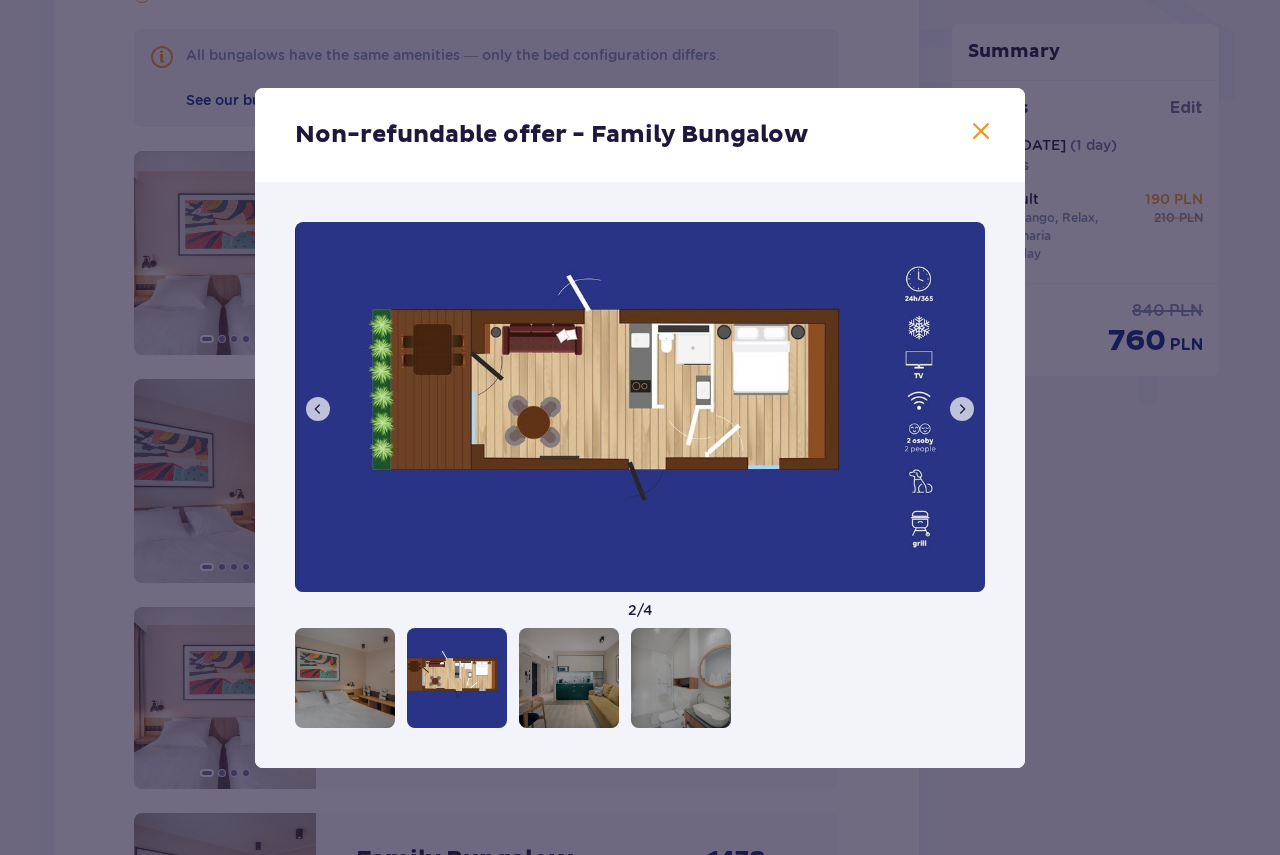 click at bounding box center [962, 409] 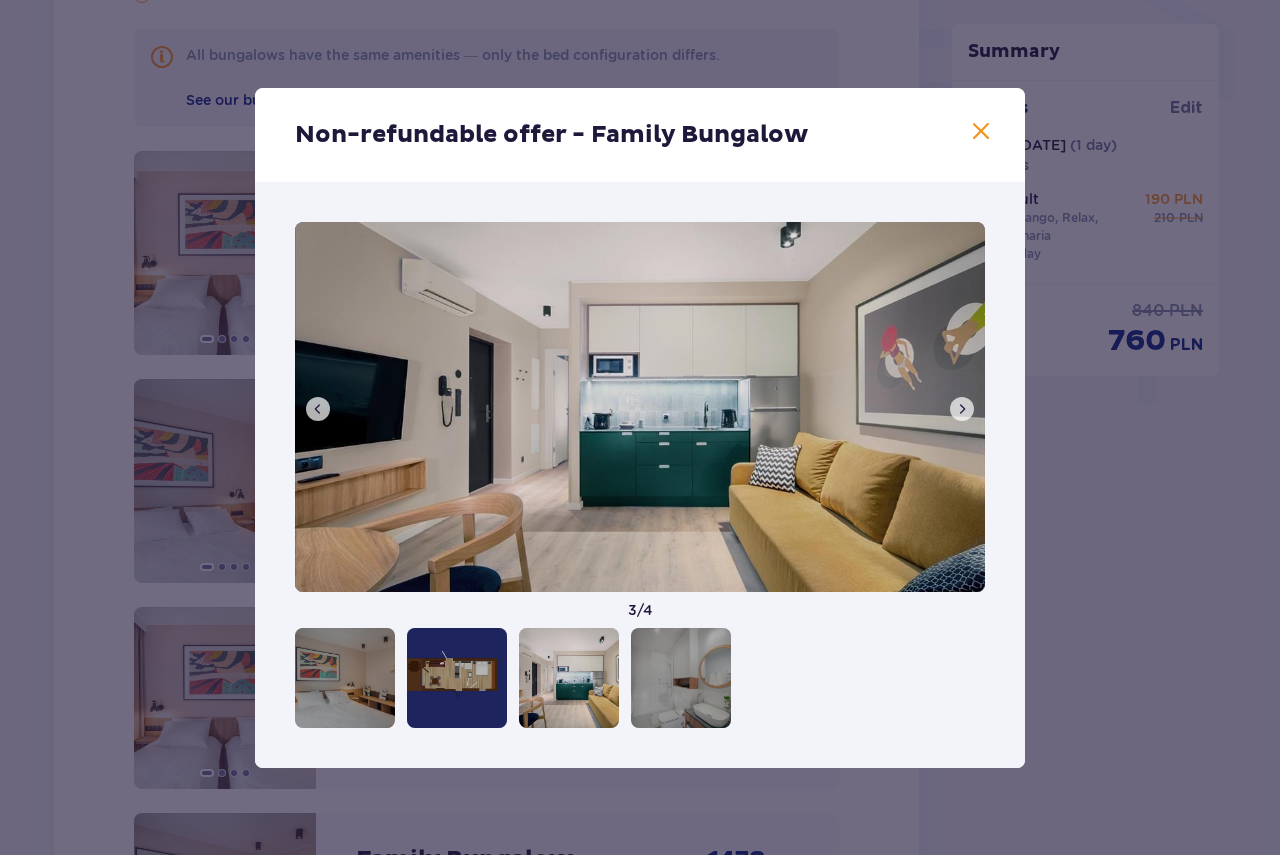 click at bounding box center [962, 409] 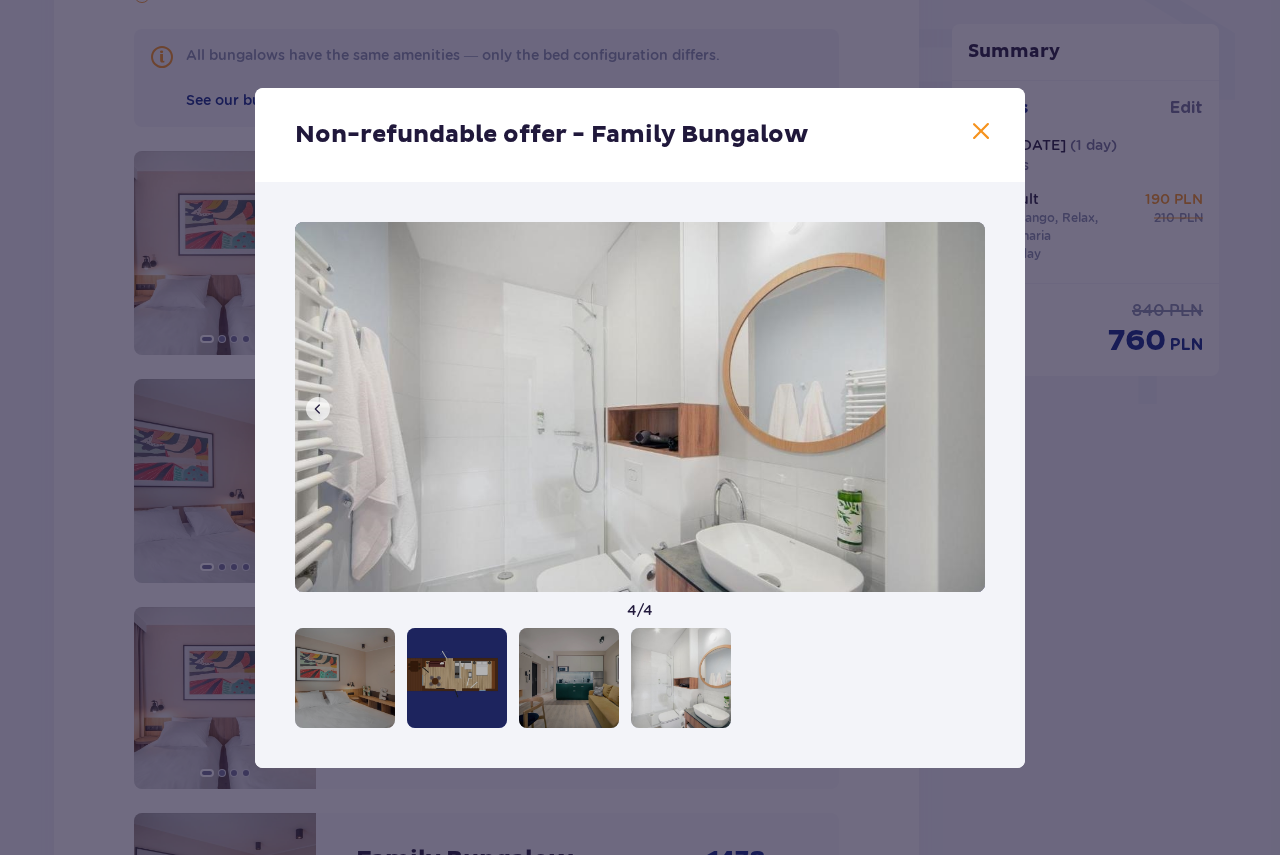 click on "Non-refundable offer - Family Bungalow 4  /  4" at bounding box center (640, 427) 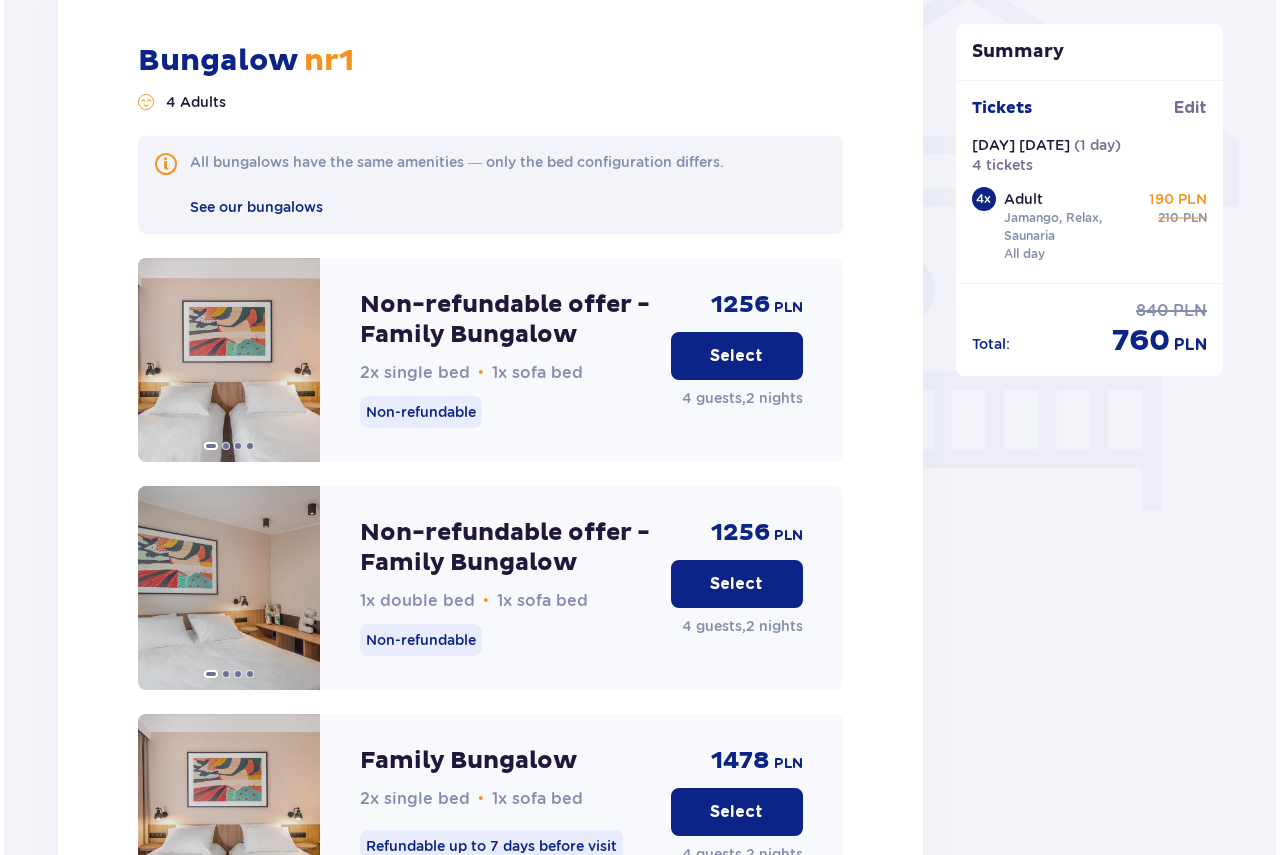 scroll, scrollTop: 1453, scrollLeft: 0, axis: vertical 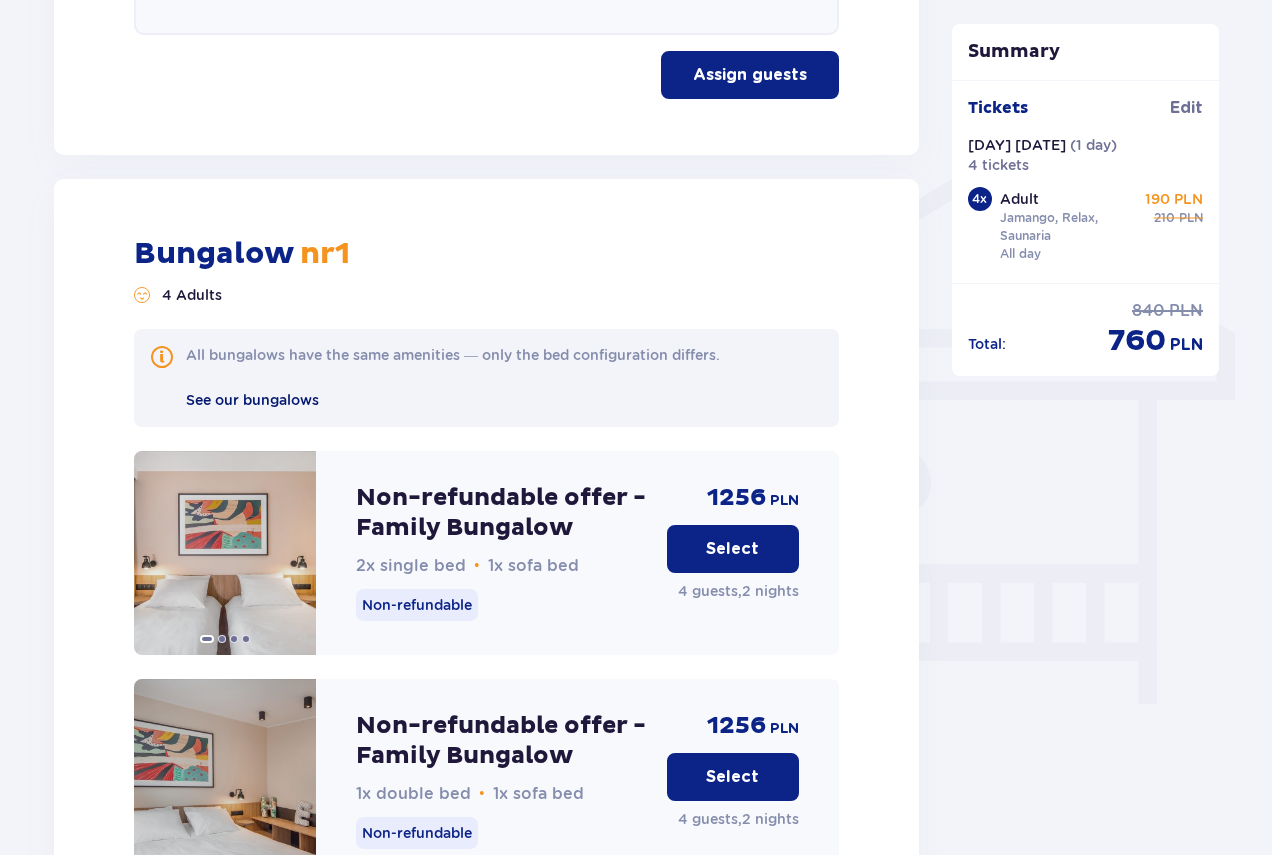 click on "See our bungalows" at bounding box center (252, 400) 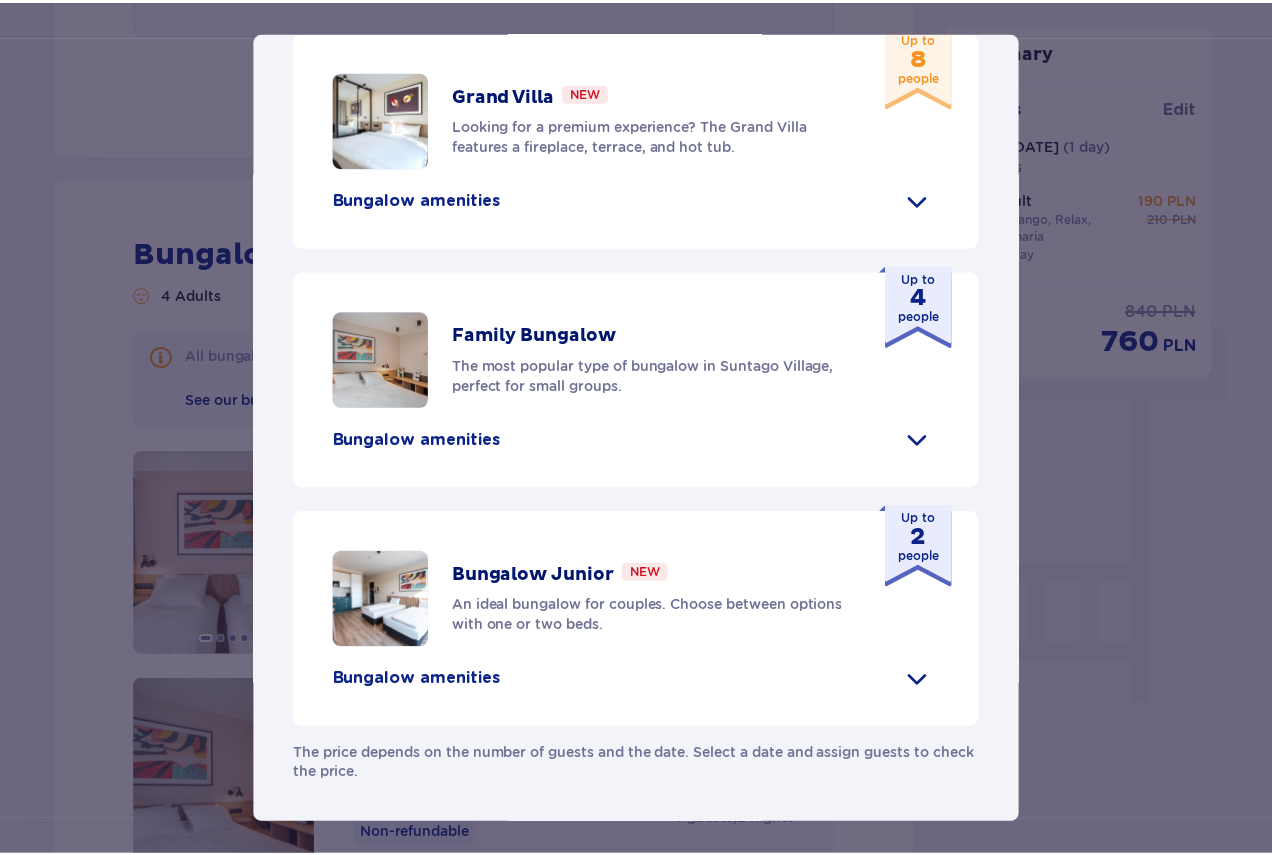 scroll, scrollTop: 908, scrollLeft: 0, axis: vertical 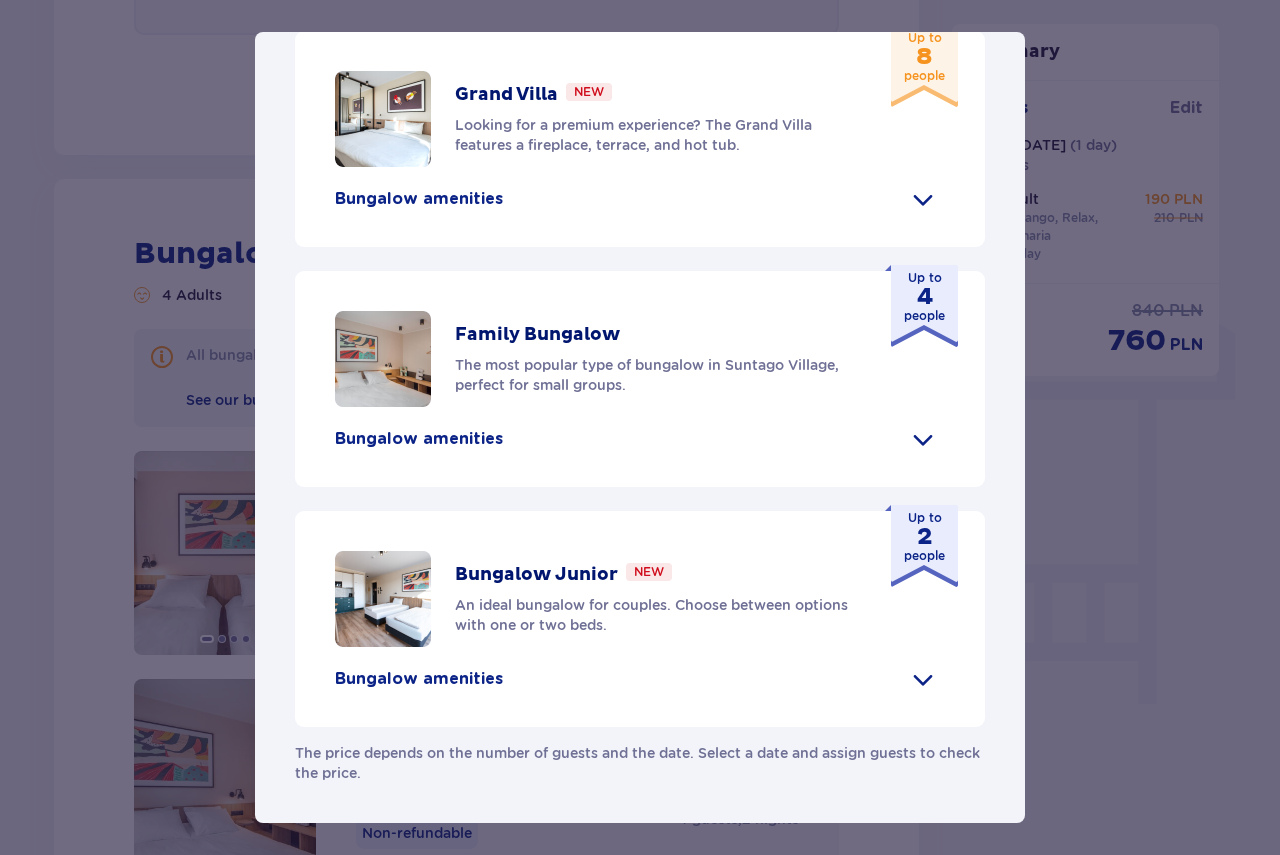 click on "Bungalow Junior" at bounding box center (536, 575) 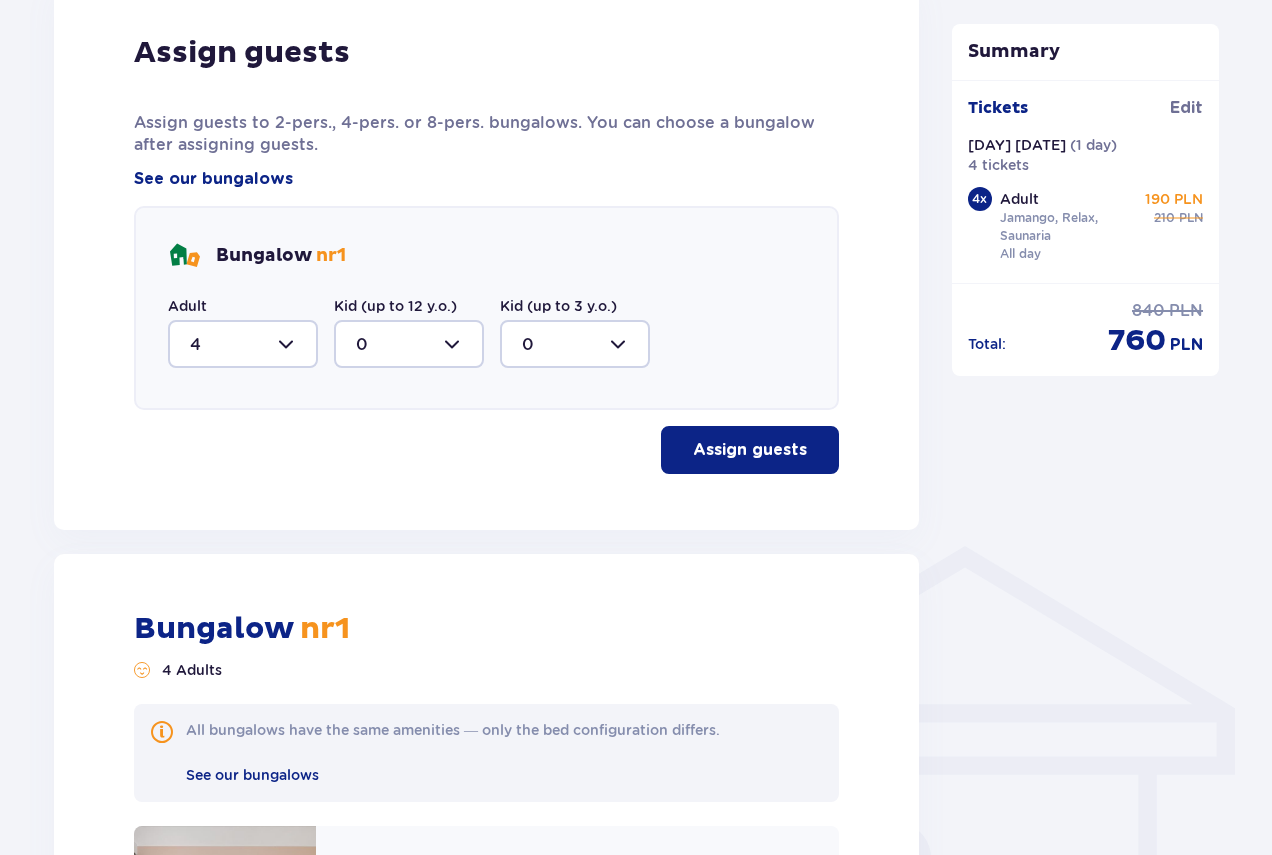 scroll, scrollTop: 1153, scrollLeft: 0, axis: vertical 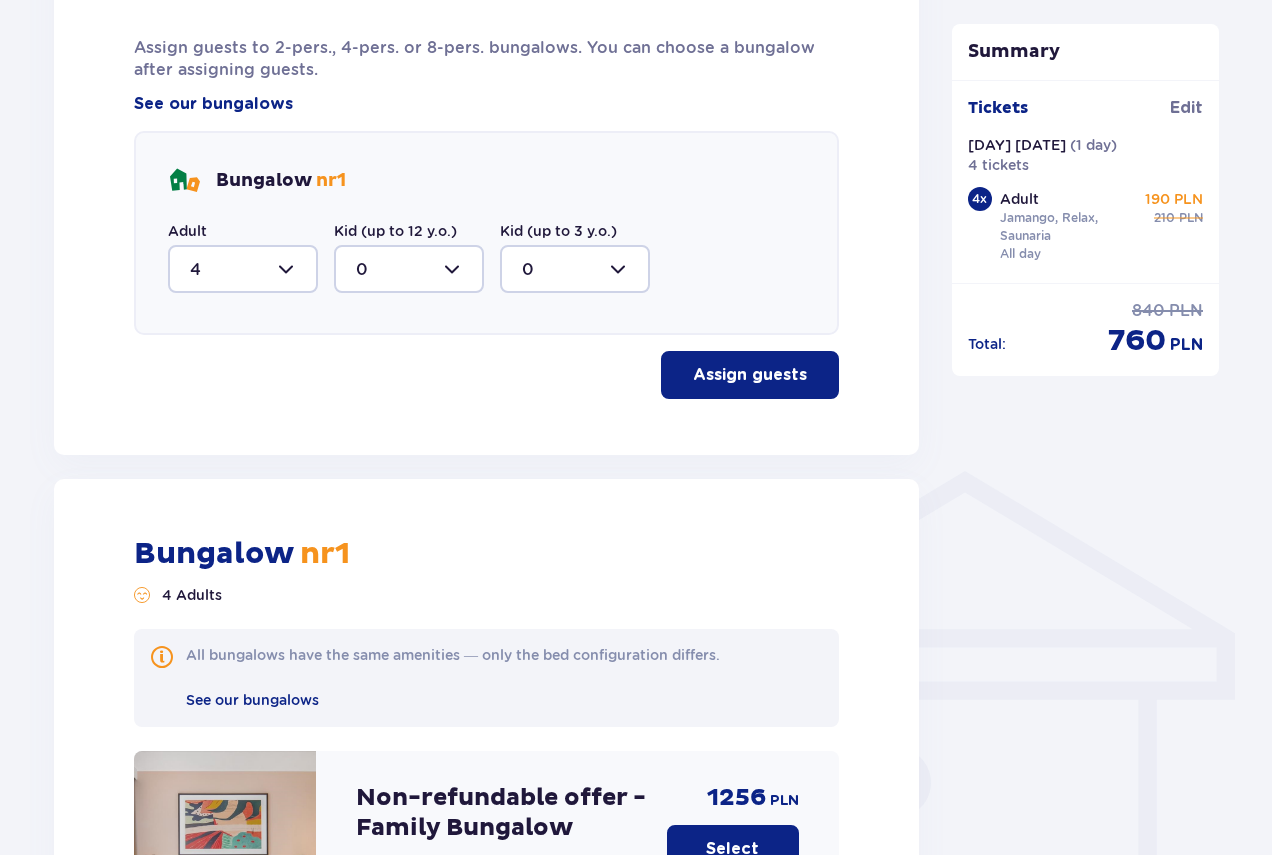 click at bounding box center (243, 269) 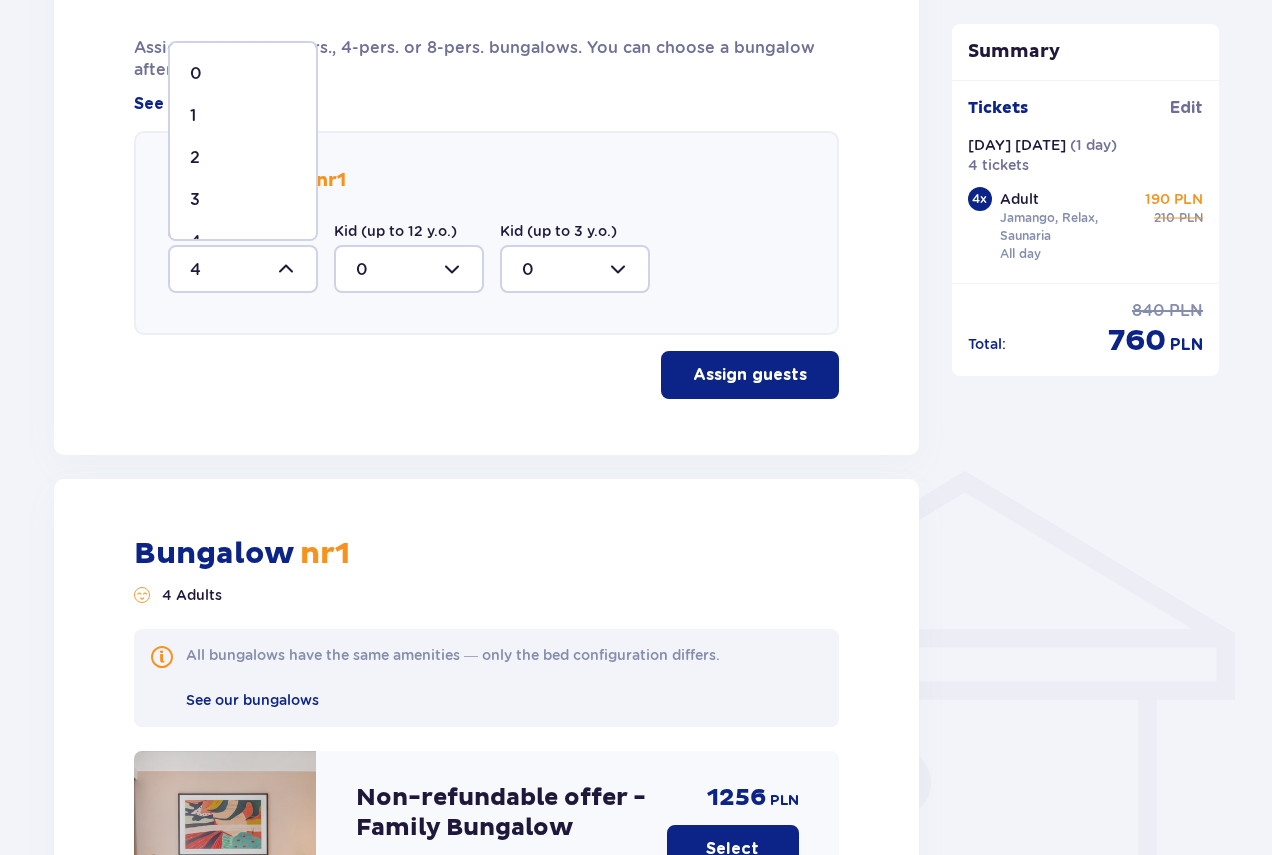 click on "2" at bounding box center (243, 158) 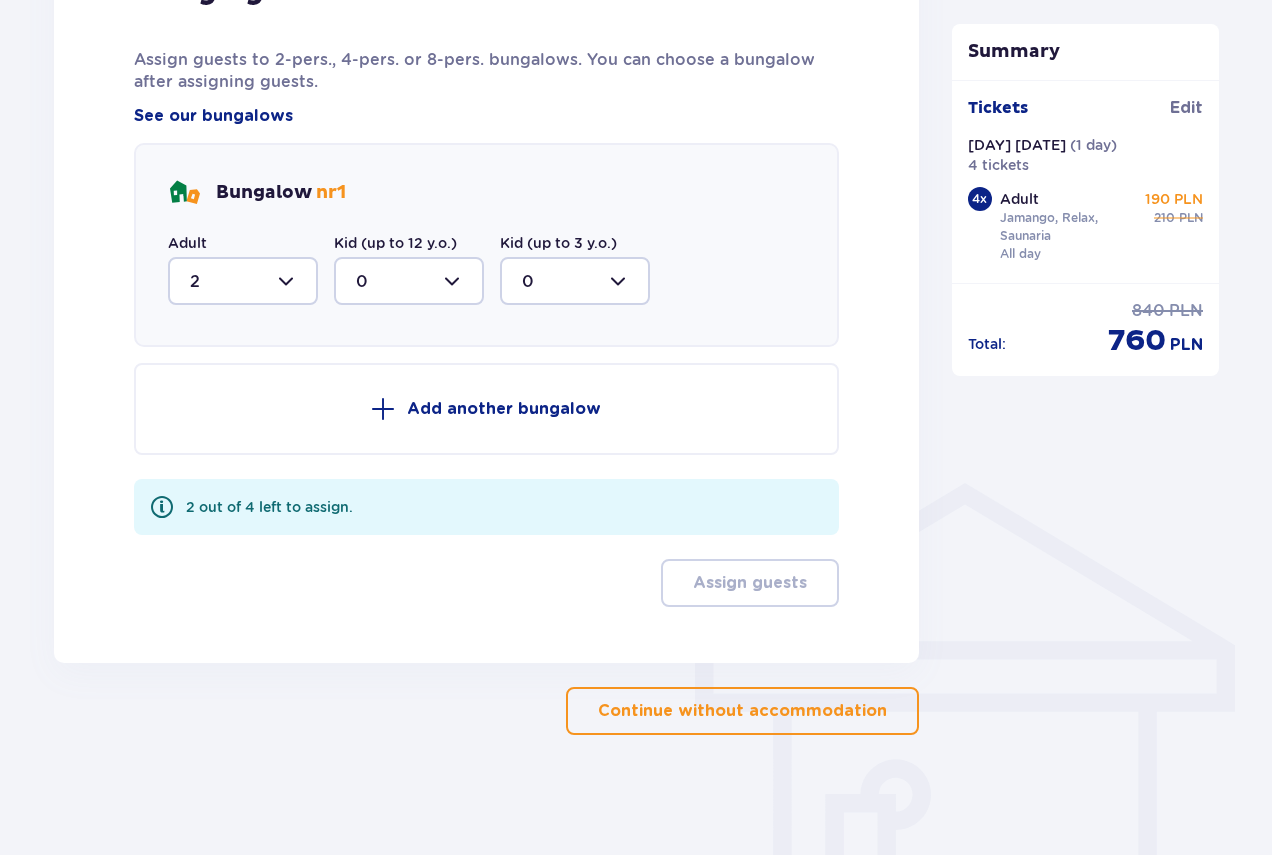 click on "Add another bungalow" at bounding box center [504, 409] 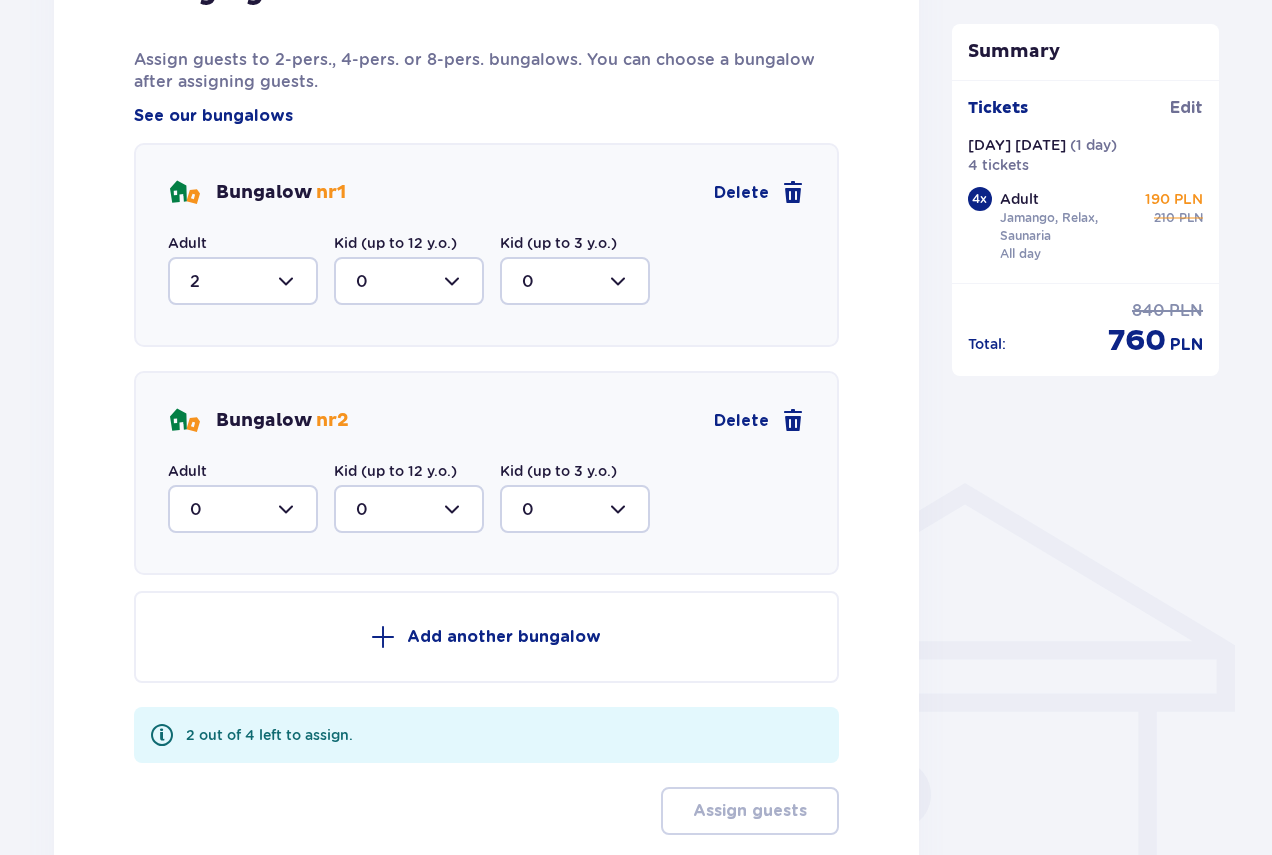 click at bounding box center [243, 509] 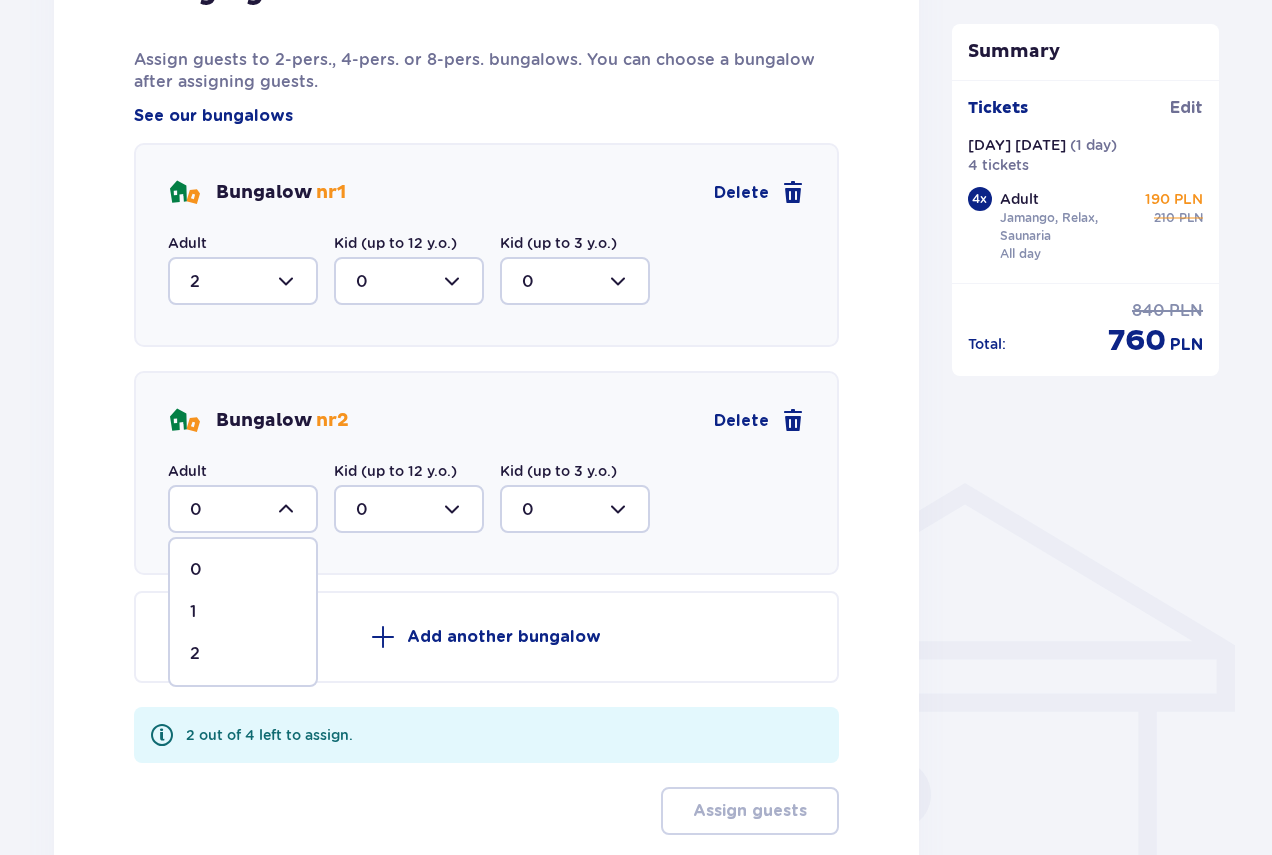 click on "2" at bounding box center (243, 654) 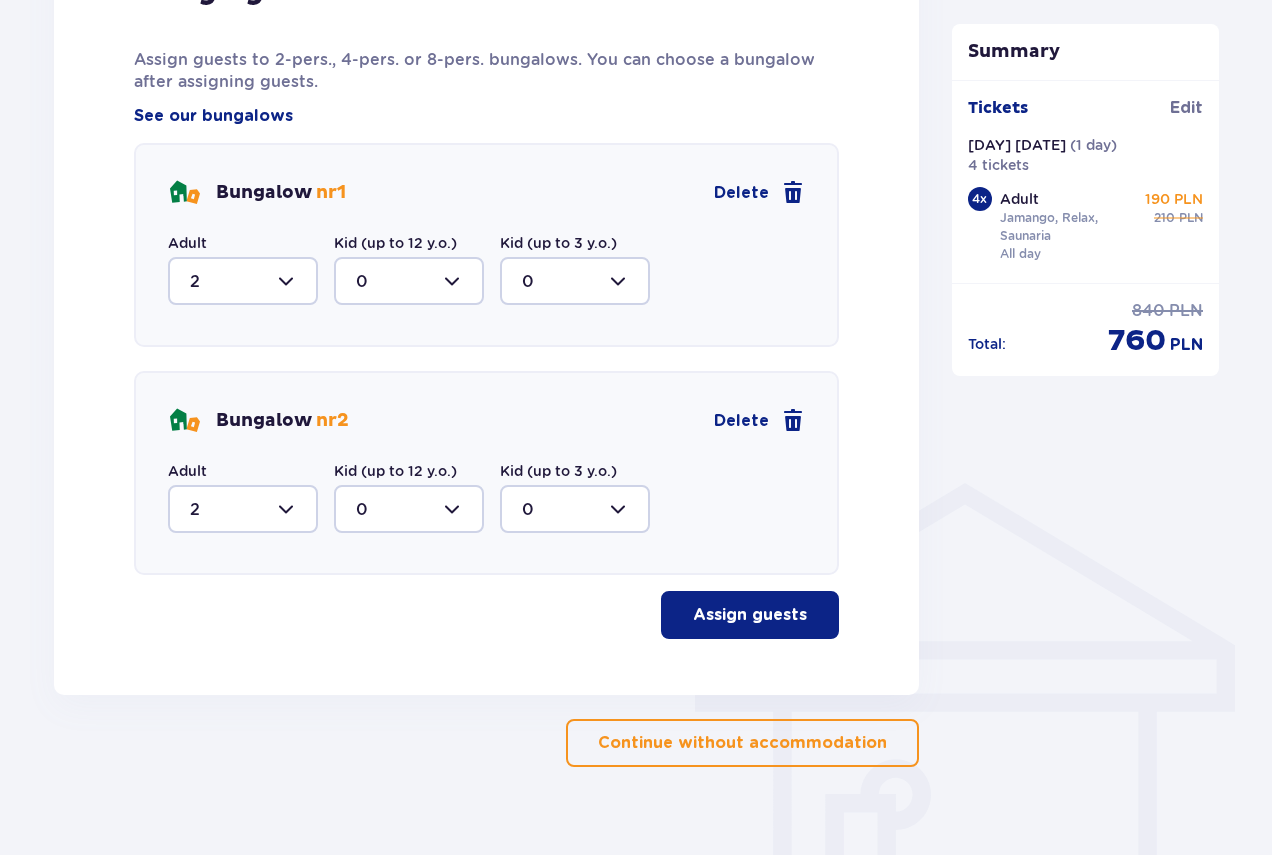 click on "Assign guests" at bounding box center [750, 615] 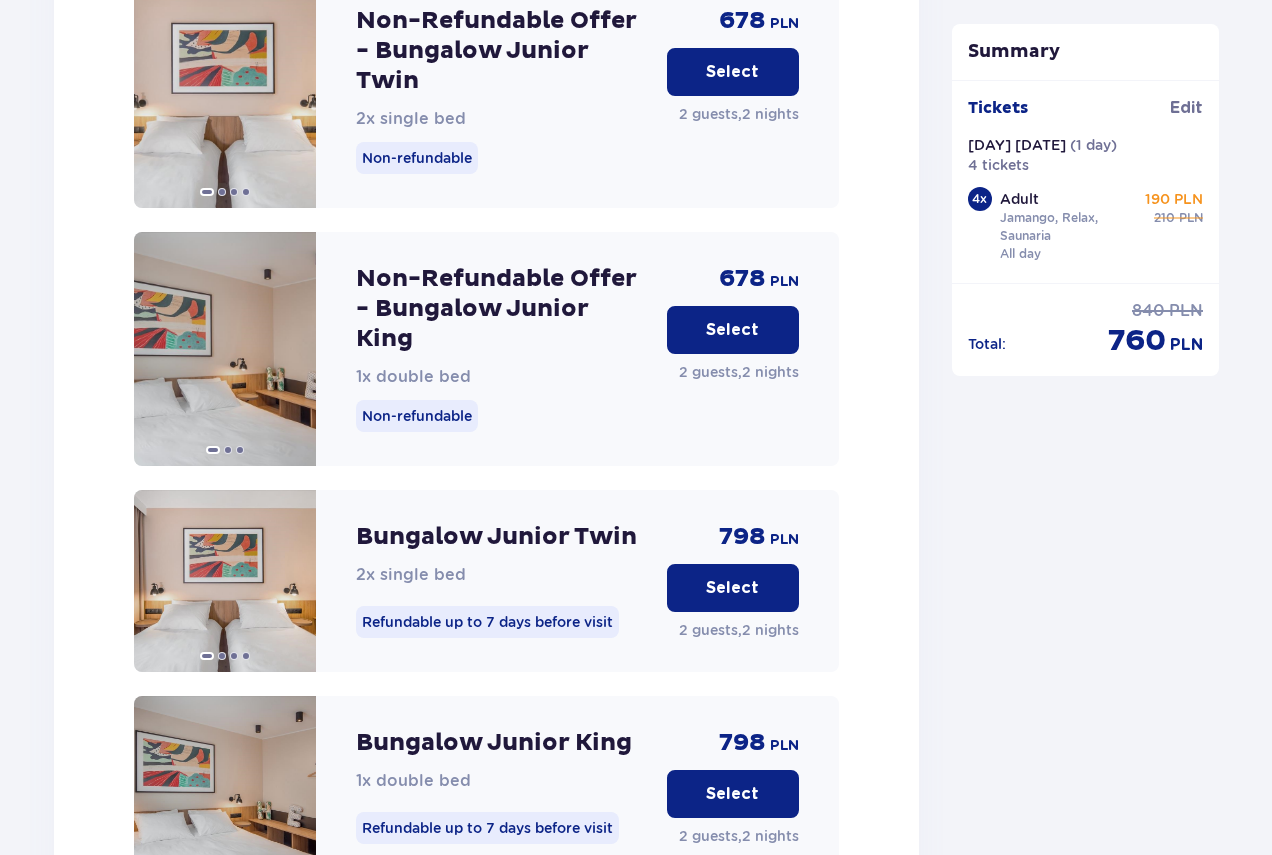 scroll, scrollTop: 1836, scrollLeft: 0, axis: vertical 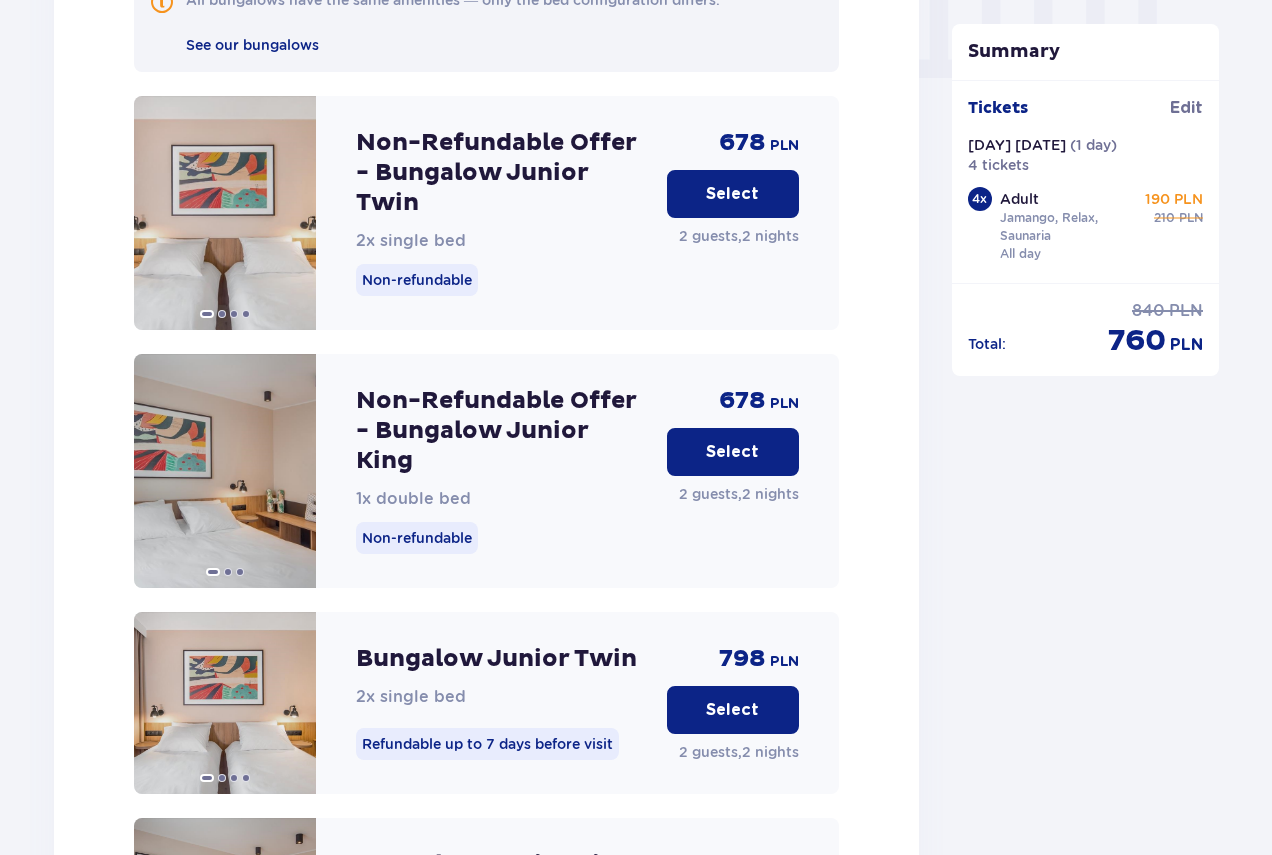 click on "Select" at bounding box center (732, 452) 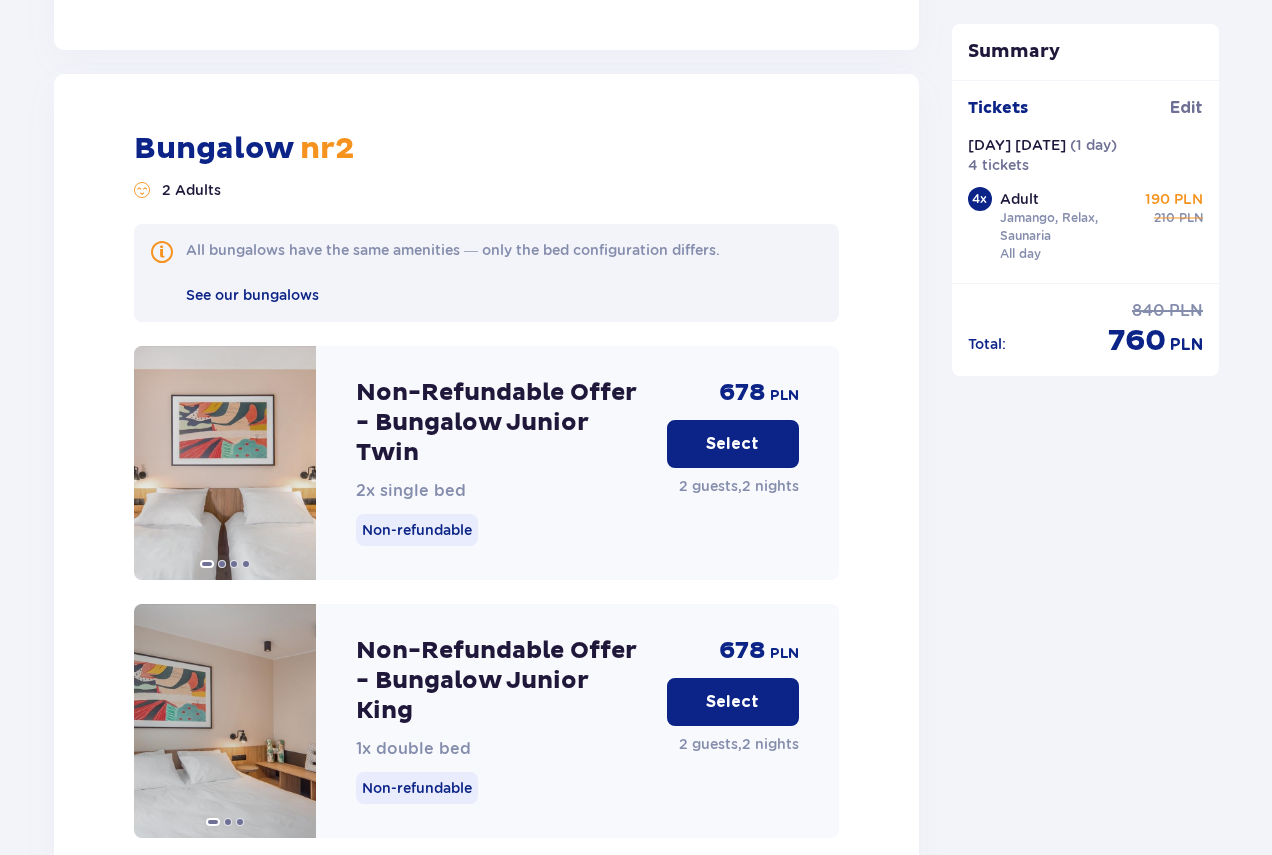 scroll, scrollTop: 5944, scrollLeft: 0, axis: vertical 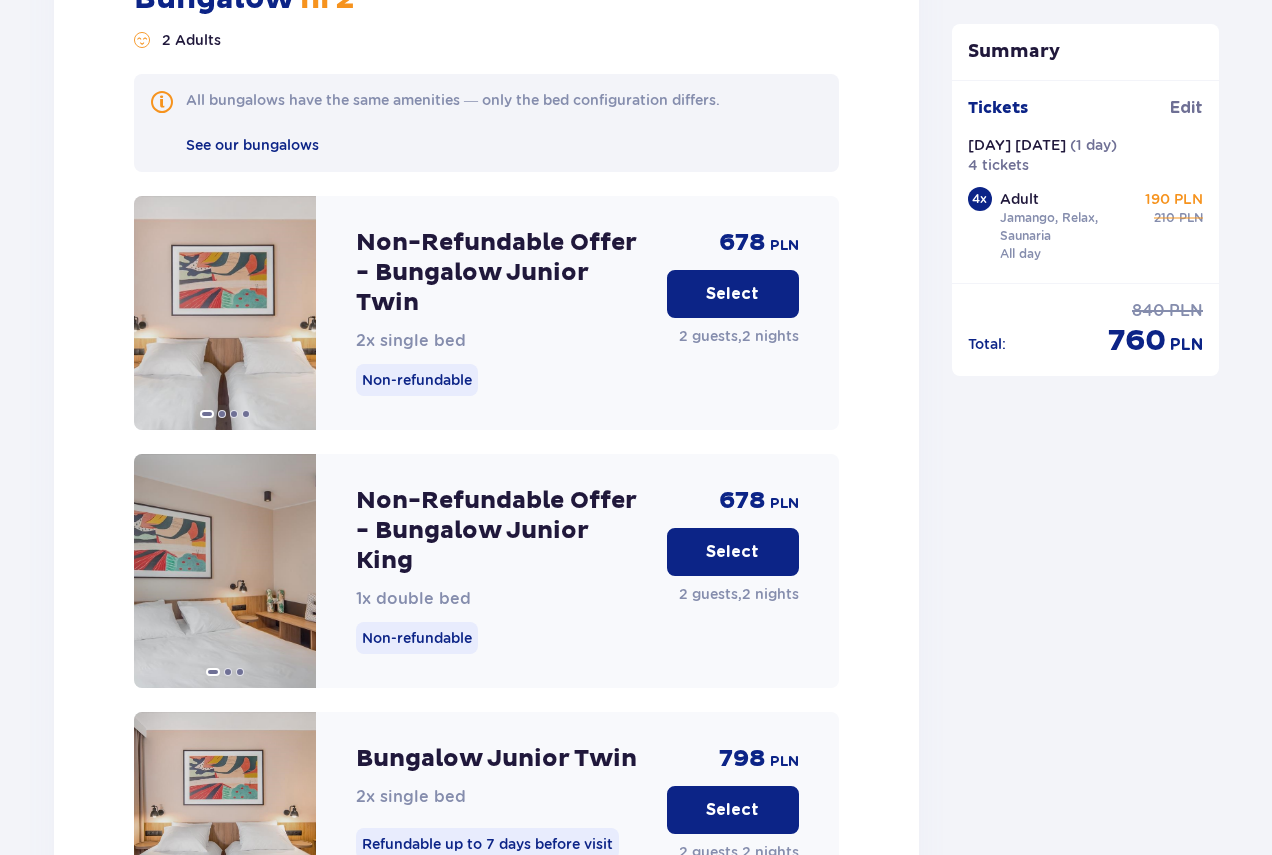 click on "Select" at bounding box center [732, 552] 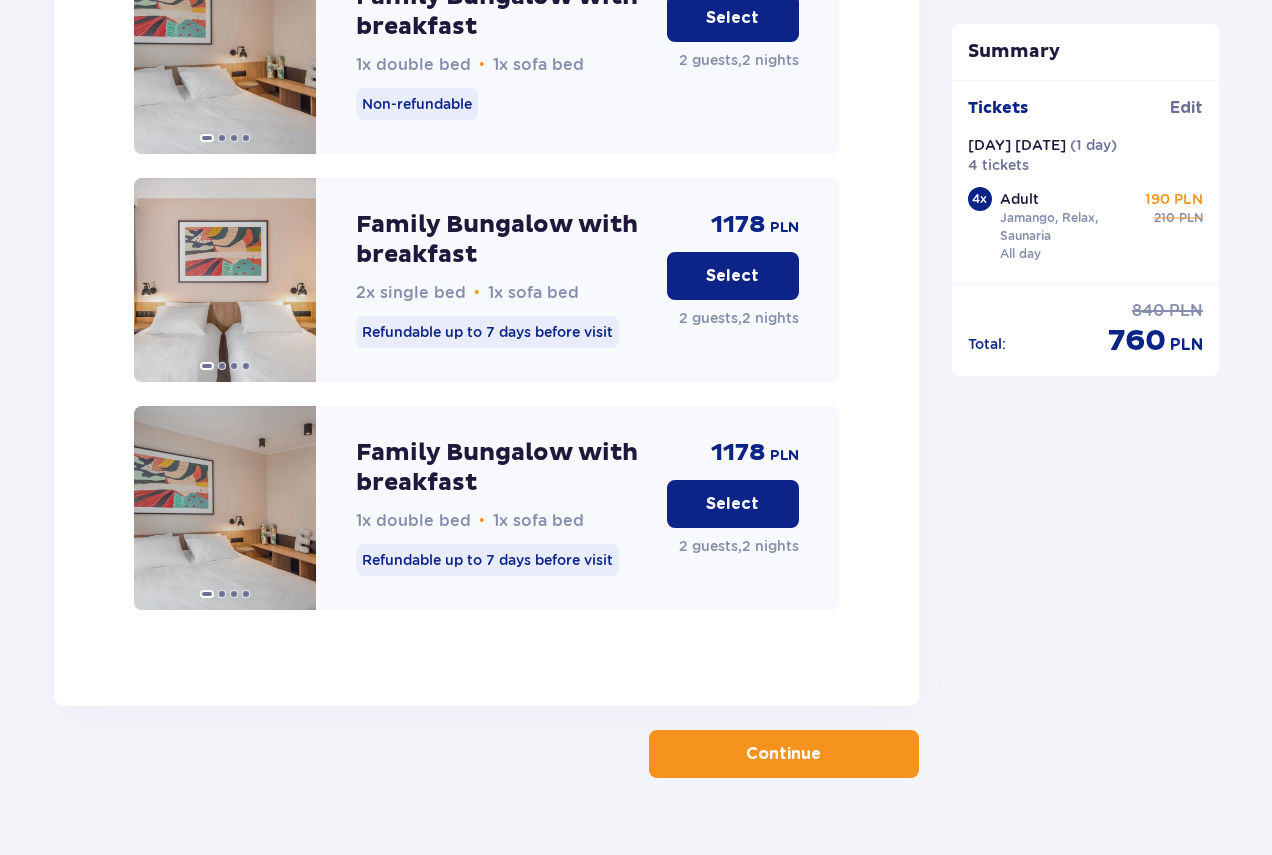 scroll, scrollTop: 9389, scrollLeft: 0, axis: vertical 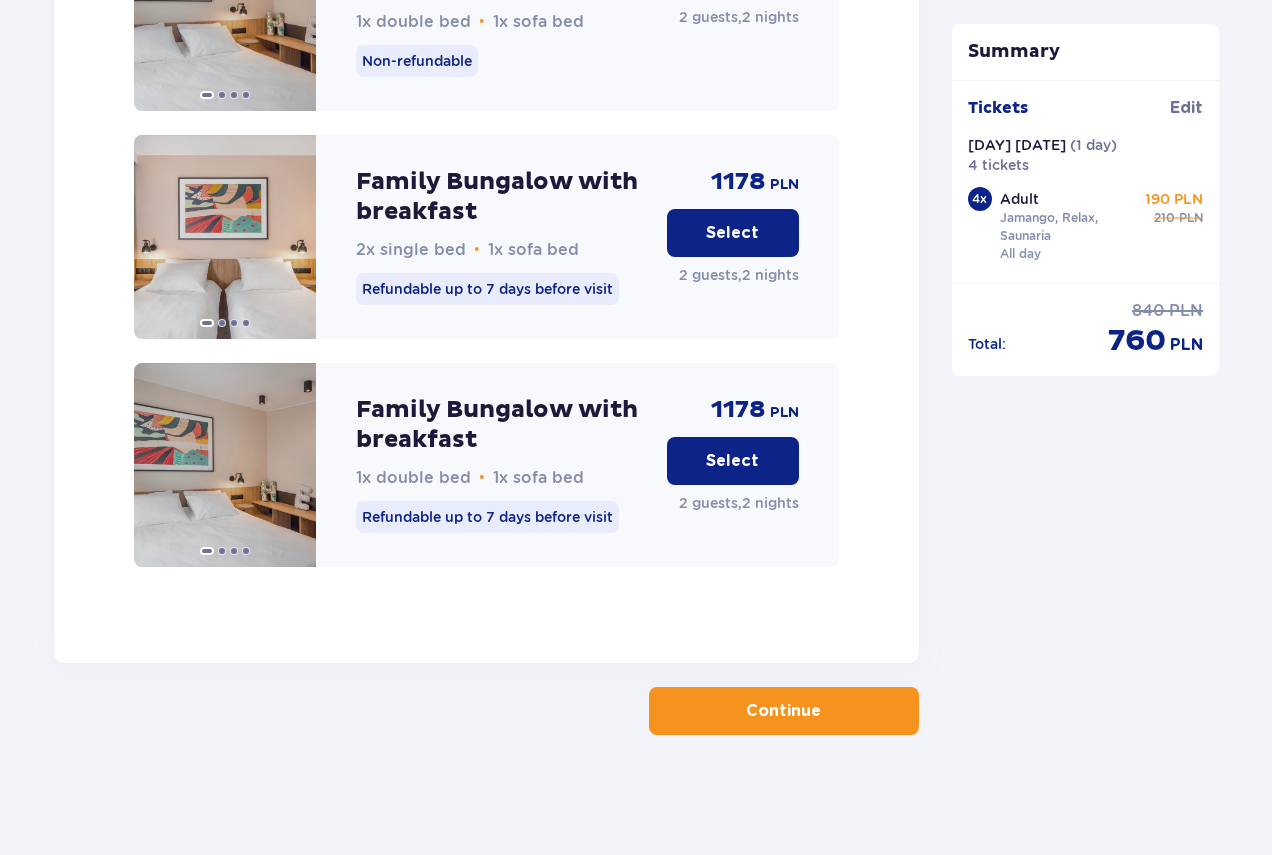 click on "Continue" at bounding box center [784, 711] 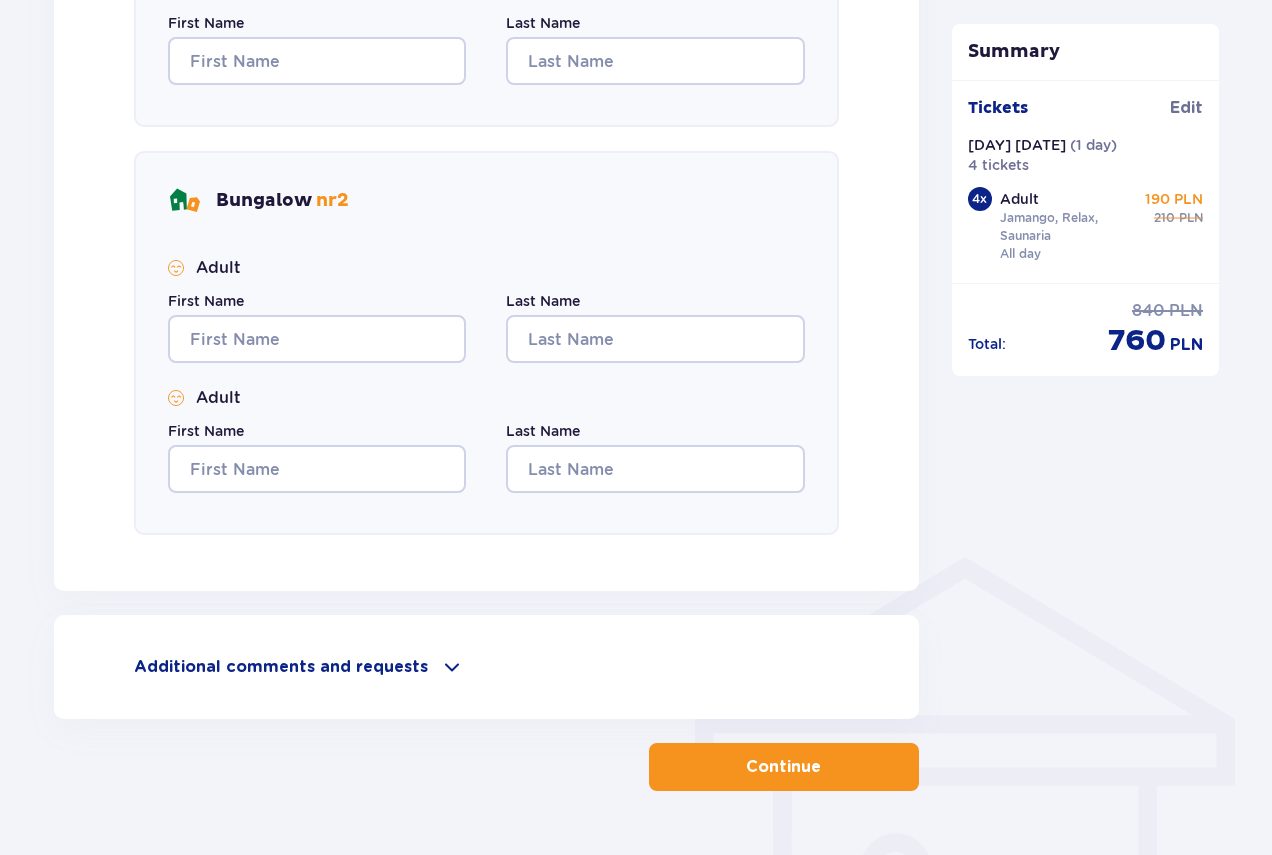 scroll, scrollTop: 1100, scrollLeft: 0, axis: vertical 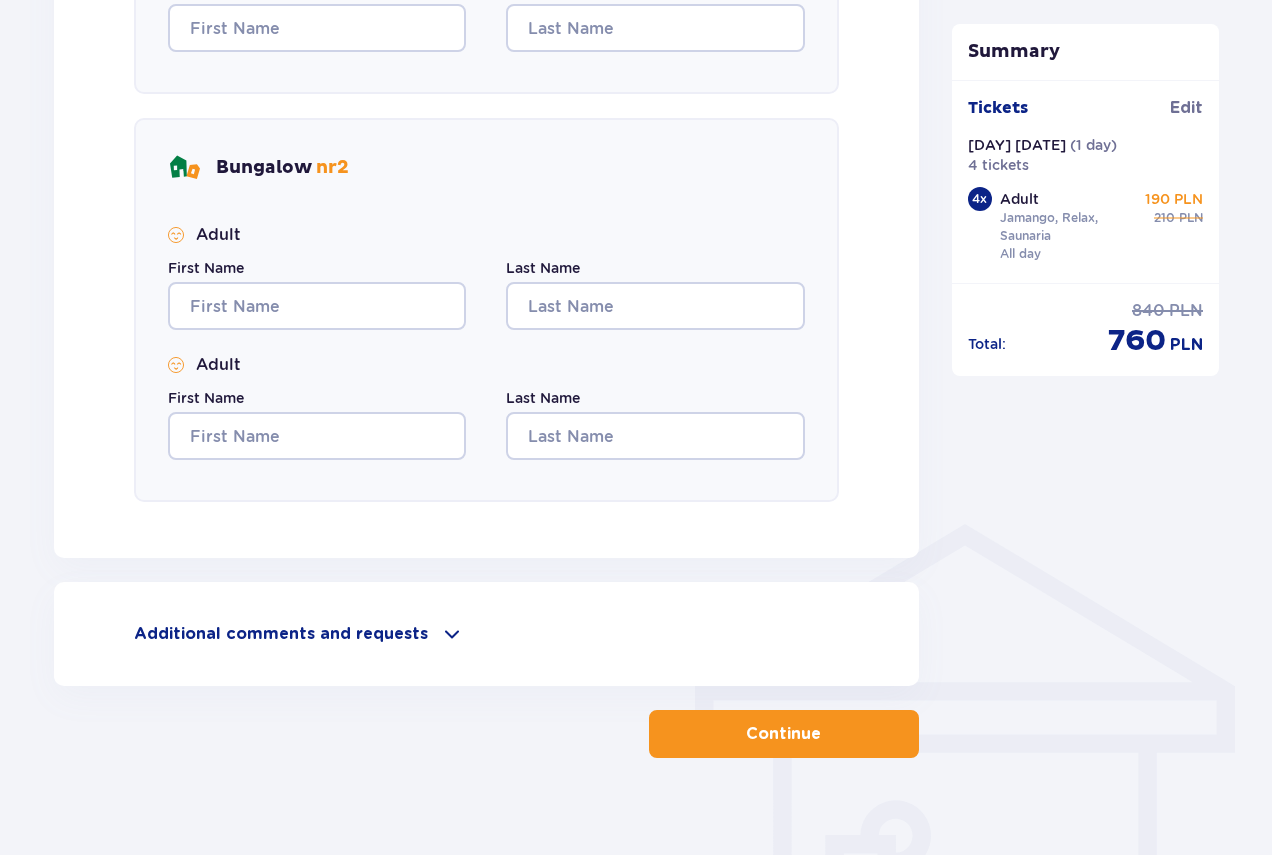 click on "Additional comments and requests" at bounding box center (281, 634) 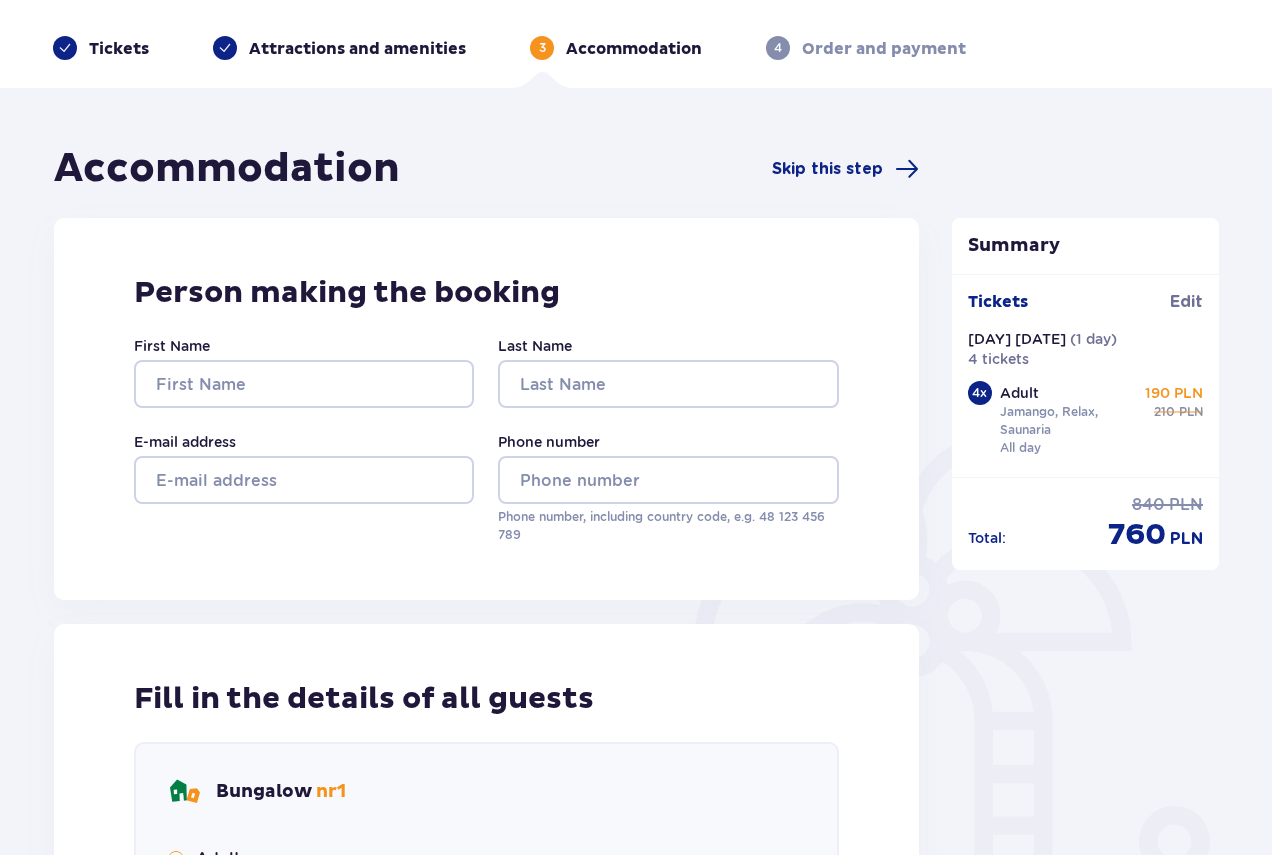 scroll, scrollTop: 0, scrollLeft: 0, axis: both 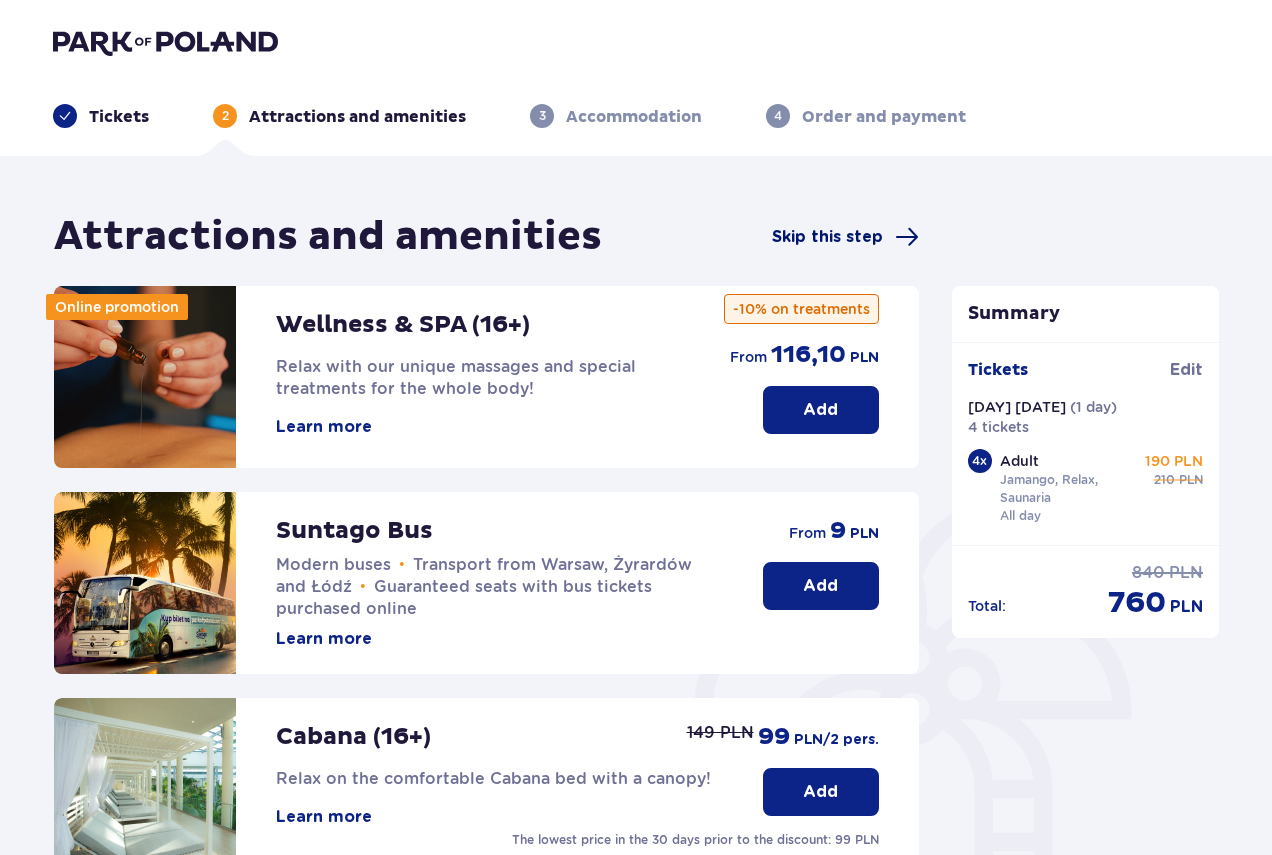 click on "Skip this step" at bounding box center (827, 237) 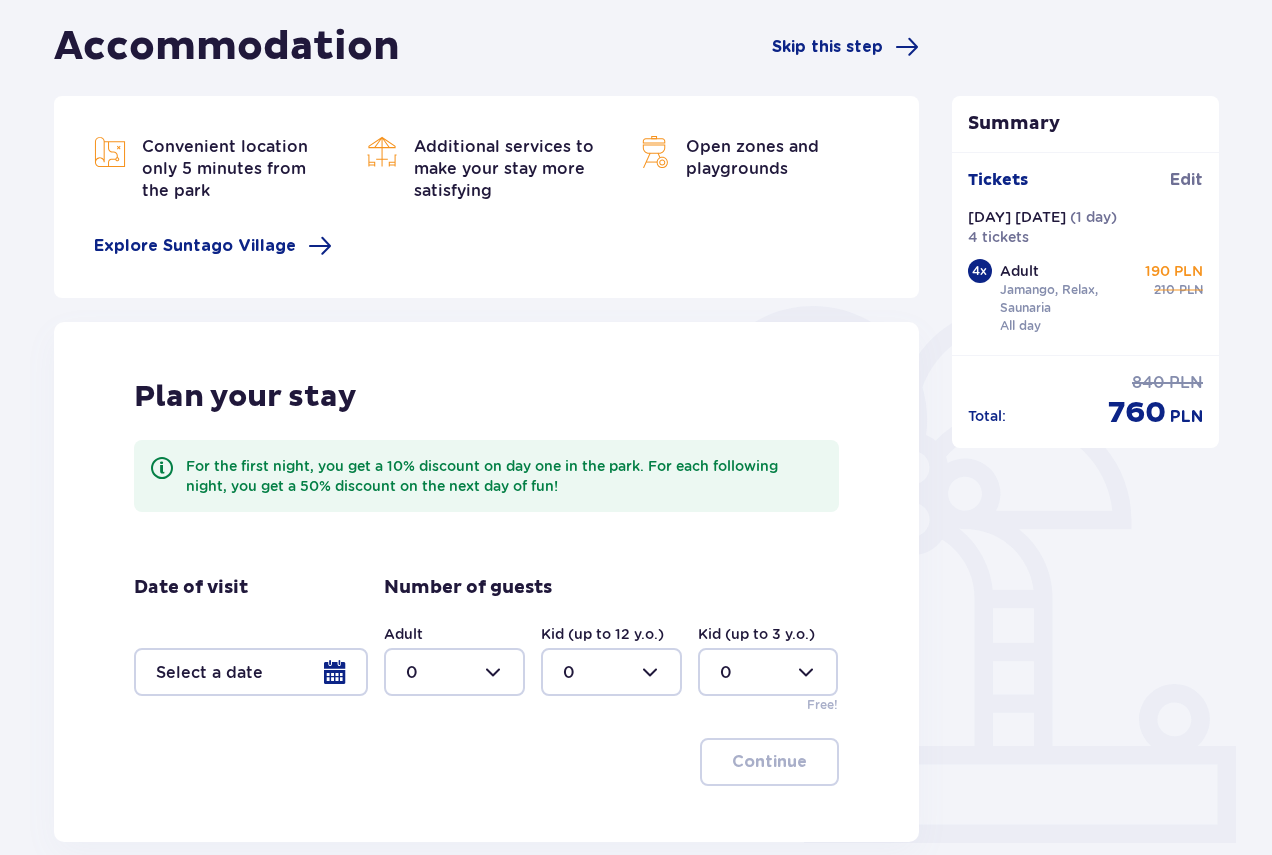 scroll, scrollTop: 369, scrollLeft: 0, axis: vertical 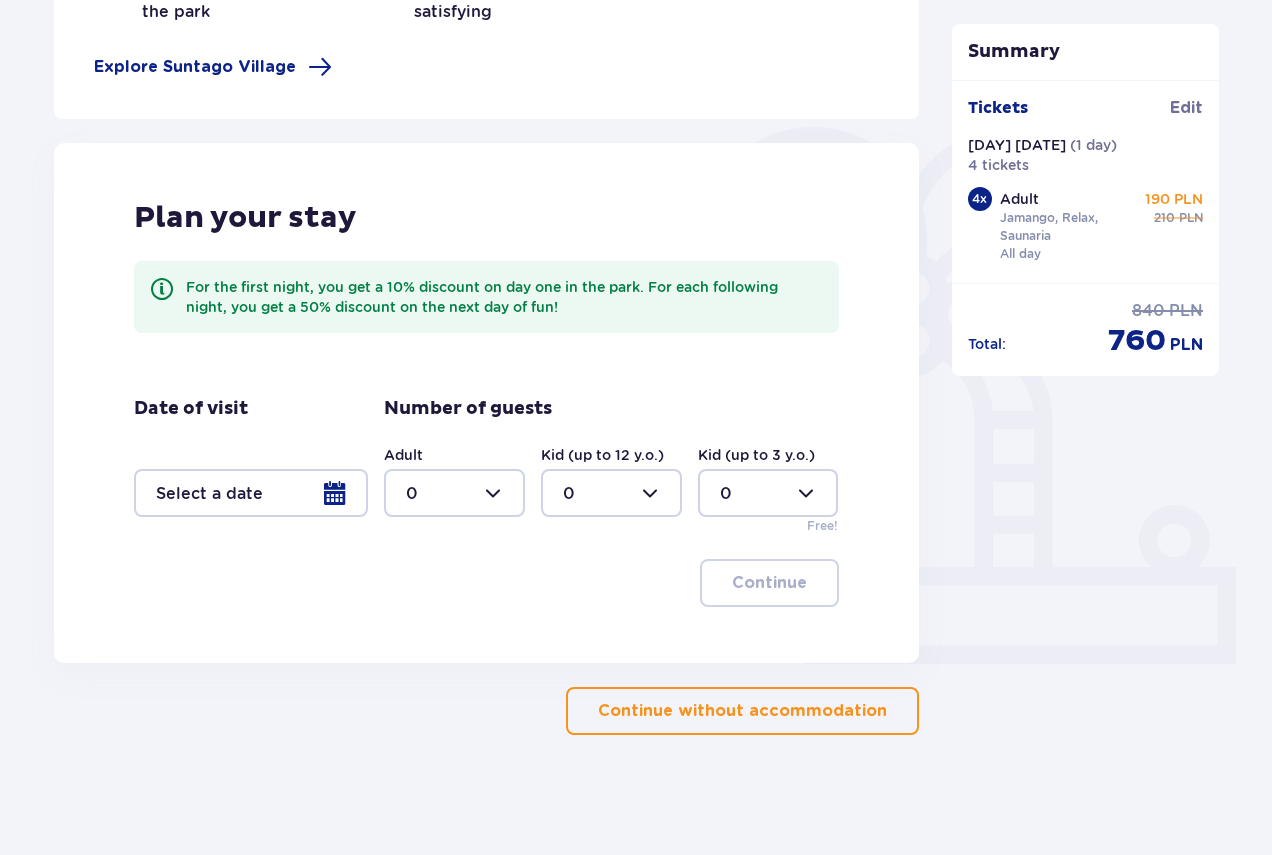 click at bounding box center (251, 493) 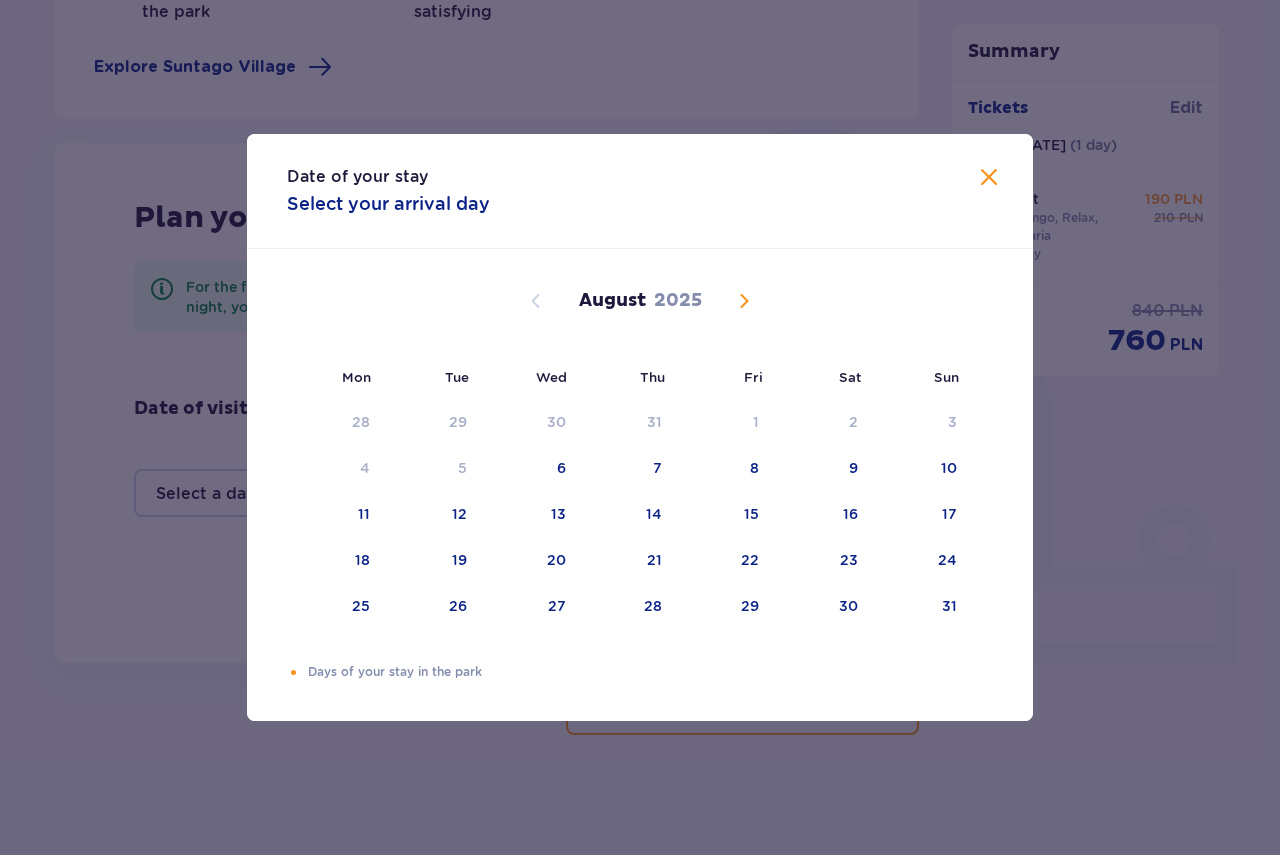 click at bounding box center [744, 301] 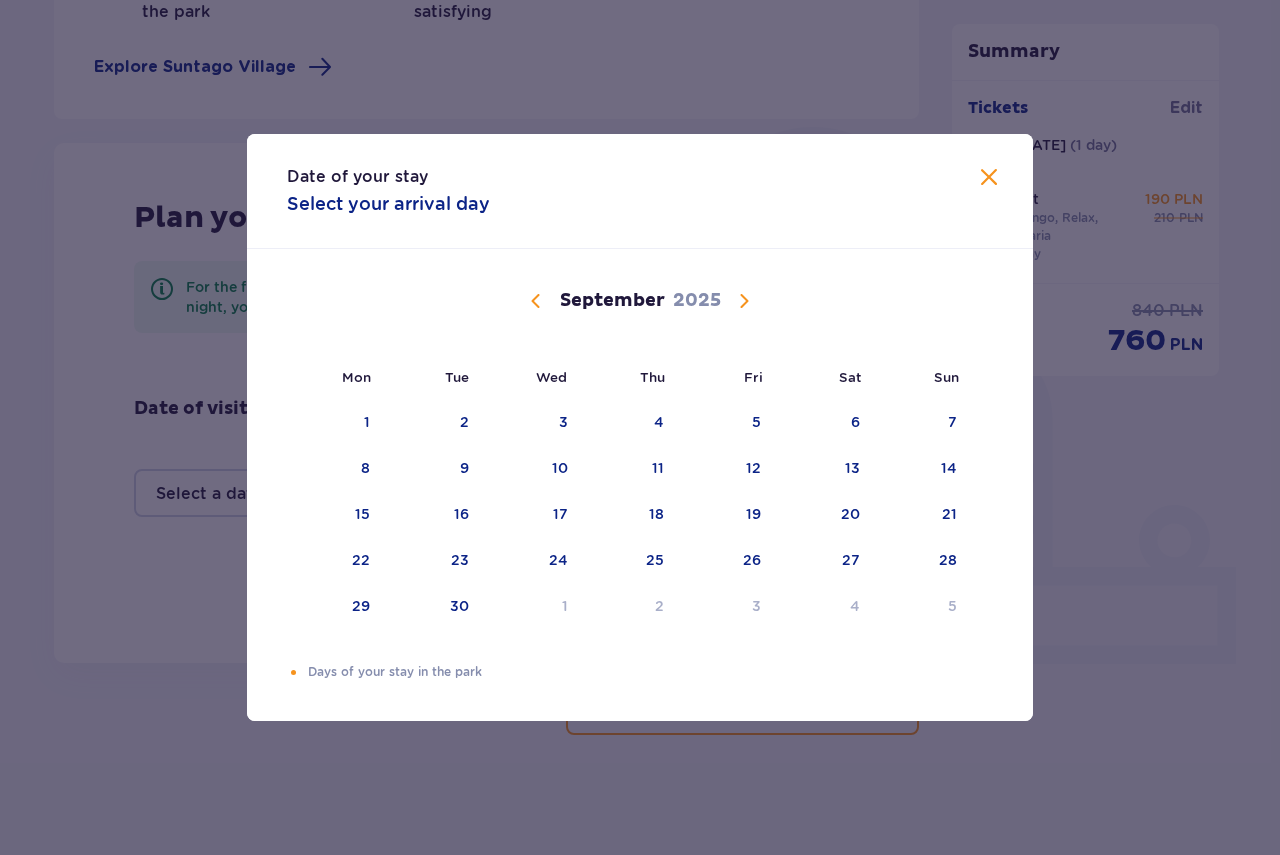 click at bounding box center [744, 301] 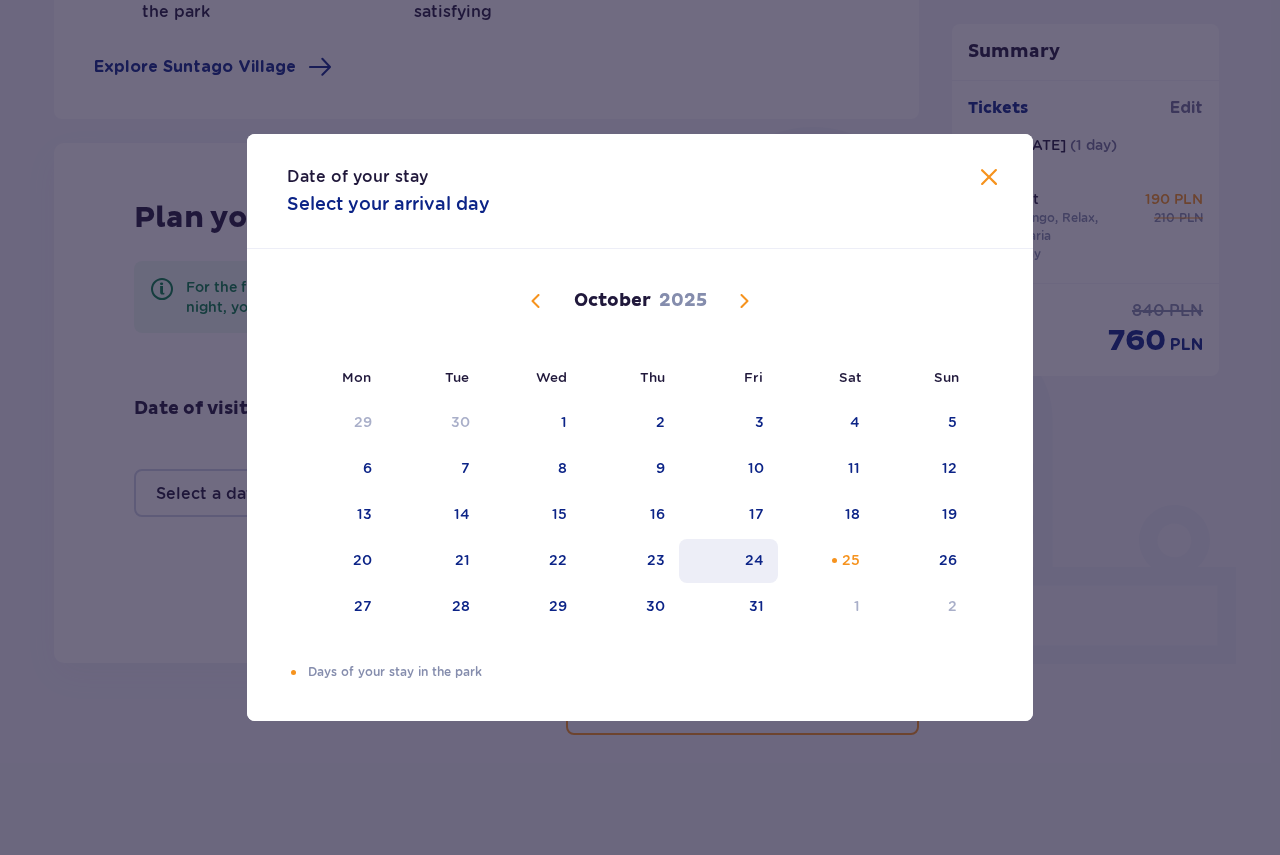 click on "24" at bounding box center [728, 561] 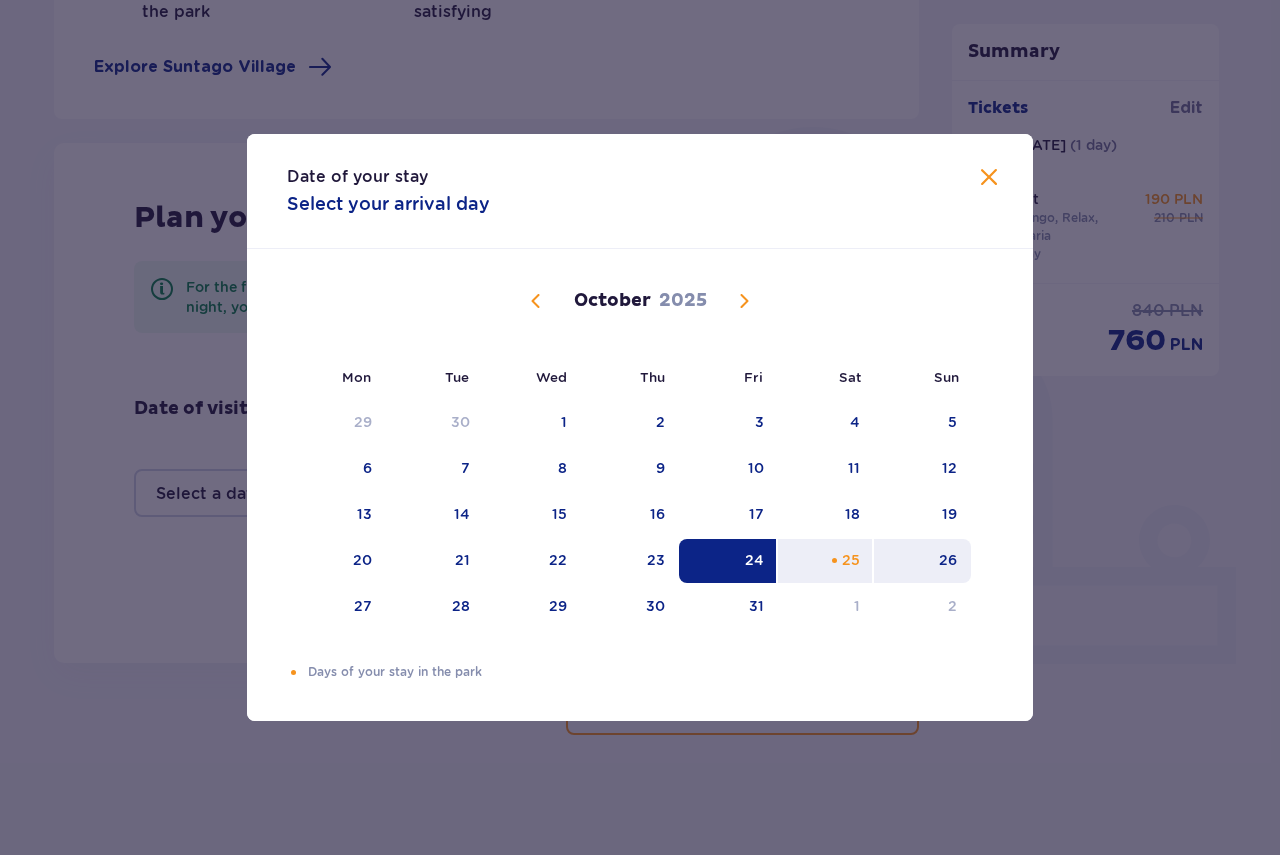click on "26" at bounding box center [948, 560] 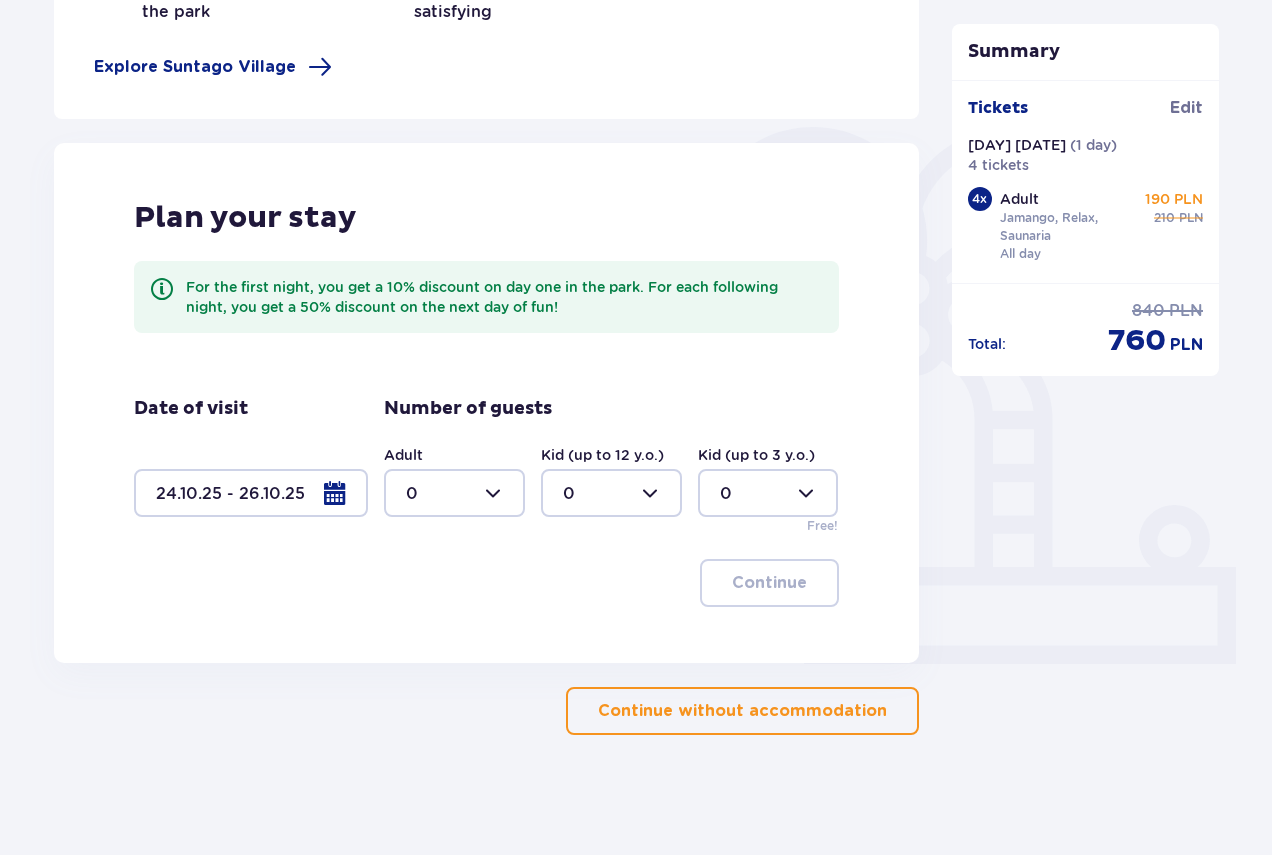 click at bounding box center [454, 493] 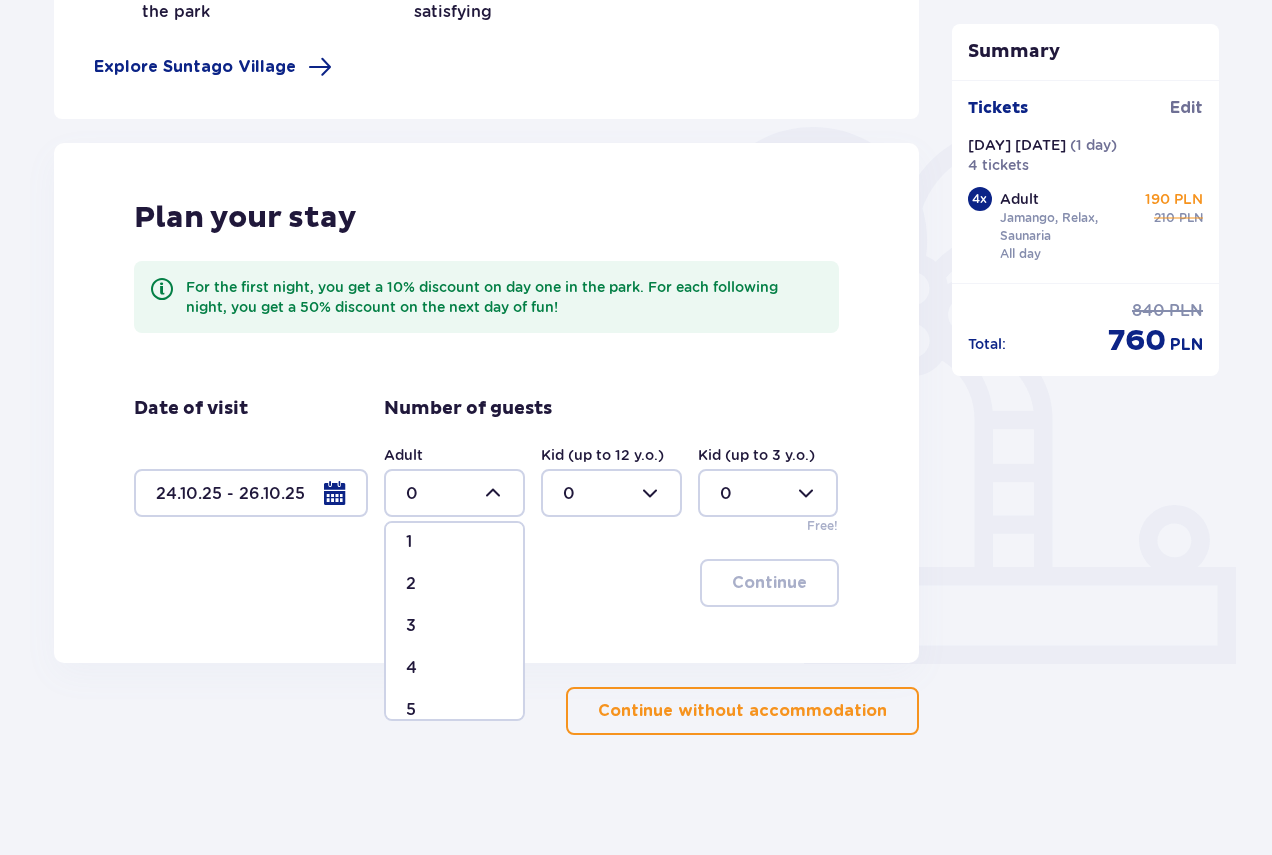 scroll, scrollTop: 100, scrollLeft: 0, axis: vertical 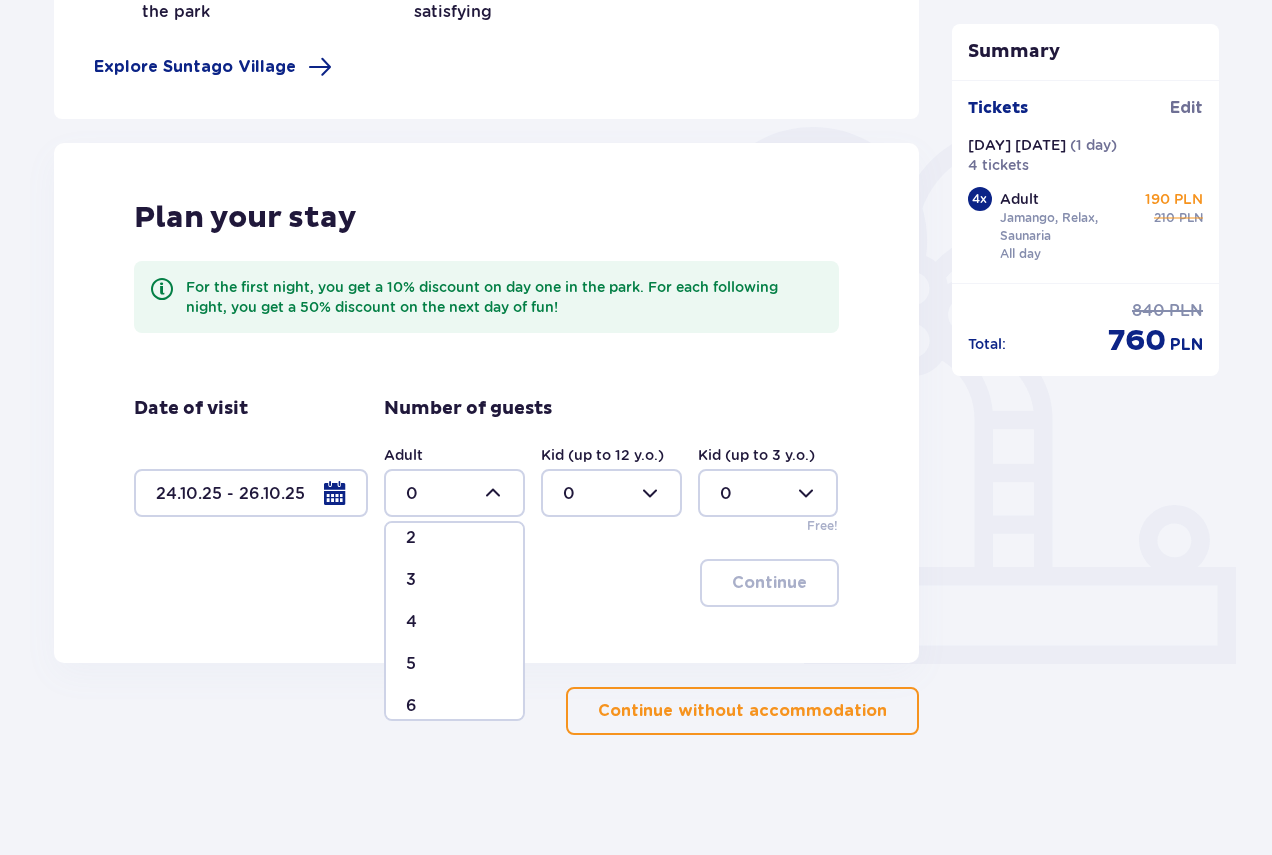 click on "4" at bounding box center (454, 622) 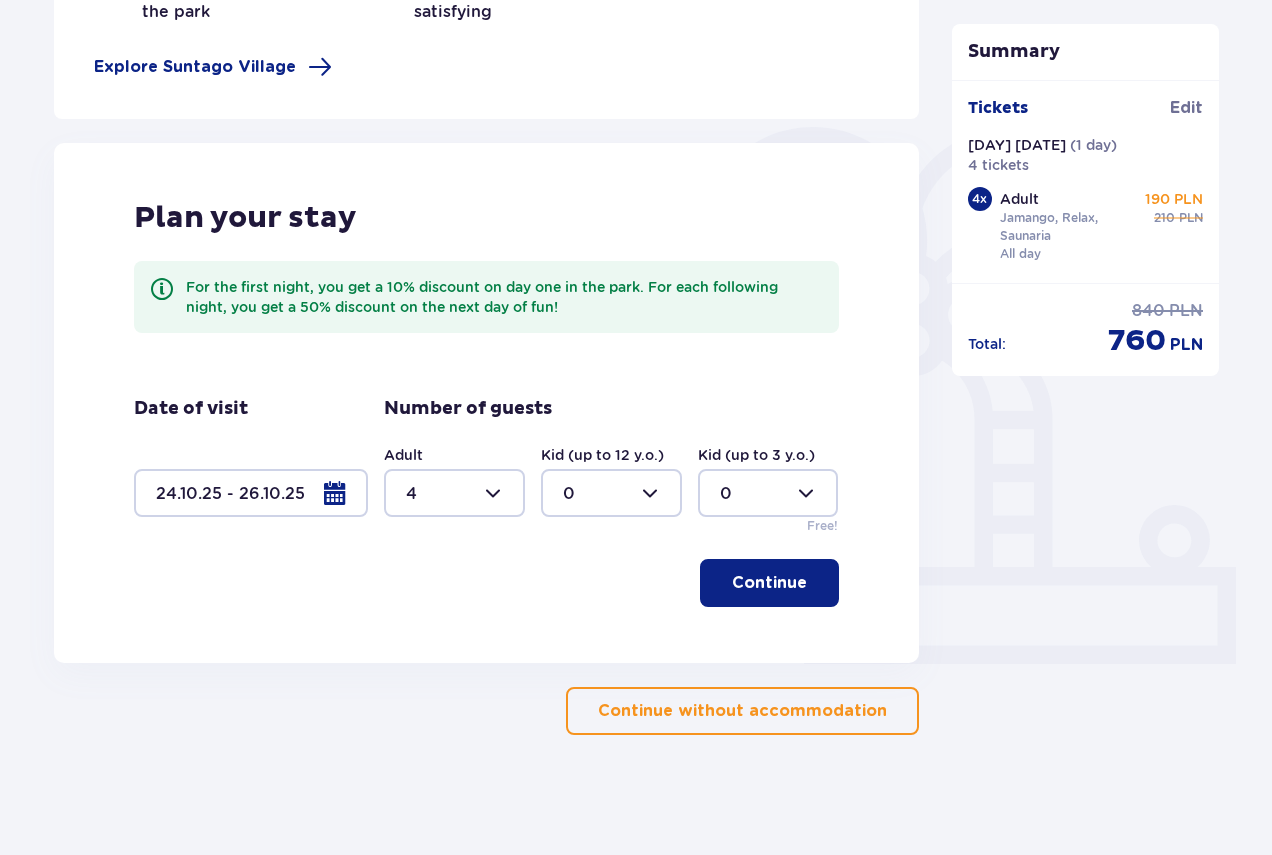 click on "Continue" at bounding box center [769, 583] 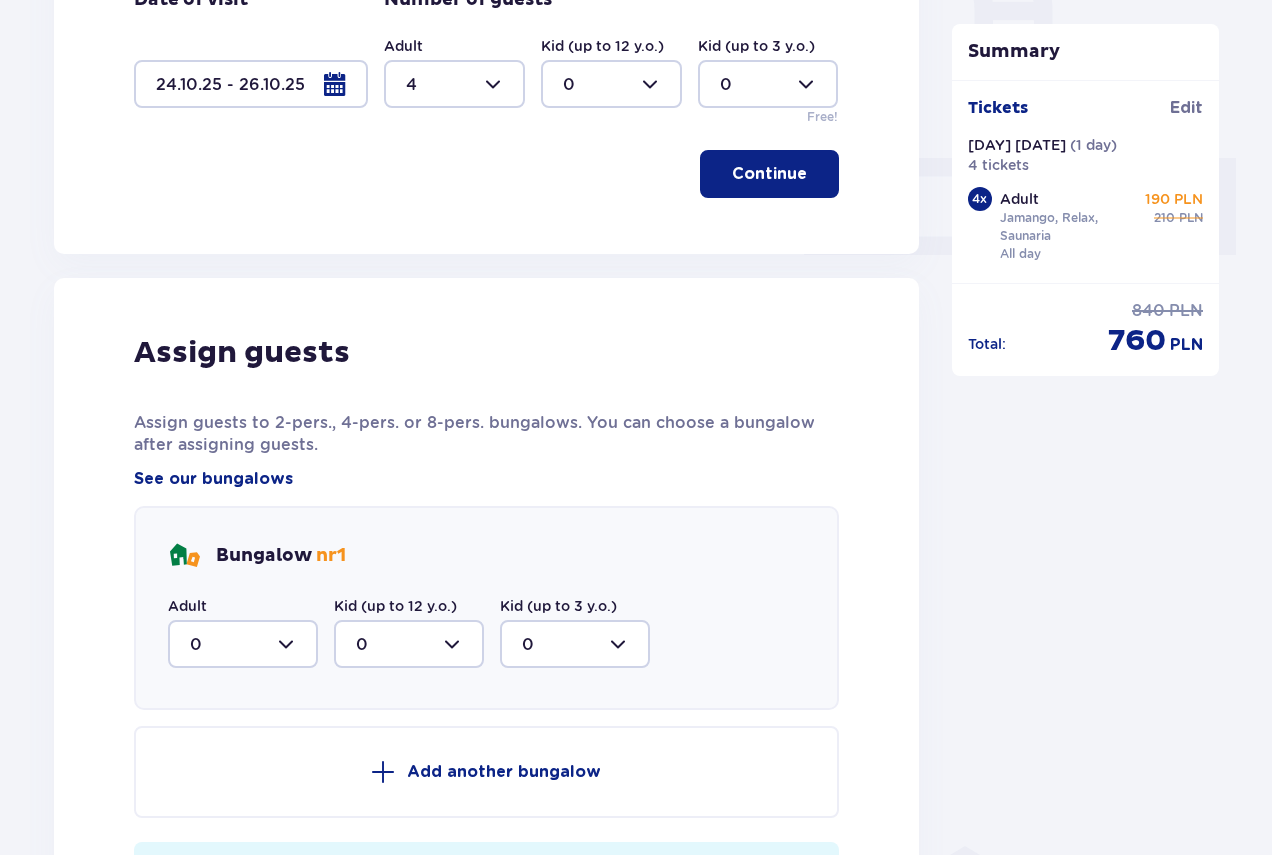 scroll, scrollTop: 932, scrollLeft: 0, axis: vertical 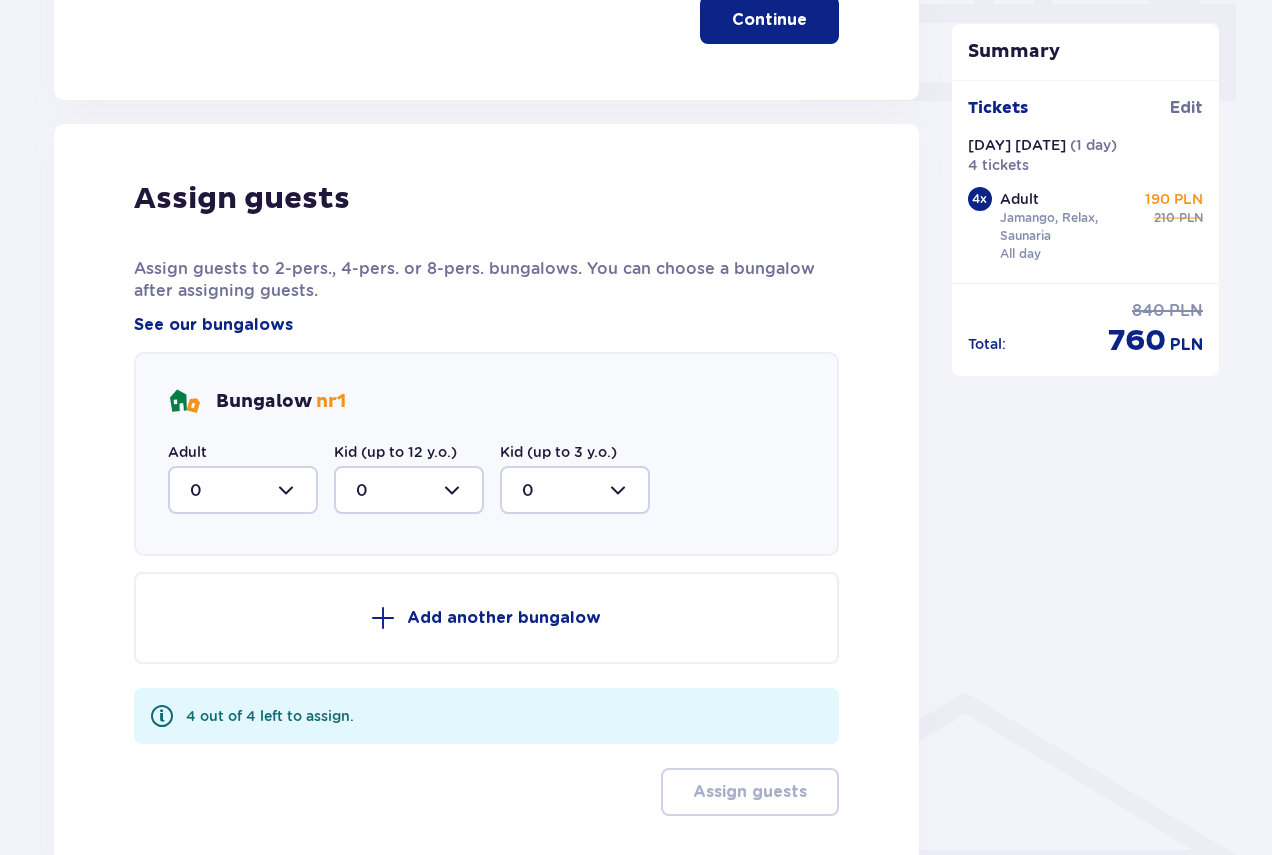click at bounding box center (243, 490) 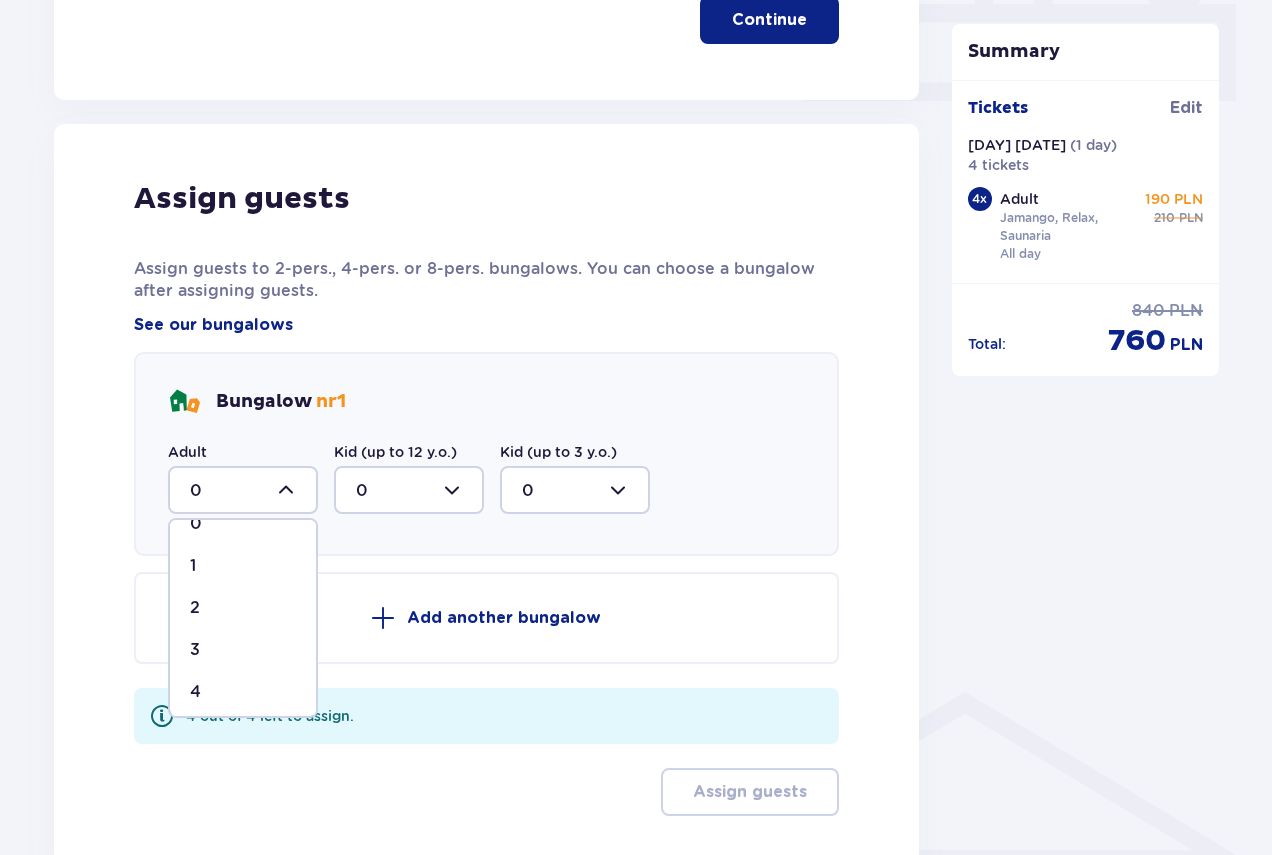 scroll, scrollTop: 34, scrollLeft: 0, axis: vertical 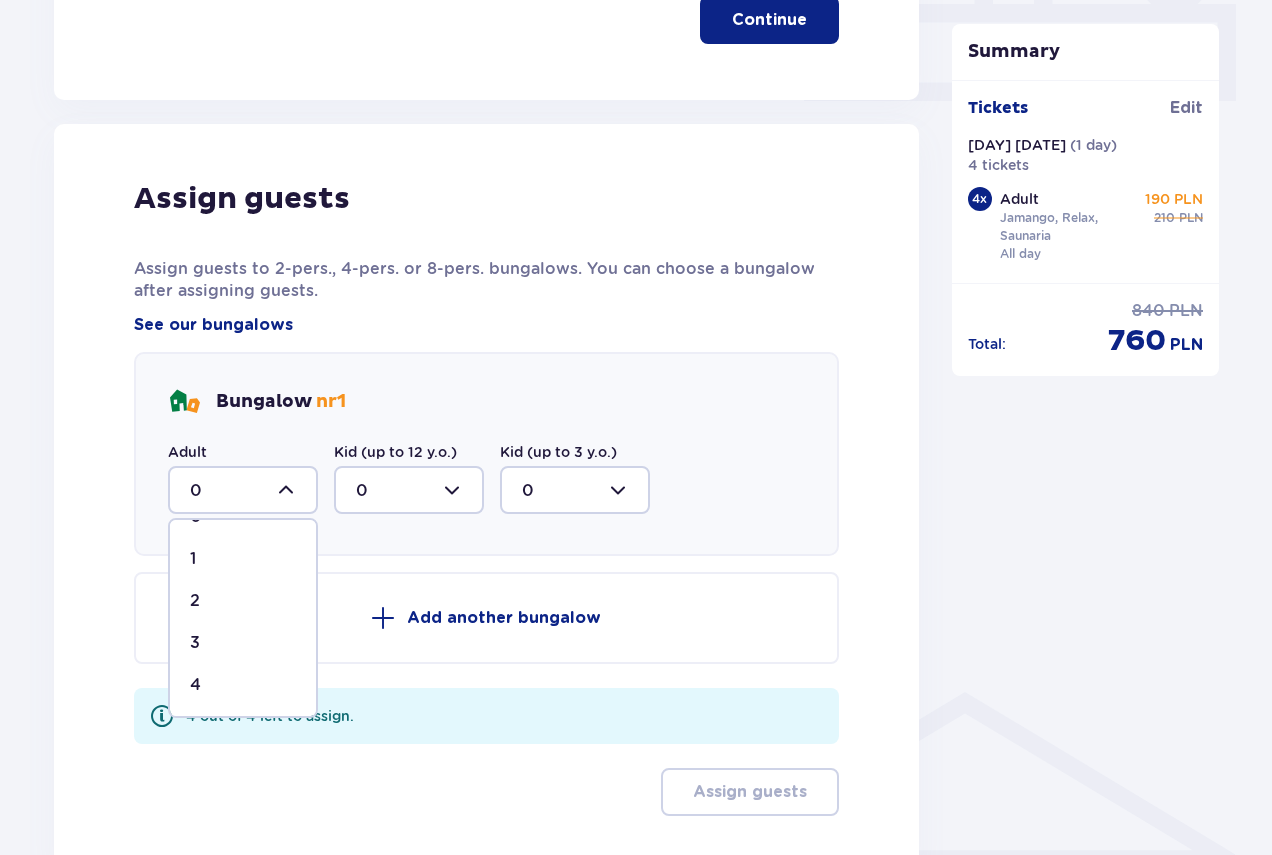click on "4" at bounding box center (243, 685) 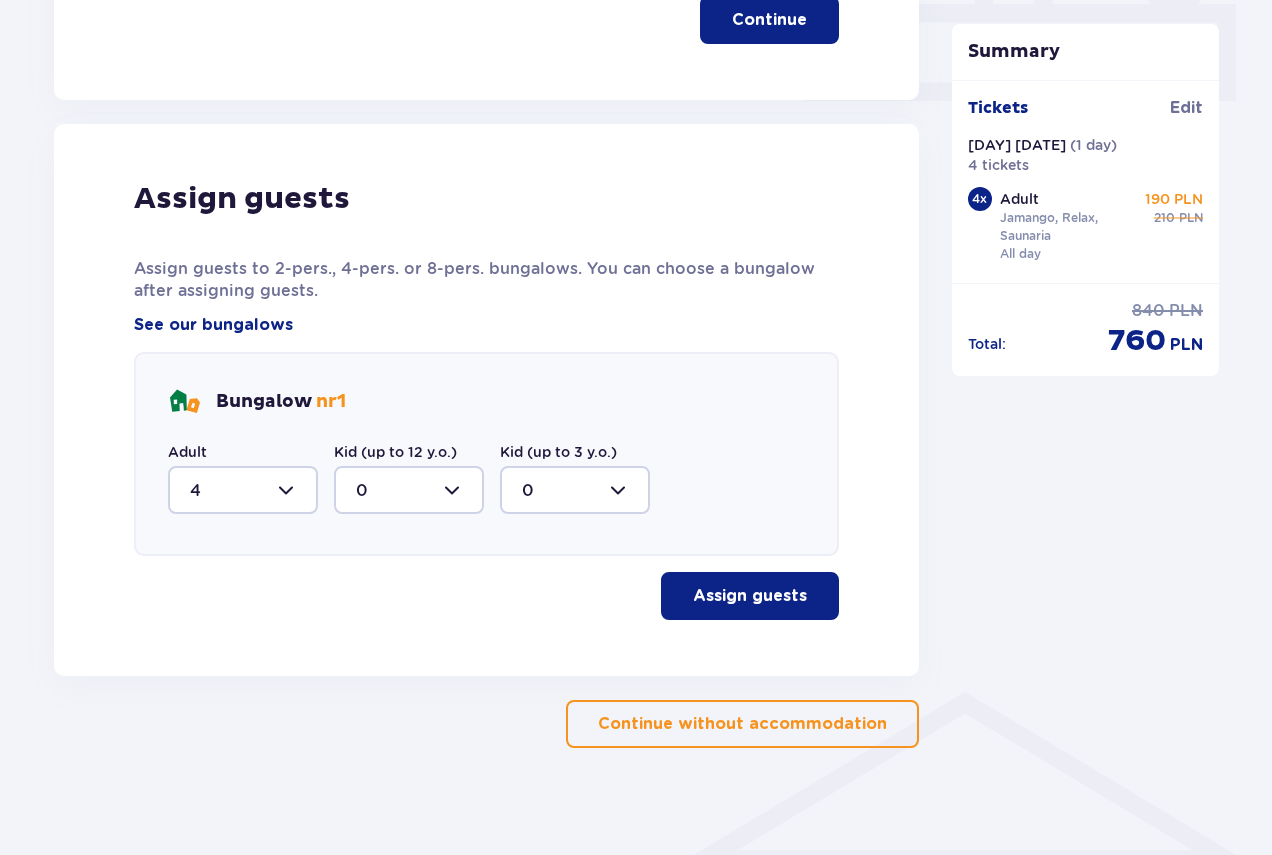 click on "Assign guests" at bounding box center [750, 596] 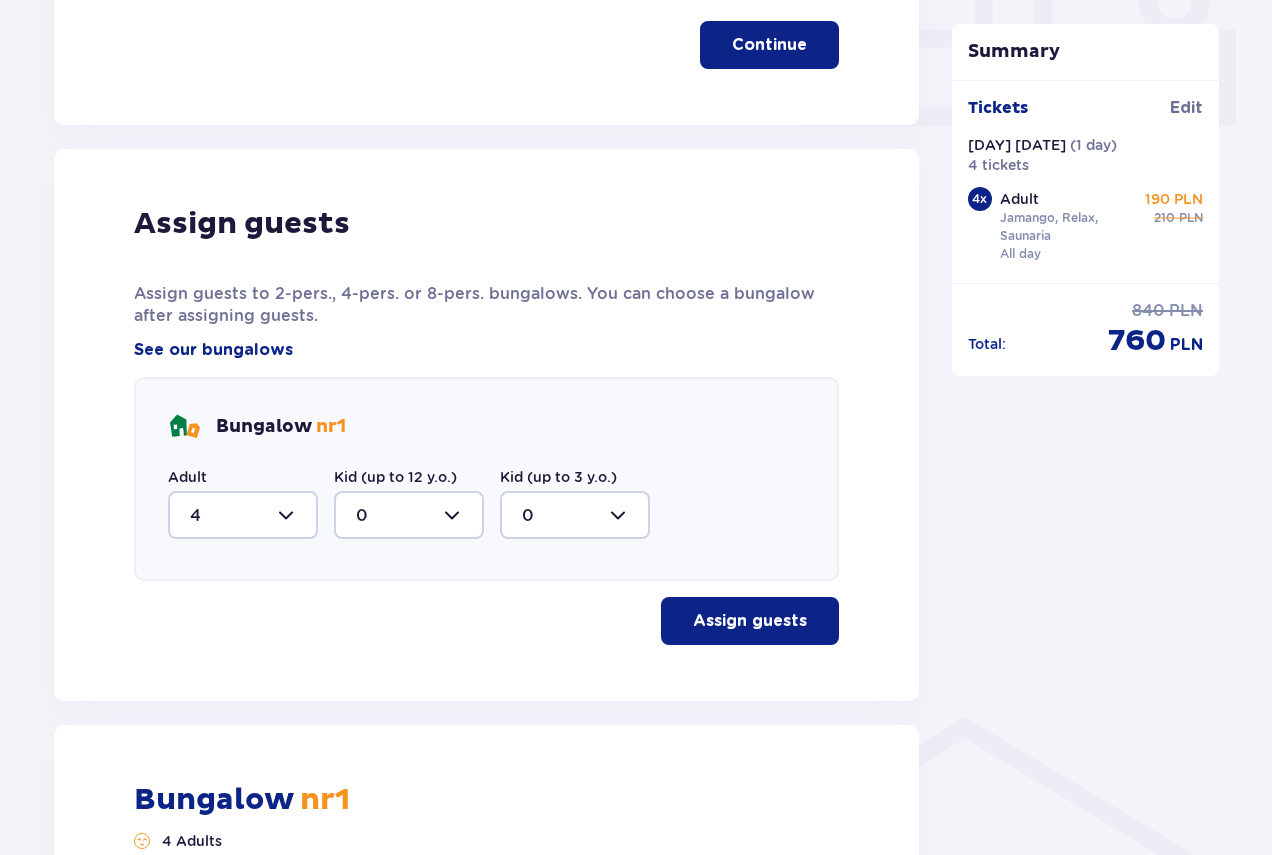 scroll, scrollTop: 908, scrollLeft: 0, axis: vertical 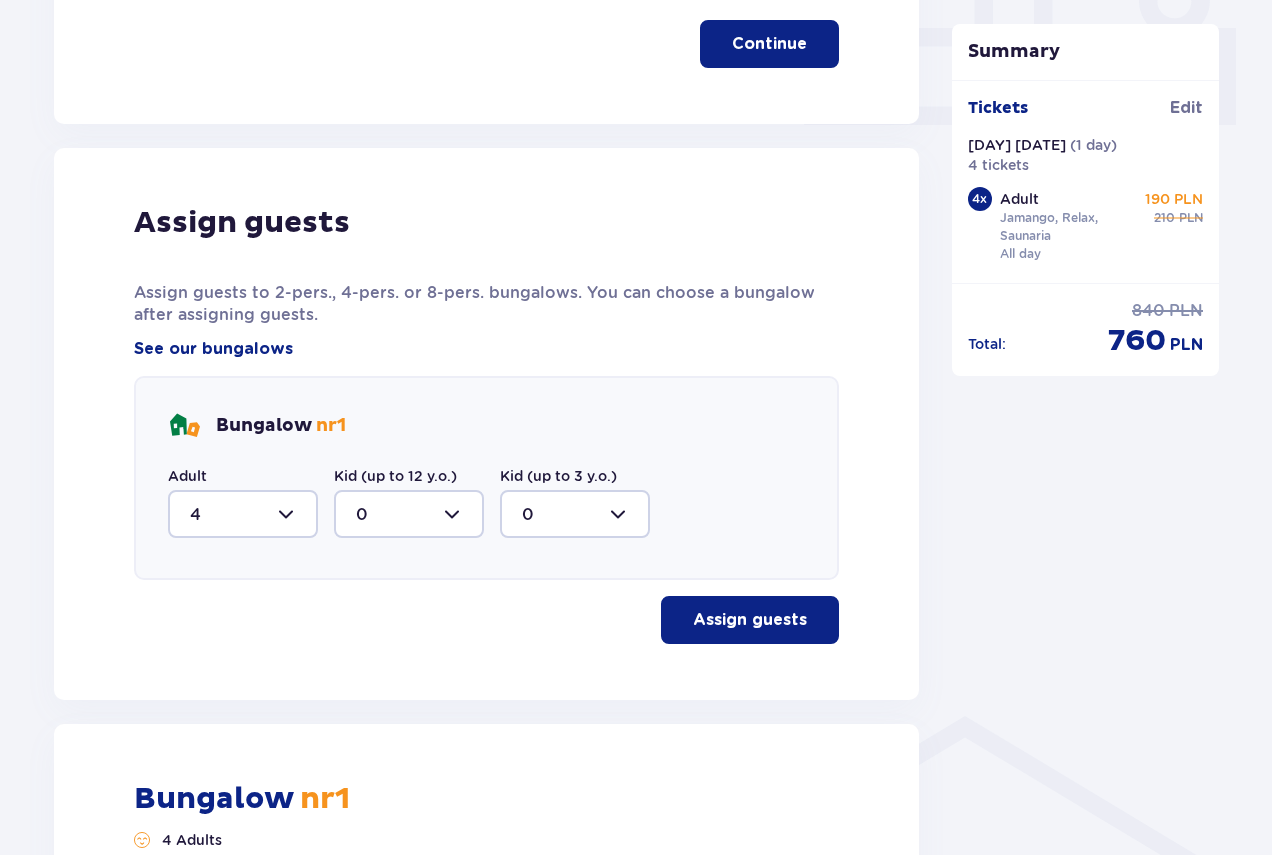 click at bounding box center (243, 514) 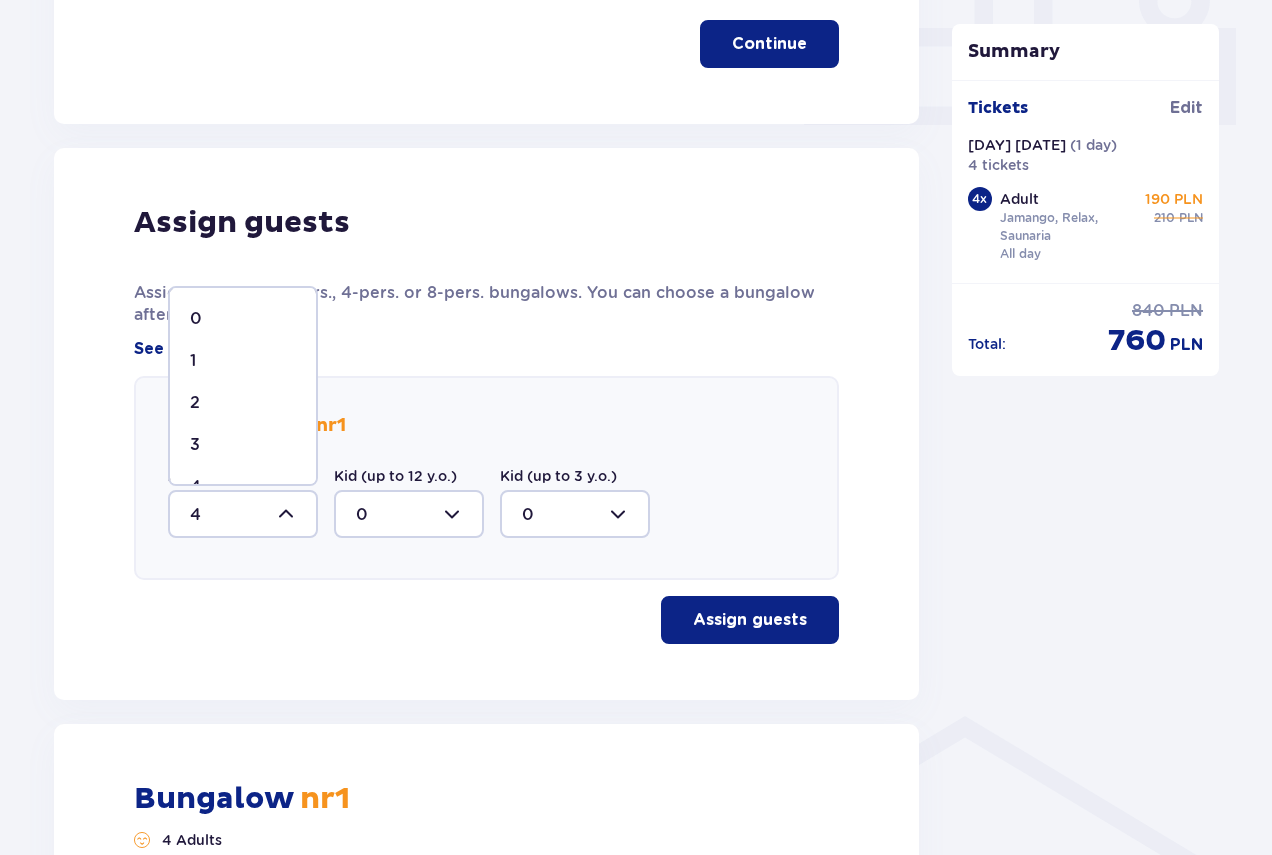 click on "2" at bounding box center [243, 403] 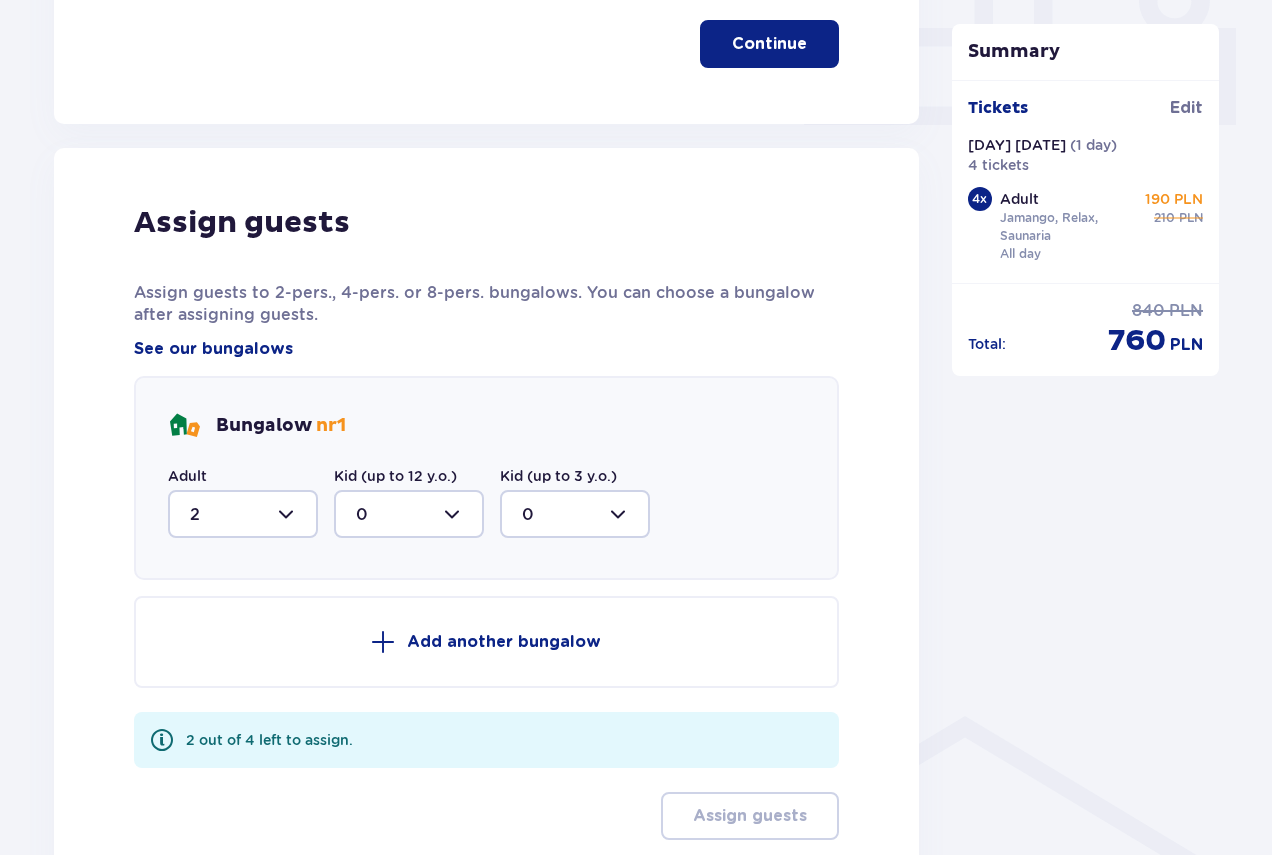click on "Add another bungalow" at bounding box center [486, 642] 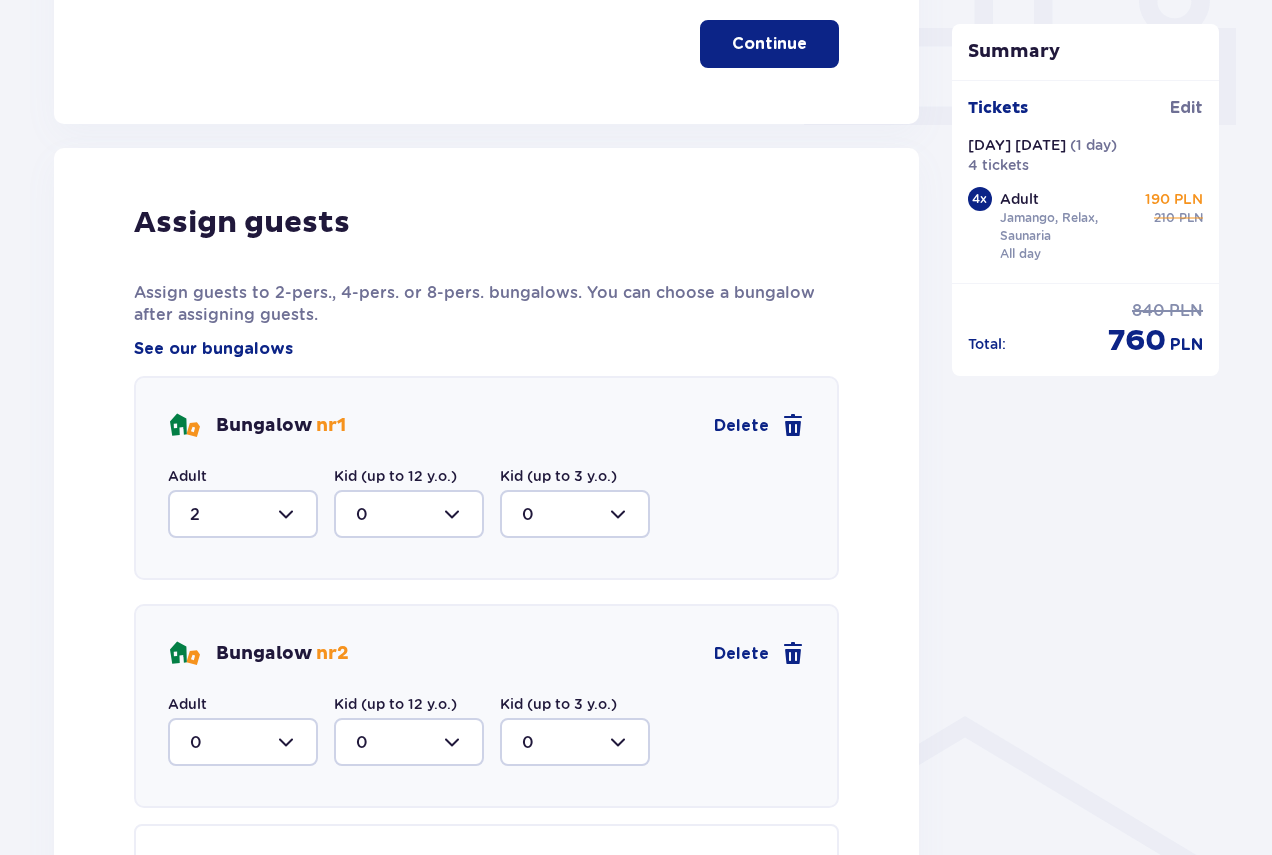 click at bounding box center (243, 742) 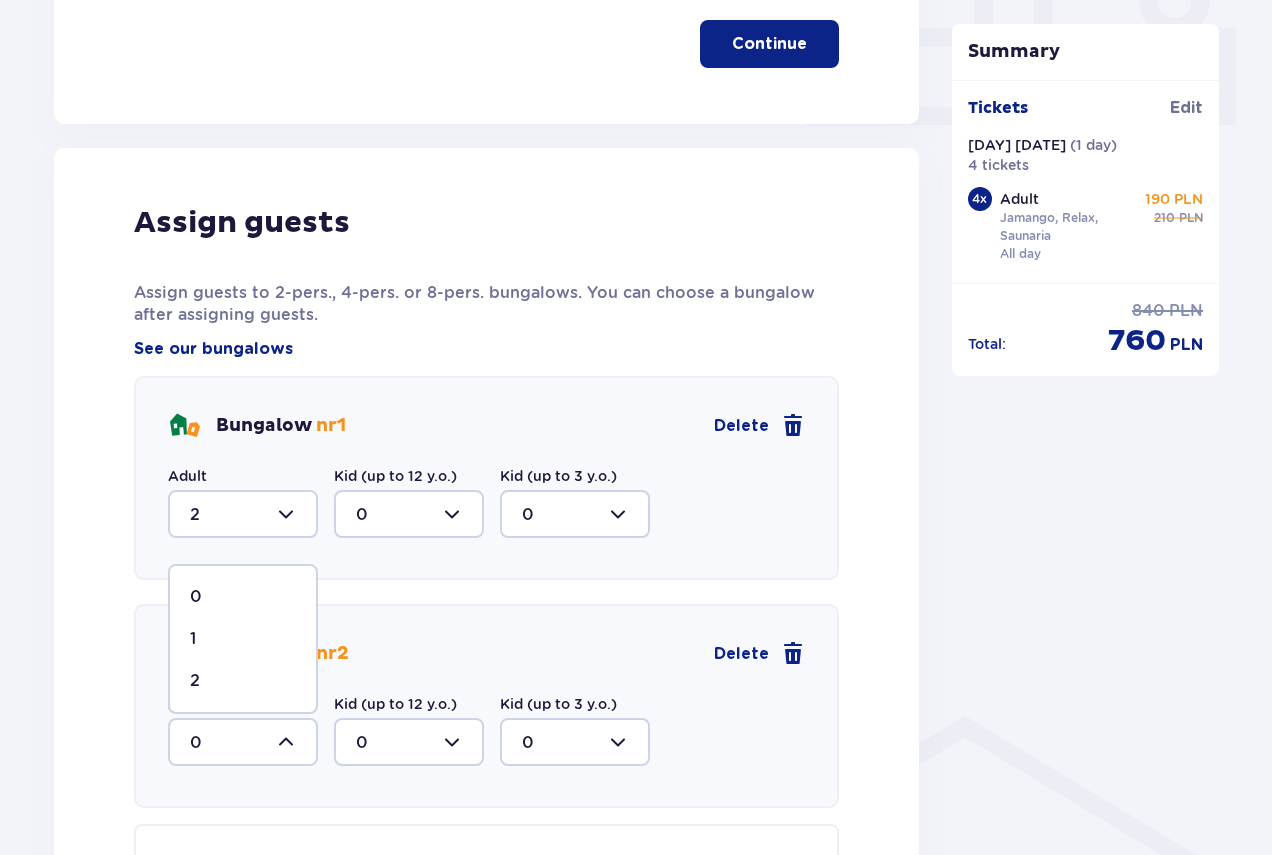 click on "2" at bounding box center (243, 681) 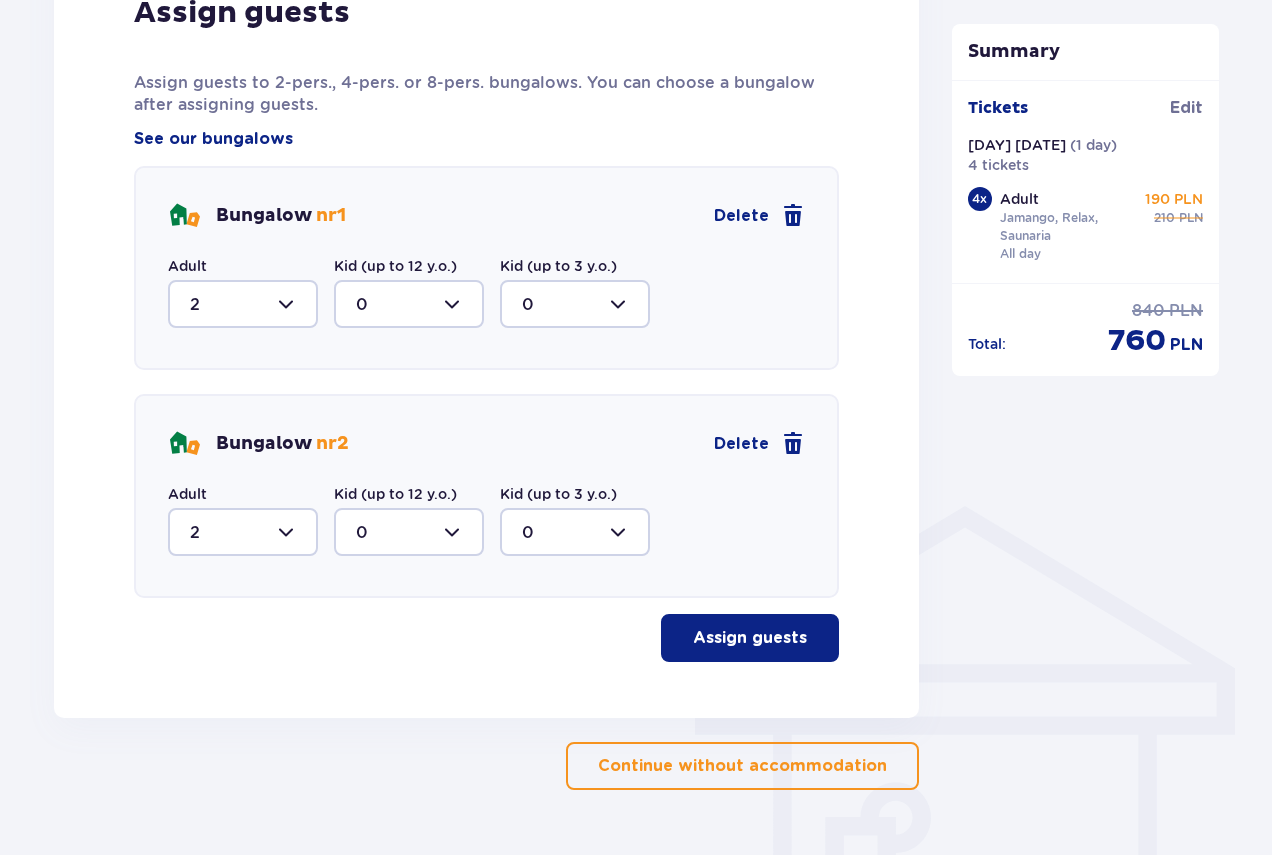 scroll, scrollTop: 1173, scrollLeft: 0, axis: vertical 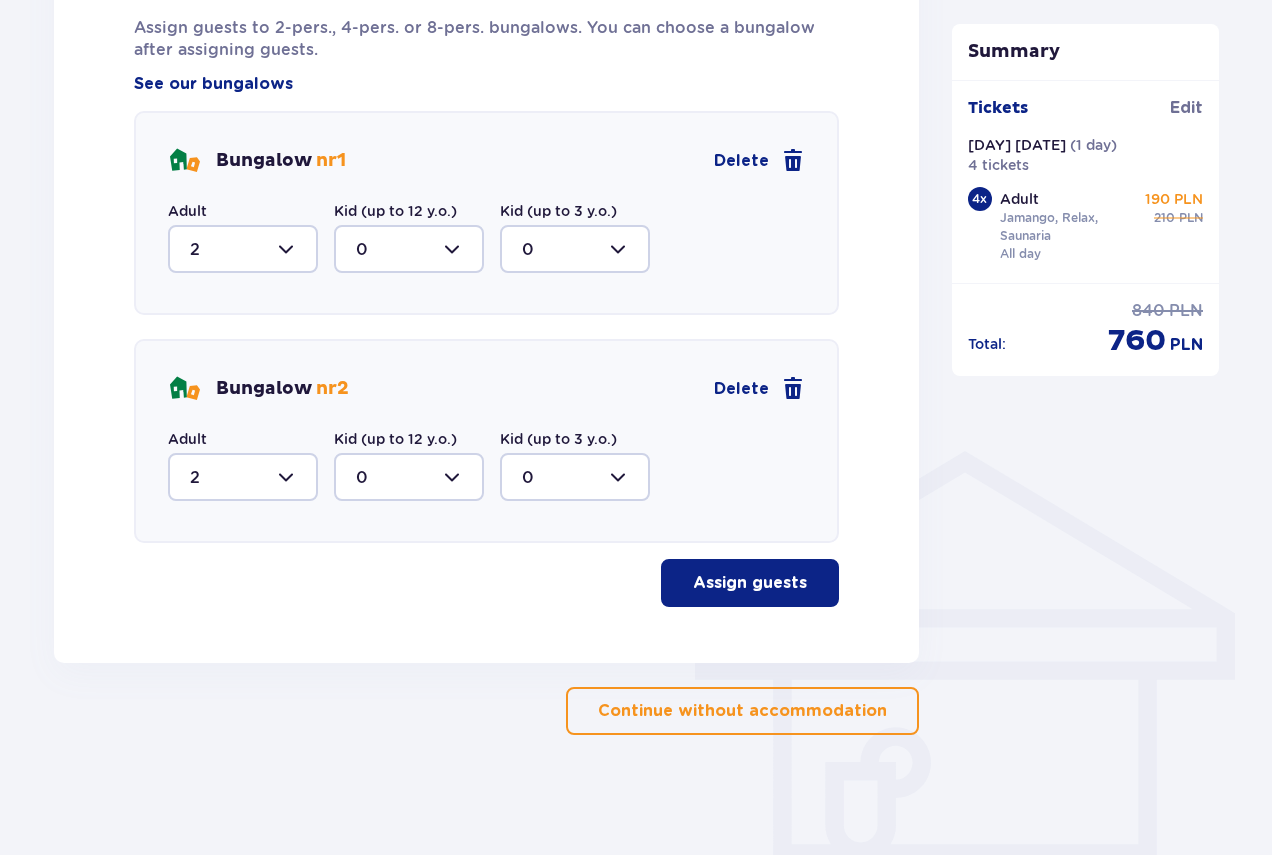 click on "Assign guests" at bounding box center [750, 583] 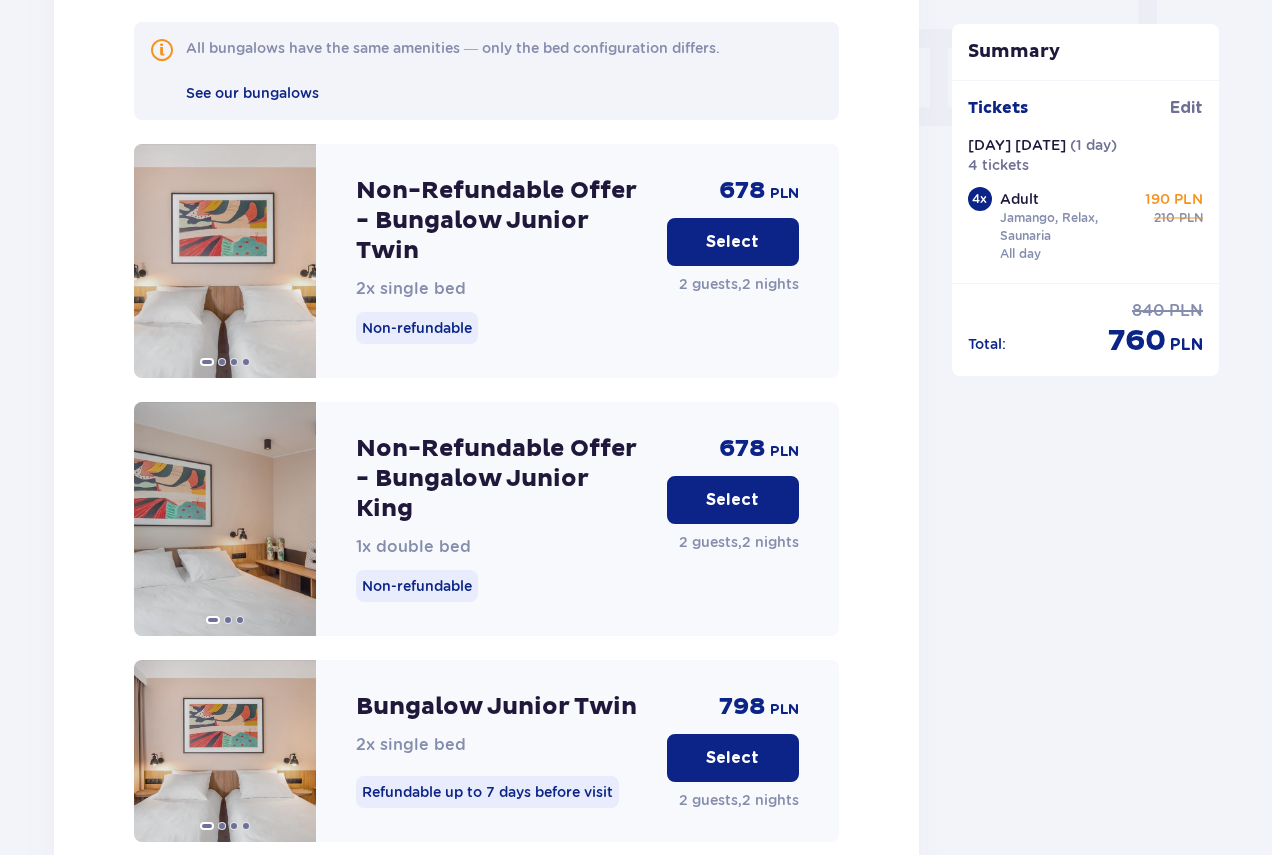 scroll, scrollTop: 2036, scrollLeft: 0, axis: vertical 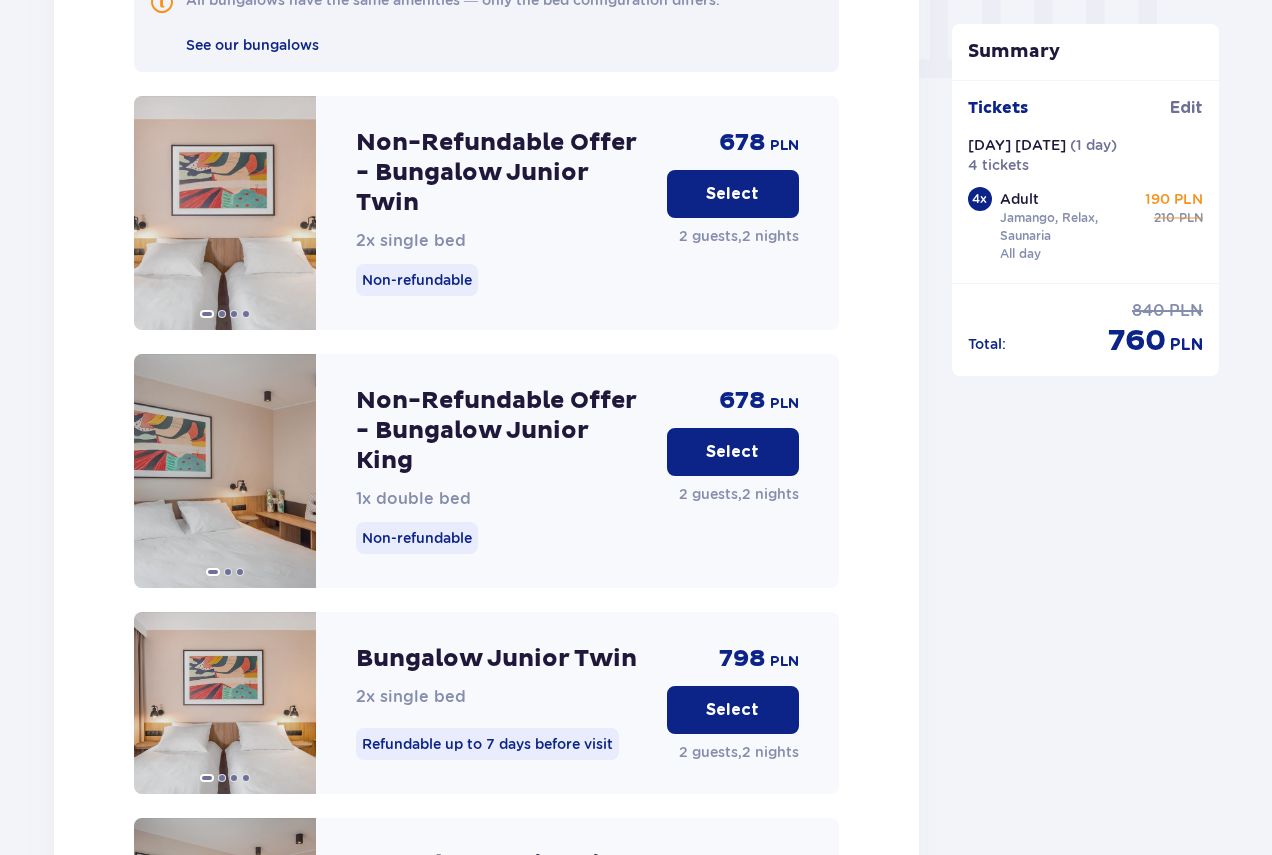 click on "Select" at bounding box center (733, 452) 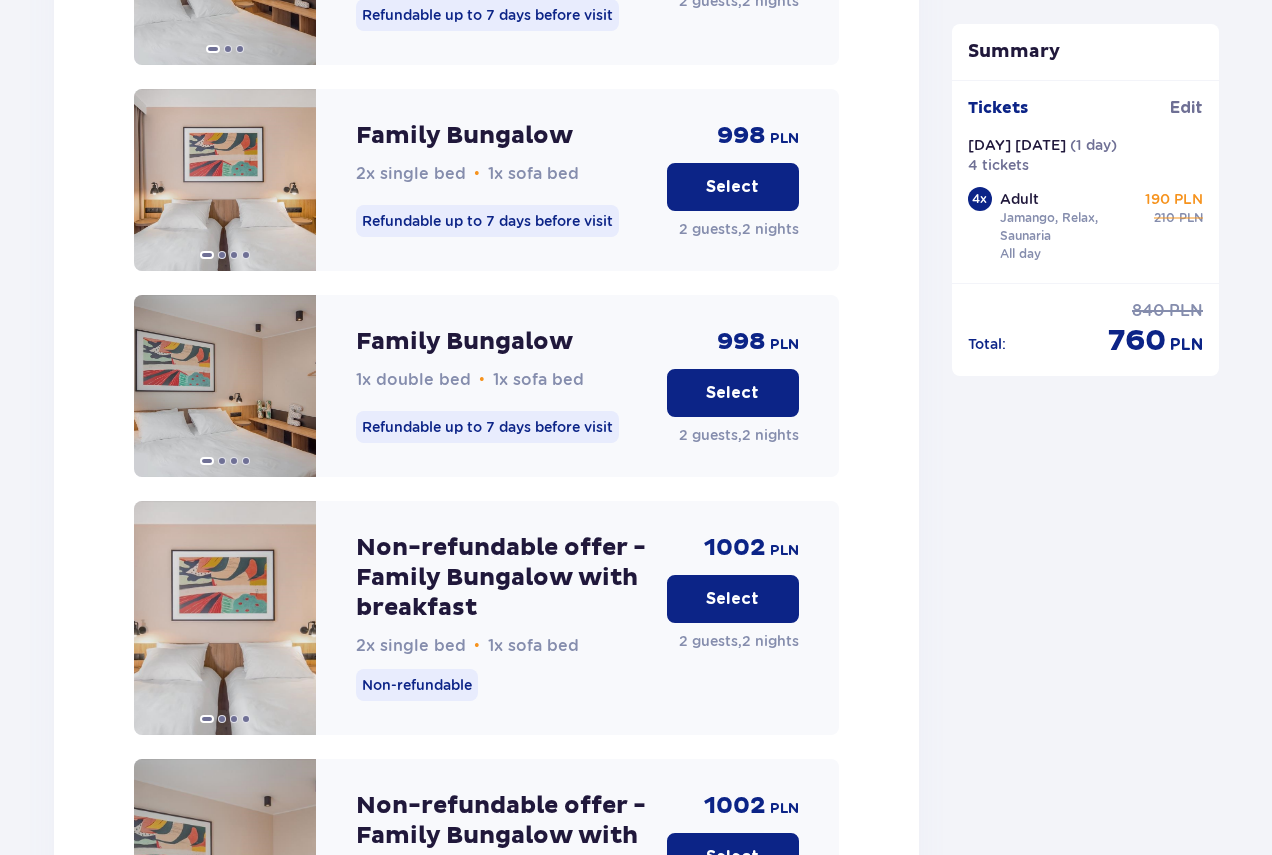 click on "Bungalow   nr  1   2 Adults All bungalows have the same amenities — only the bed configuration differs. See our bungalows Non-Refundable Offer - Bungalow Junior Twin 2x single bed Non-refundable 678 PLN Select 2 guests ,  2 nights Non-Refundable Offer - Bungalow Junior King 1x double bed Non-refundable 678 PLN Cancel 2 guests ,  2 nights Bungalow Junior Twin 2x single bed Refundable up to 7 days before visit 798 PLN Select 2 guests ,  2 nights Bungalow Junior King 1x double bed Refundable up to 7 days before visit 798 PLN Select 2 guests ,  2 nights Non-Refundable Offer - Bungalow Junior Twin with breakfast 2x single bed Non-refundable 832 PLN Select 2 guests ,  2 nights Non-Refundable Offer - Bungalow Junior King with breakfast 1x double bed Non-refundable 832 PLN Select 2 guests ,  2 nights Non-refundable offer - Family Bungalow 2x single bed • 1x sofa bed Non-refundable 848 PLN Select 2 guests ,  2 nights Non-refundable offer - Family Bungalow 1x double bed • 1x sofa bed Non-refundable 848 PLN Select" at bounding box center [486, -517] 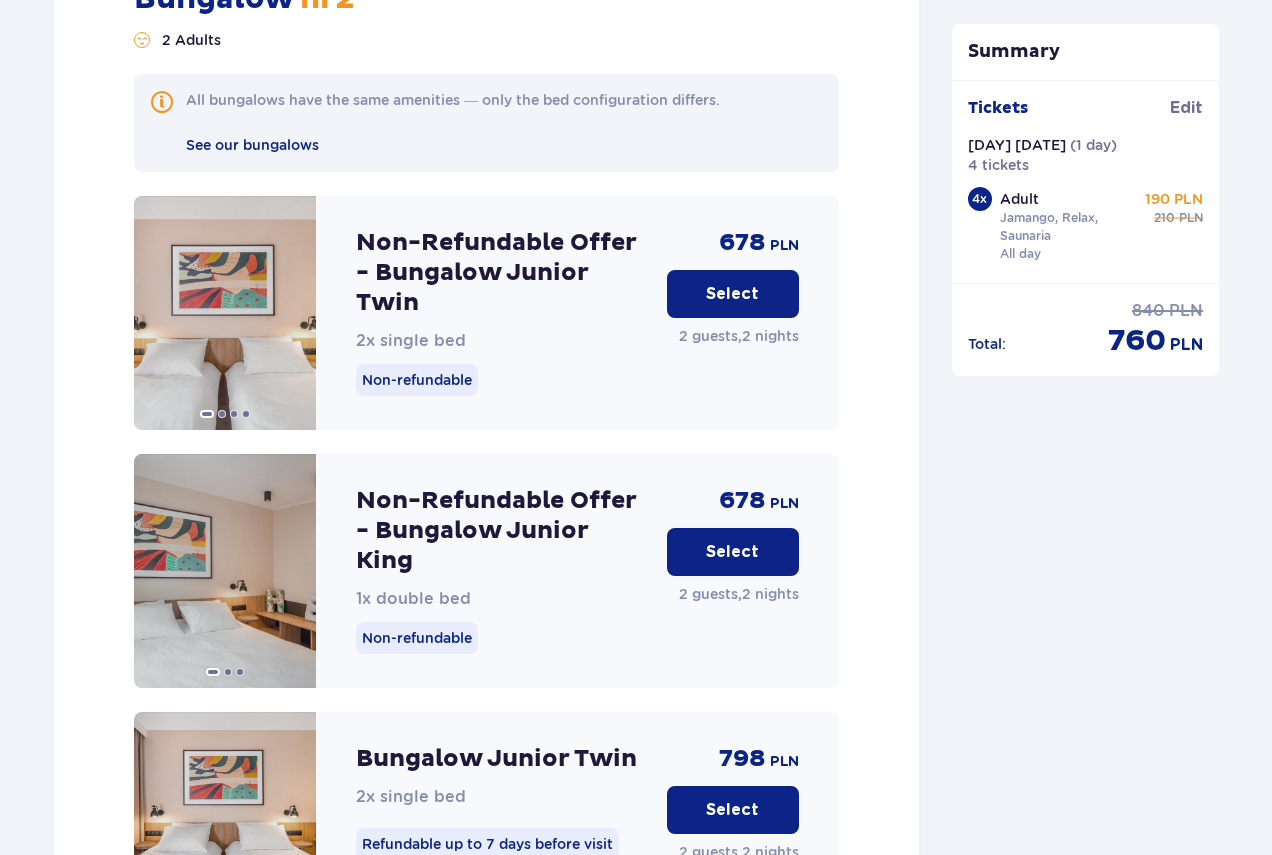 click on "Select" at bounding box center (732, 552) 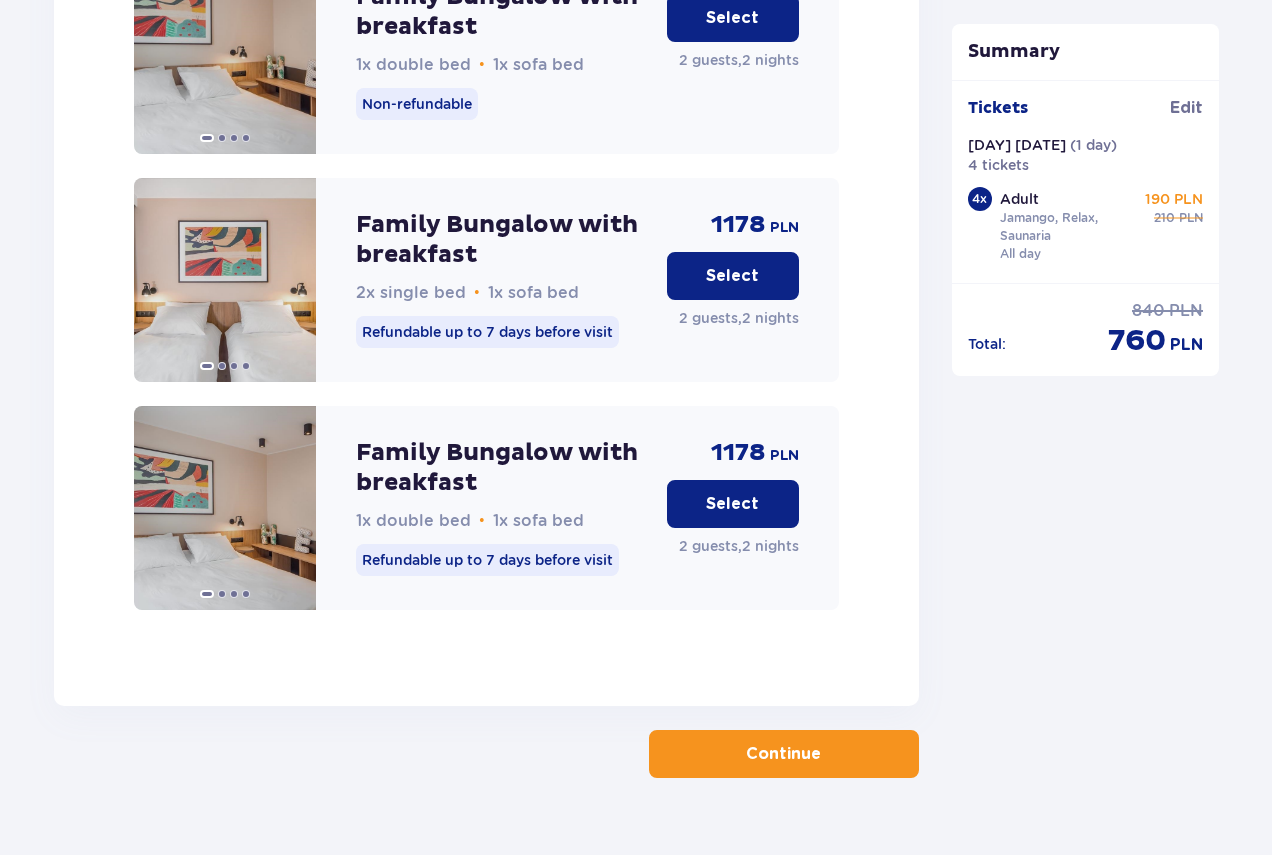 scroll, scrollTop: 9389, scrollLeft: 0, axis: vertical 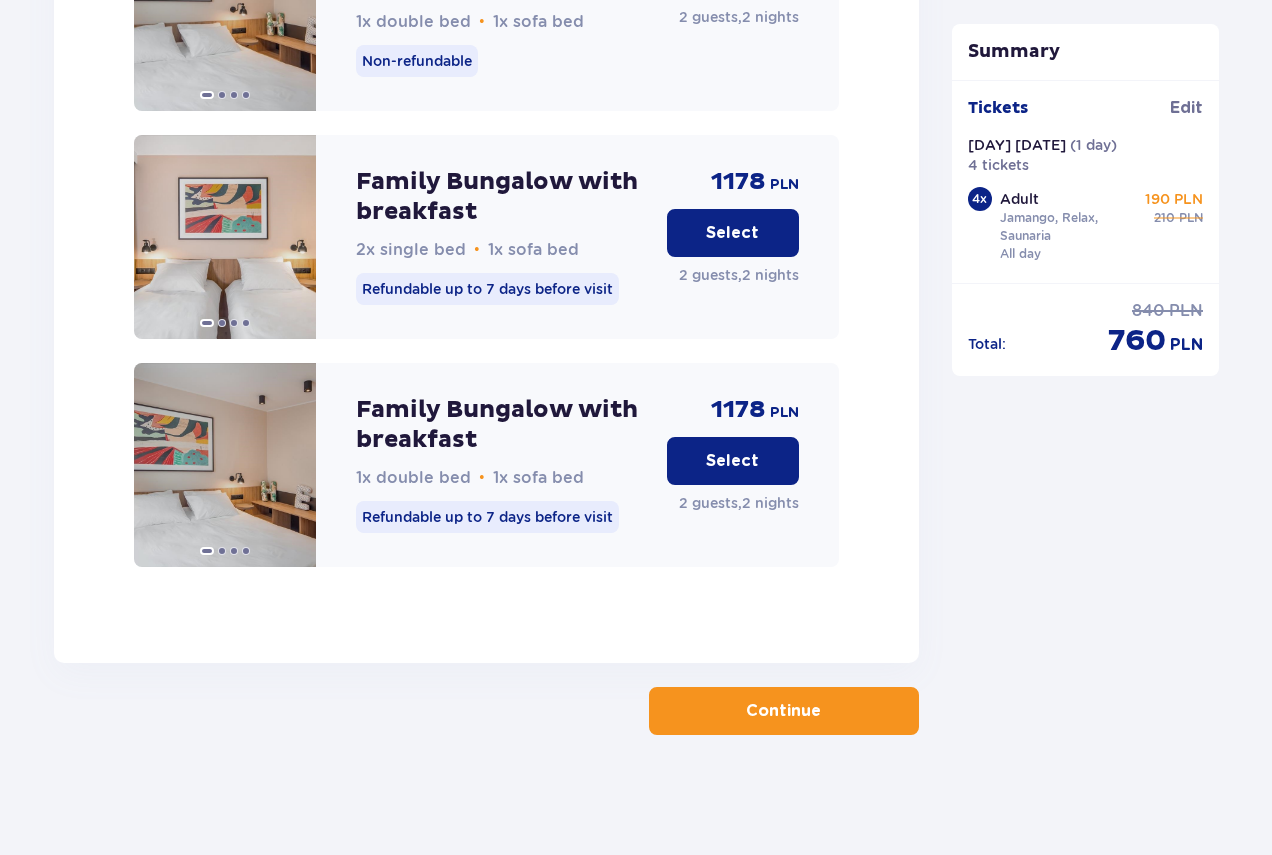 click on "Continue" at bounding box center [784, 711] 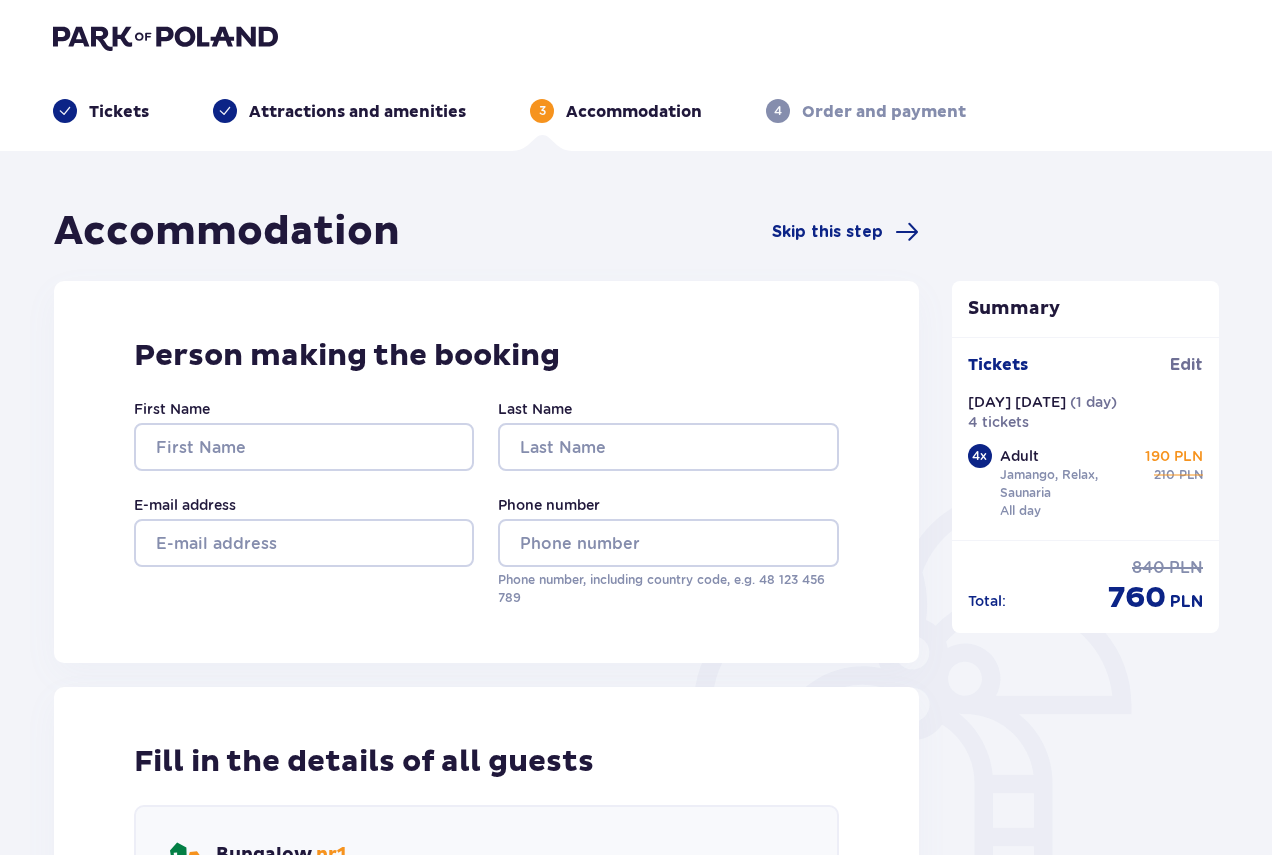 scroll, scrollTop: 0, scrollLeft: 0, axis: both 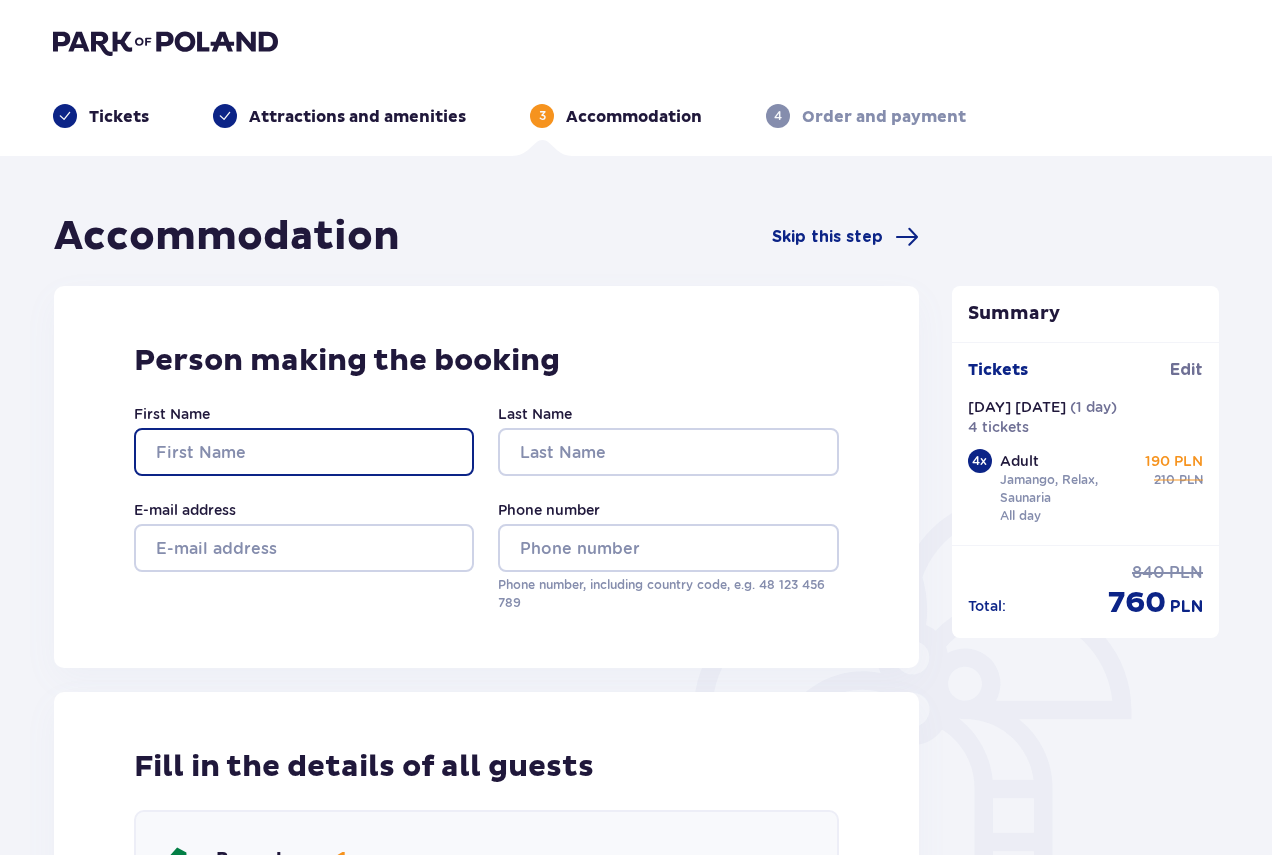drag, startPoint x: 237, startPoint y: 452, endPoint x: 270, endPoint y: 479, distance: 42.638012 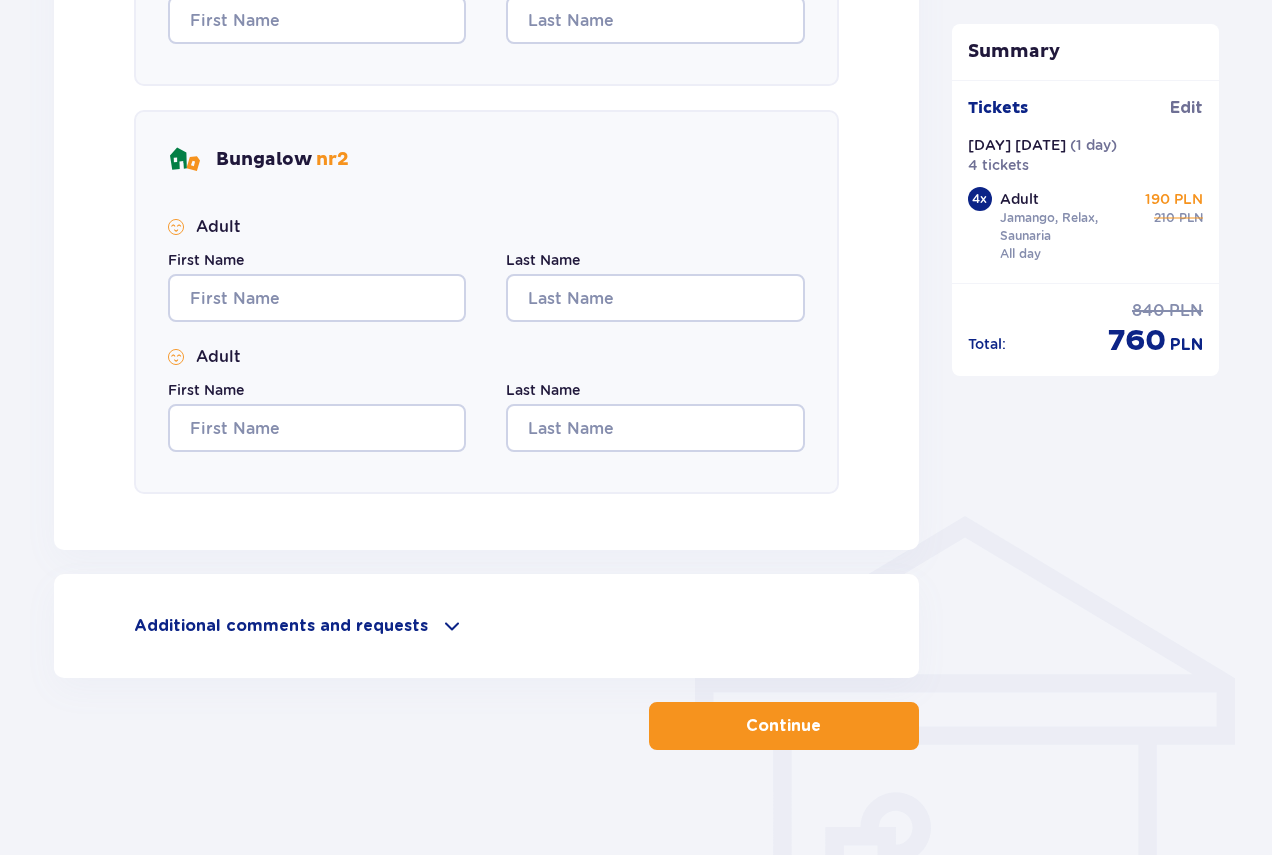 scroll, scrollTop: 1123, scrollLeft: 0, axis: vertical 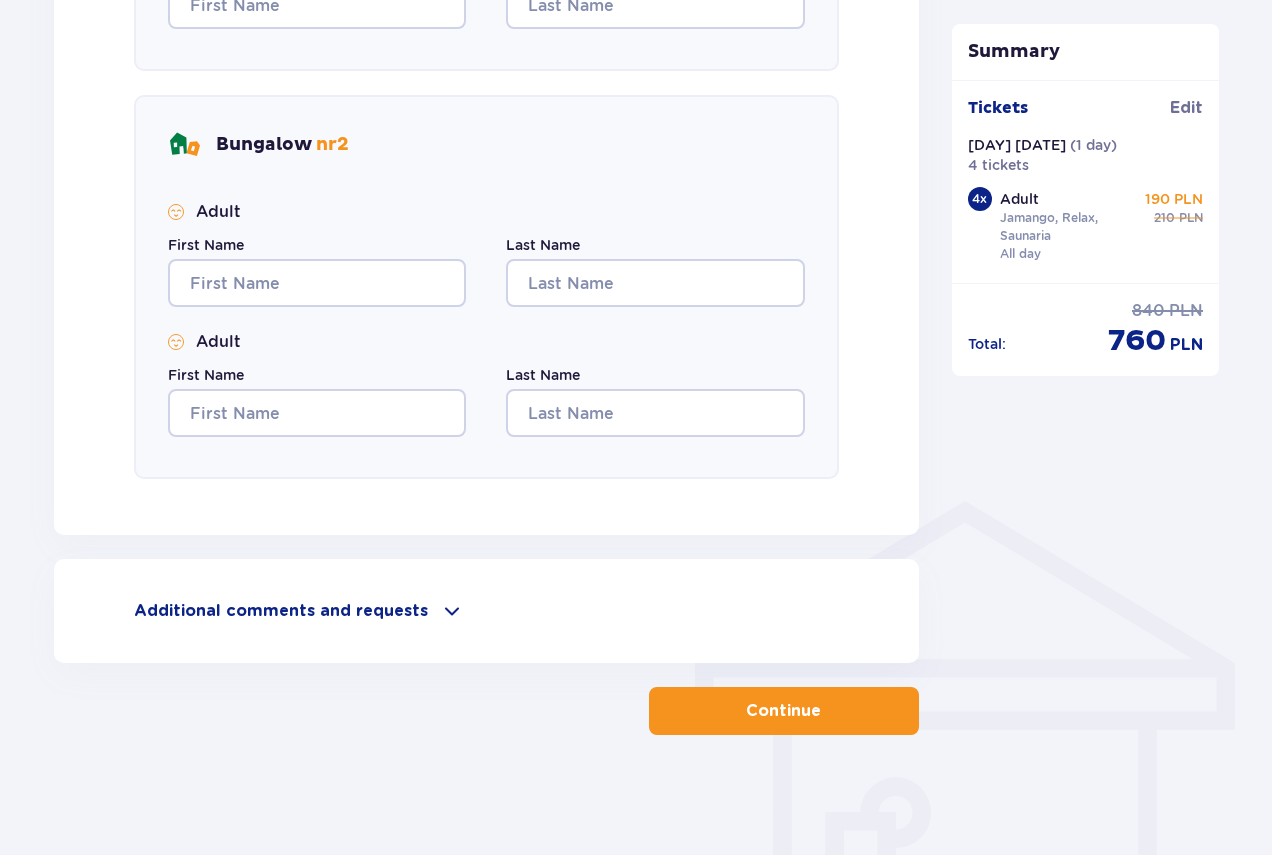 click on "Additional comments and requests" at bounding box center (281, 611) 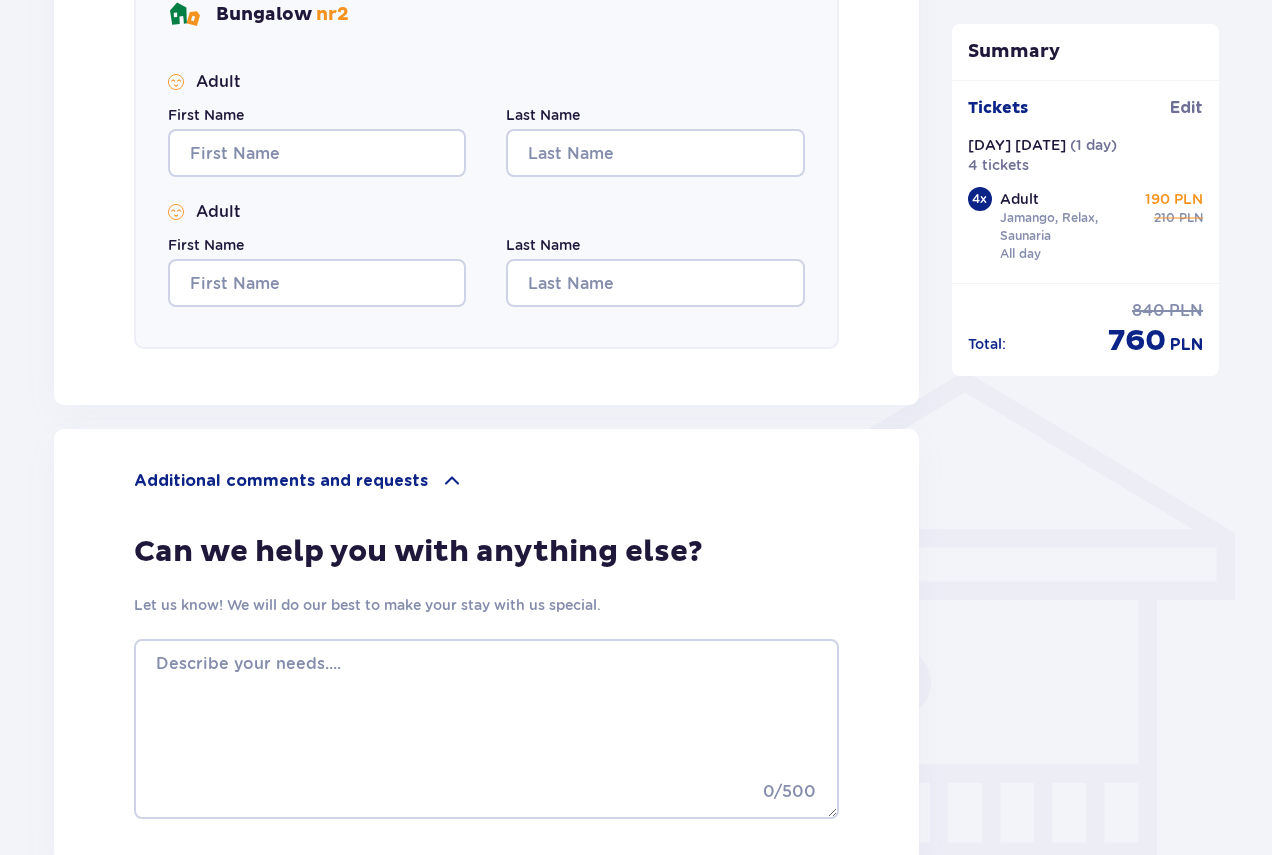 click on "Additional comments and requests" at bounding box center [281, 481] 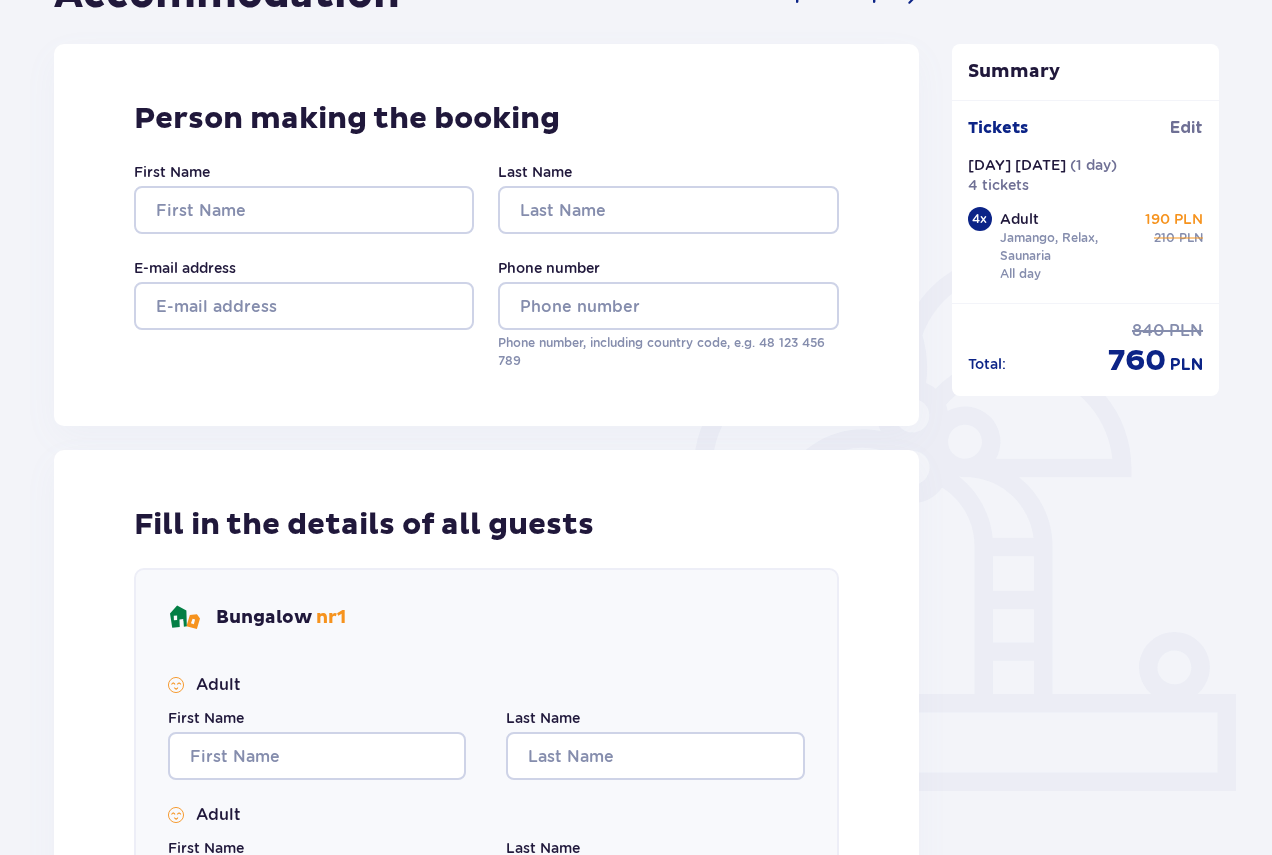 scroll, scrollTop: 239, scrollLeft: 0, axis: vertical 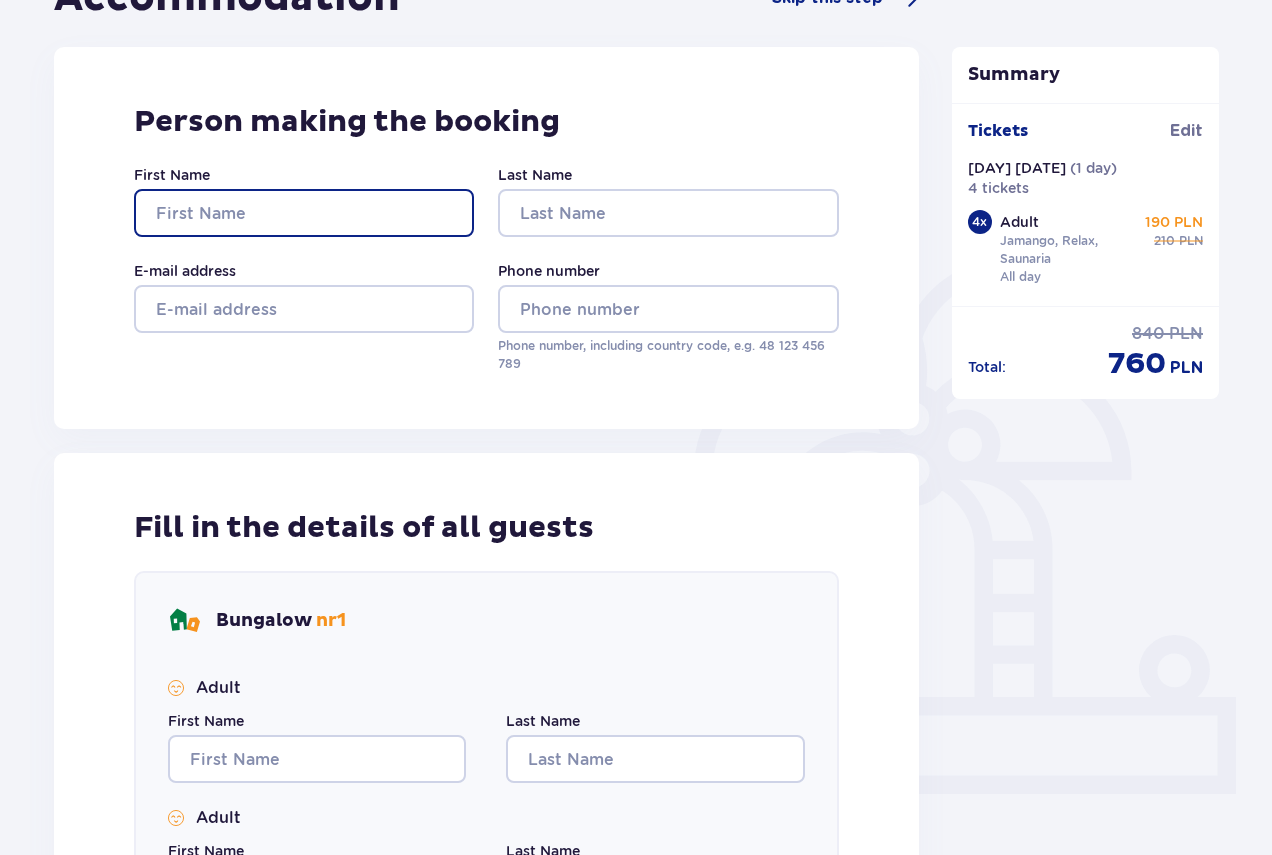 click on "First Name" at bounding box center [304, 213] 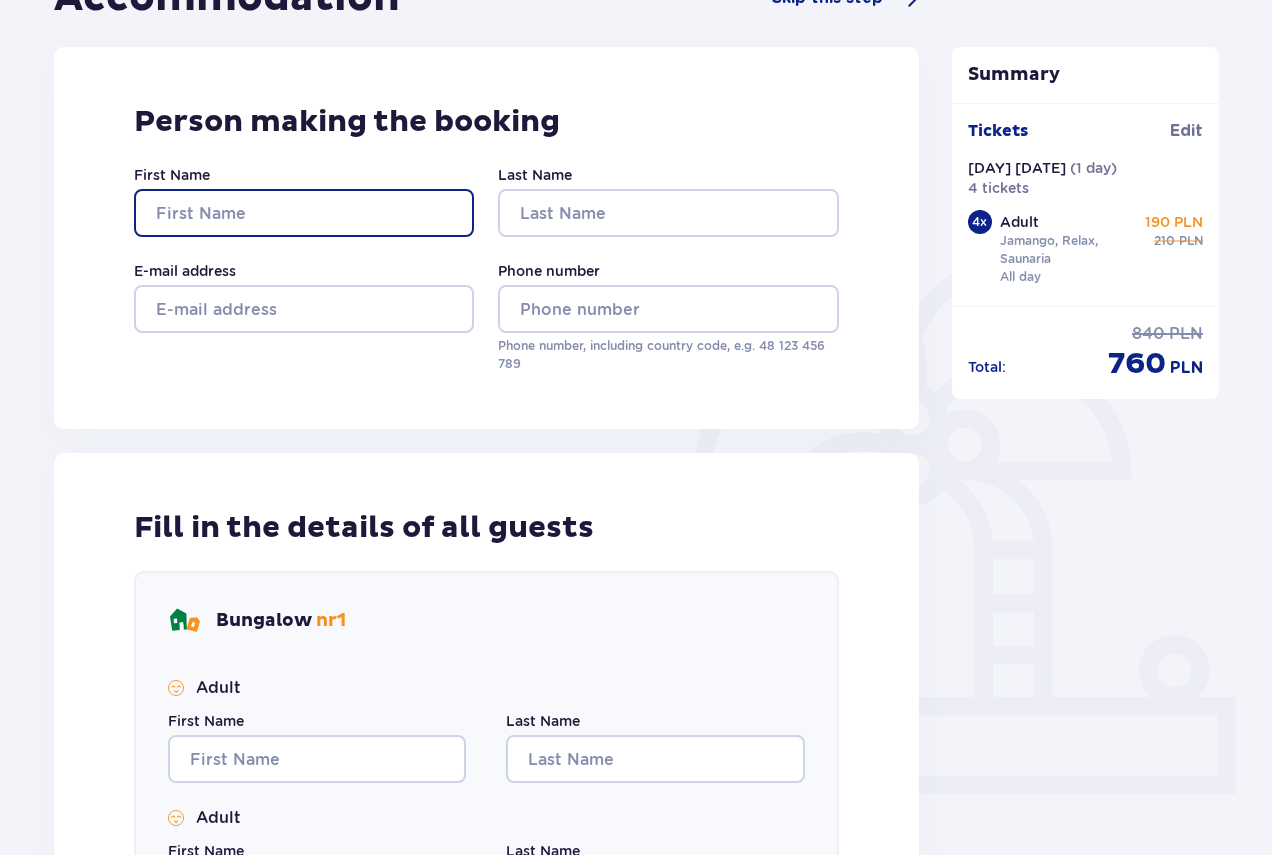 click on "First Name" at bounding box center [304, 213] 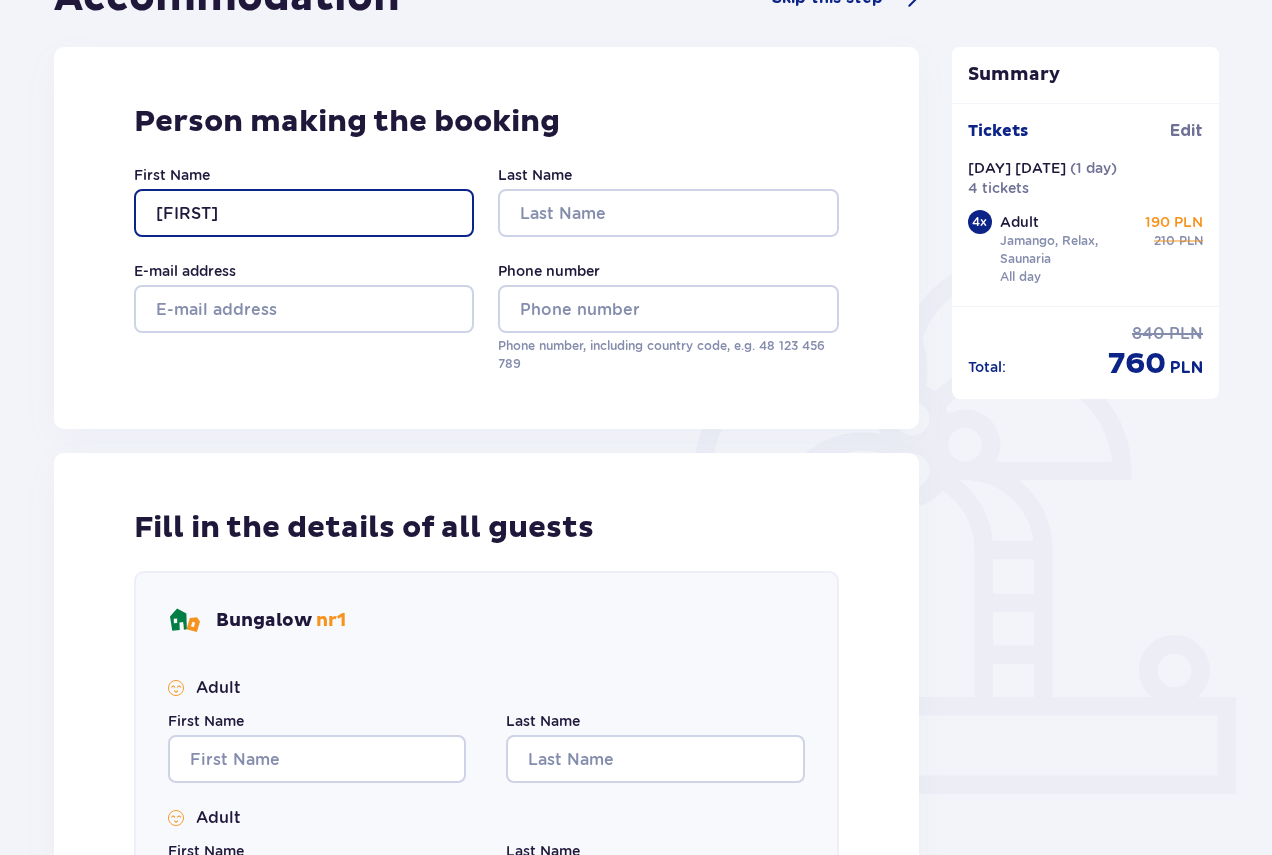 type on "[FIRST]" 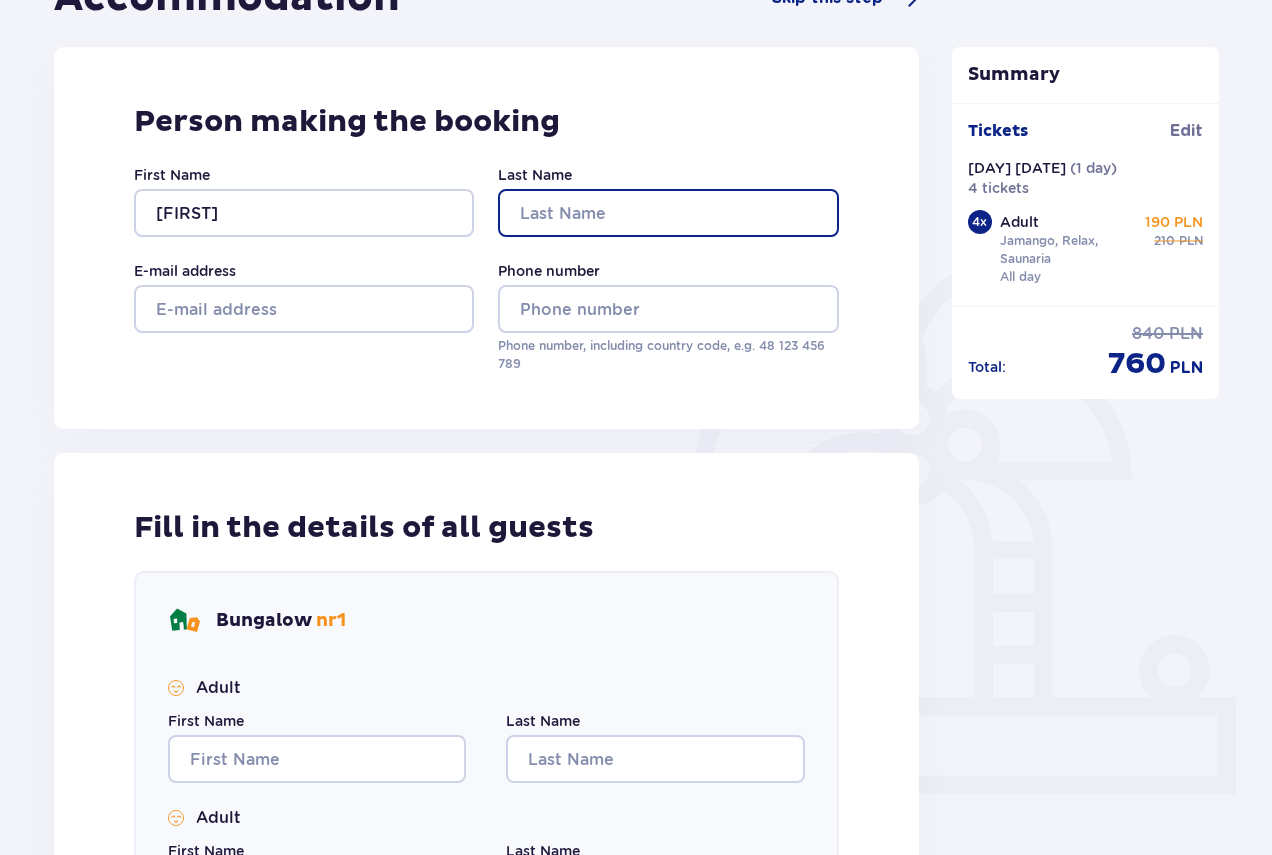 click on "Last Name" at bounding box center [668, 213] 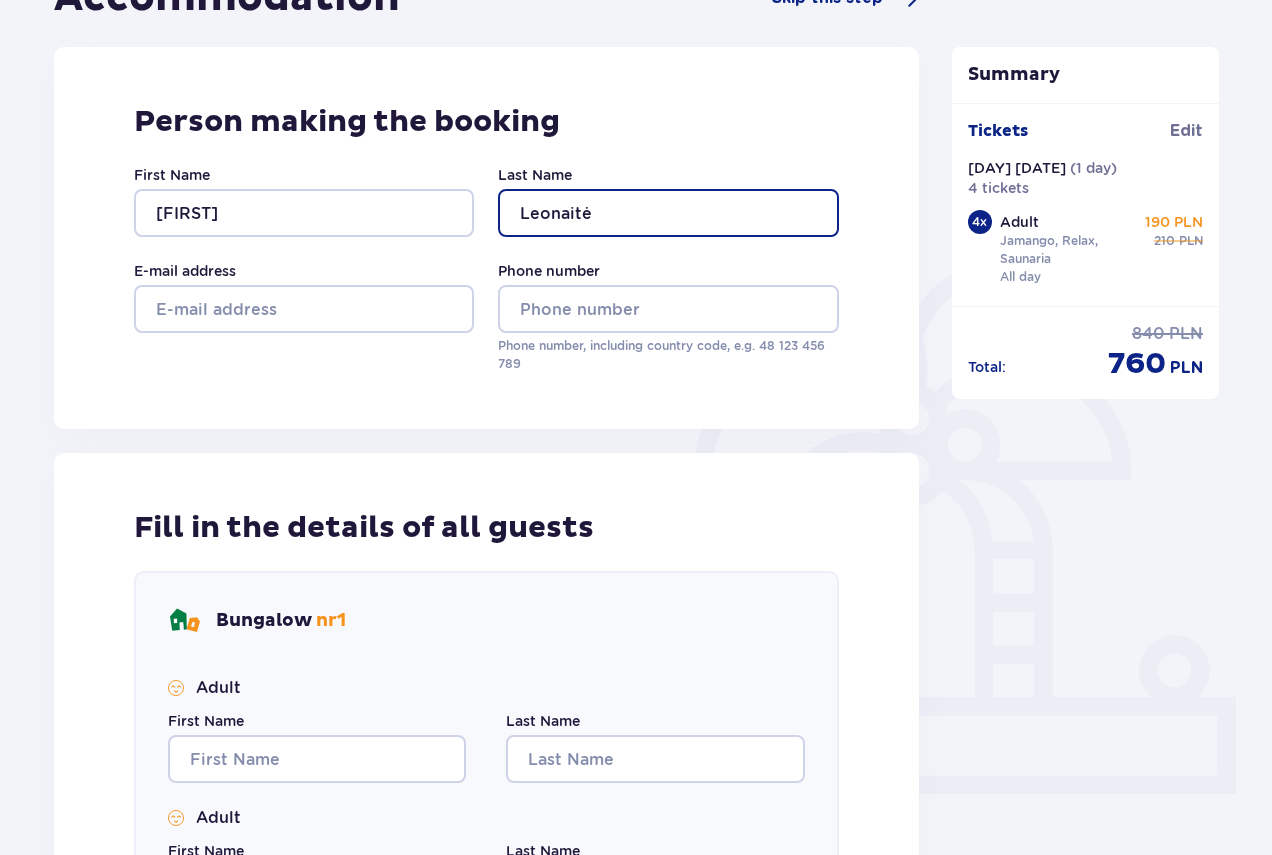 type on "Leonaitė" 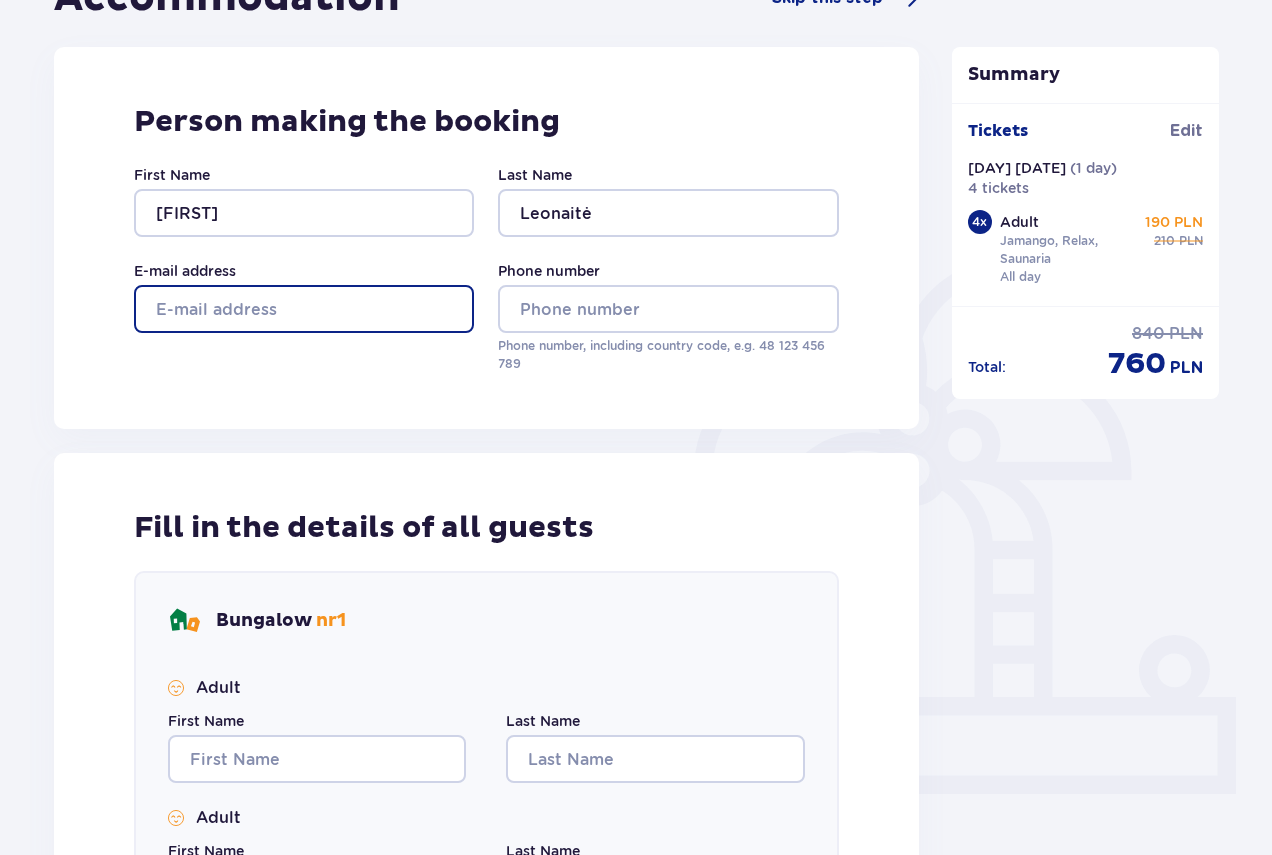 click on "E-mail address" at bounding box center (304, 309) 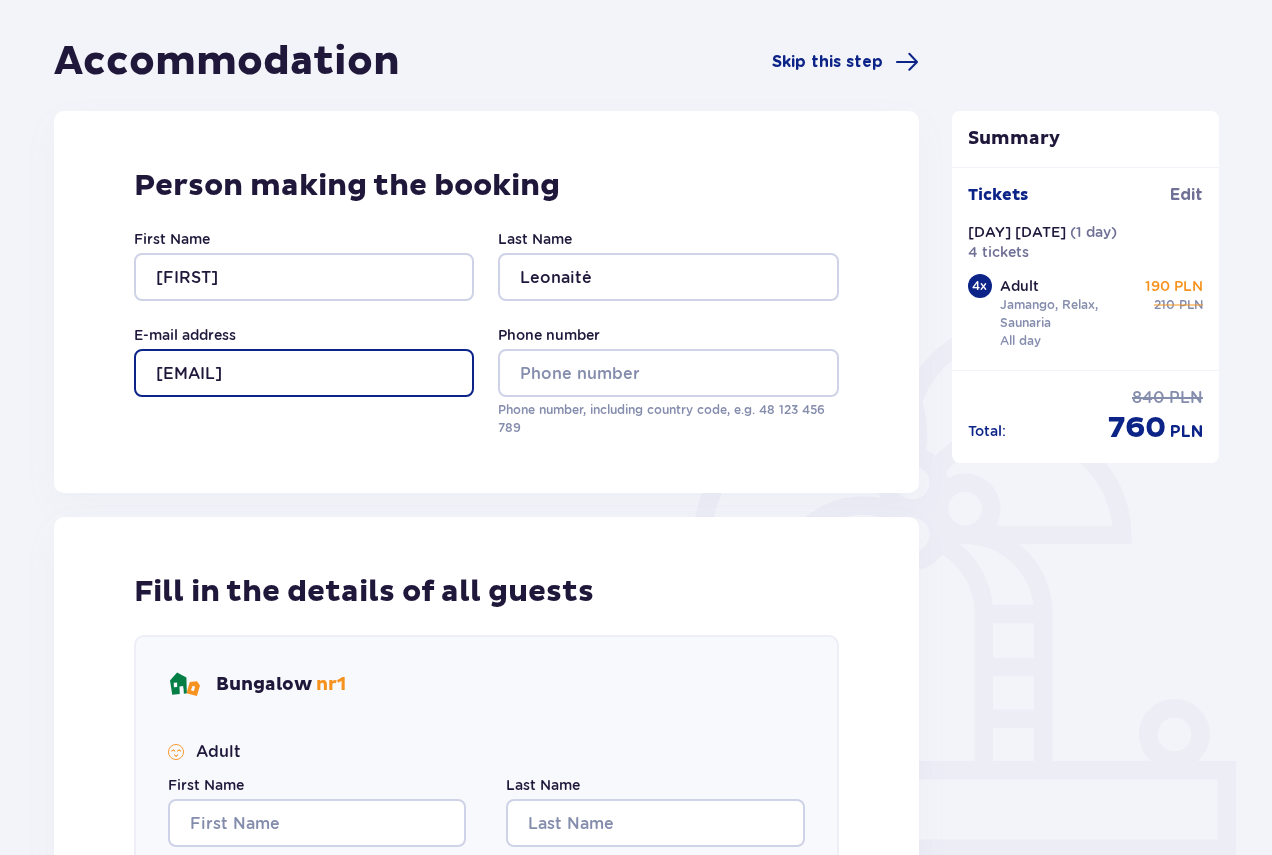 scroll, scrollTop: 139, scrollLeft: 0, axis: vertical 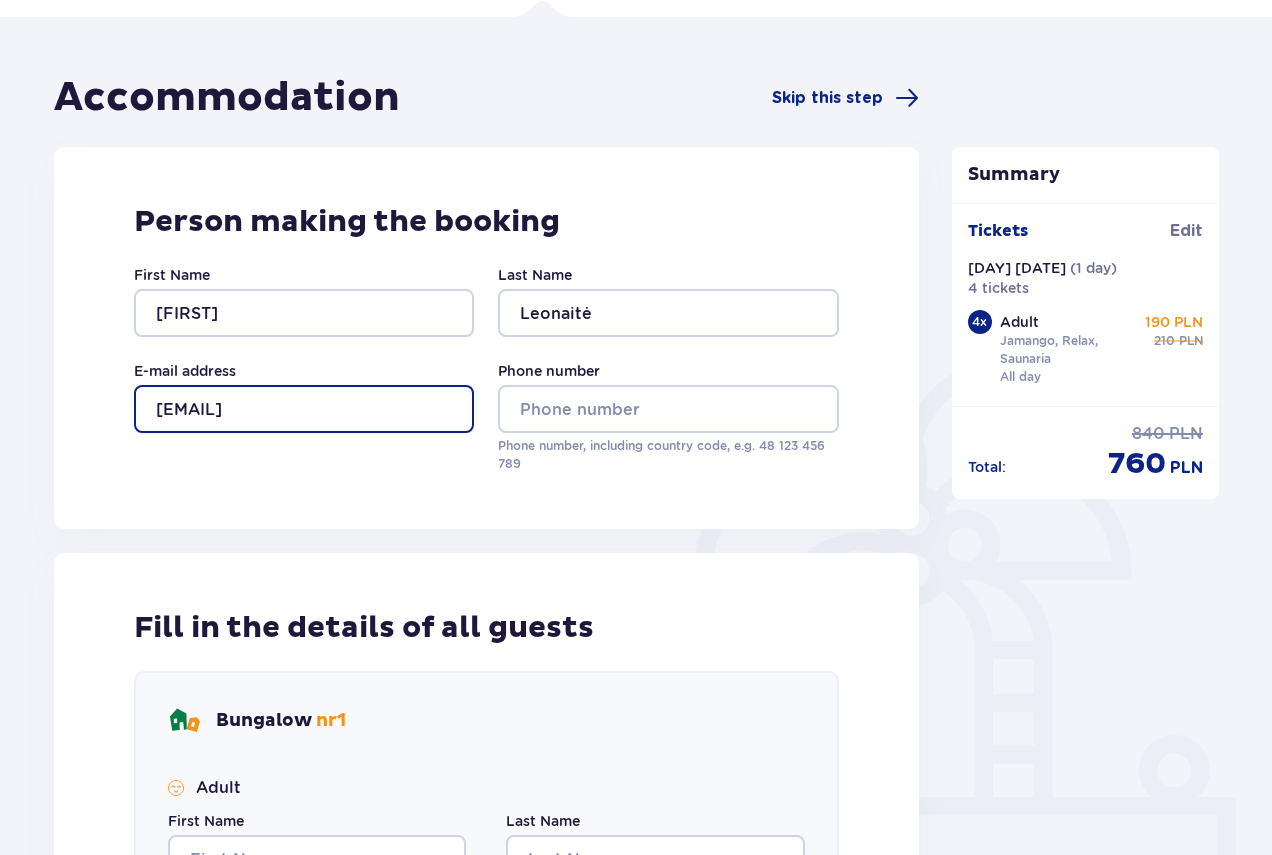 type on "[EMAIL]" 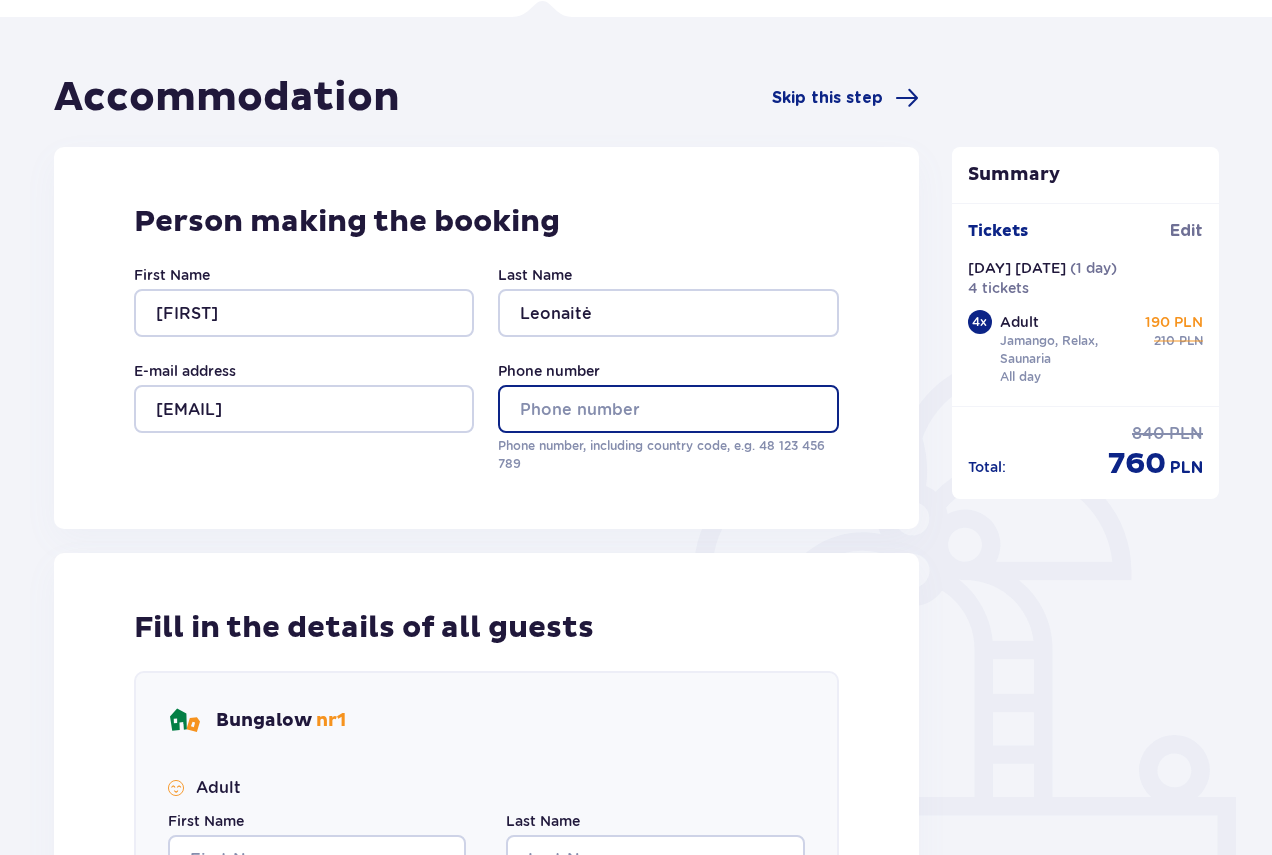 click on "Phone number" at bounding box center [668, 409] 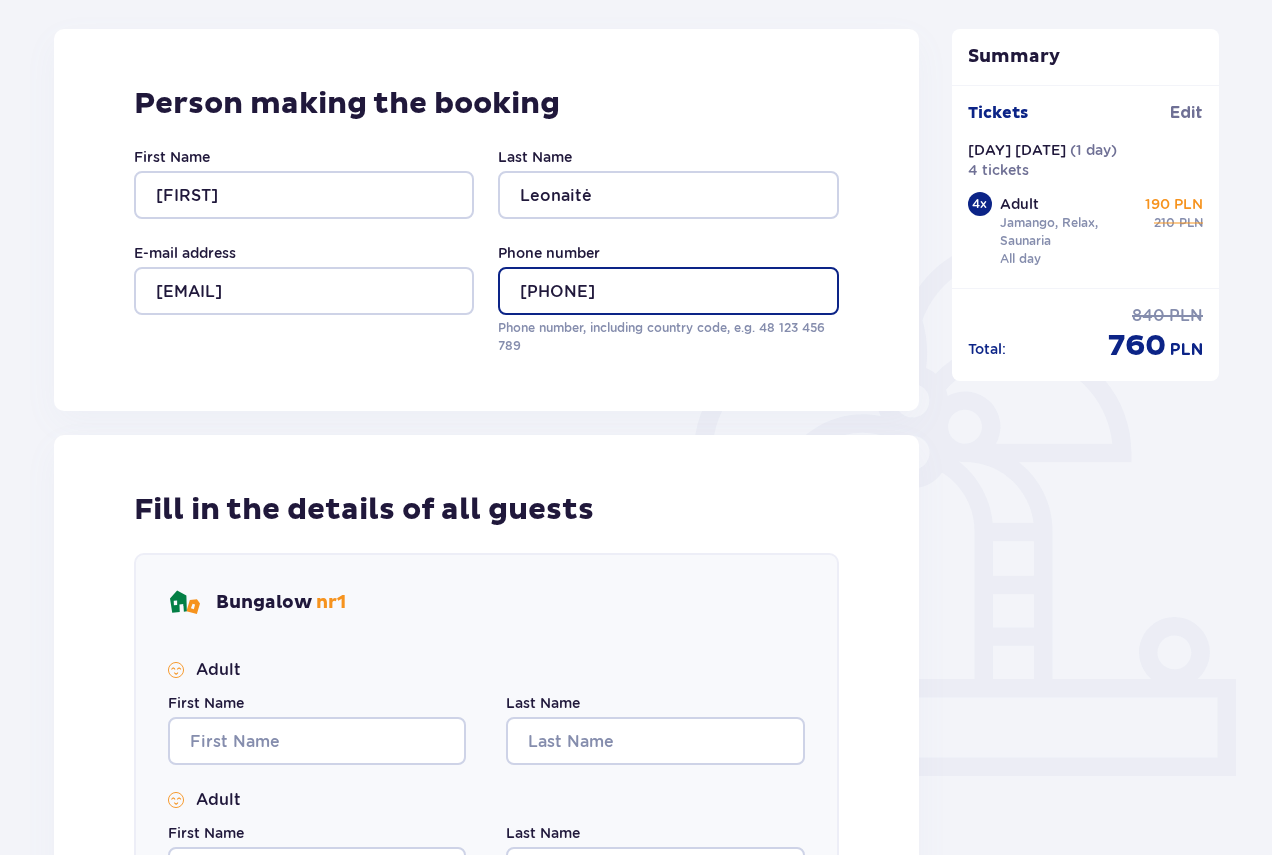 scroll, scrollTop: 539, scrollLeft: 0, axis: vertical 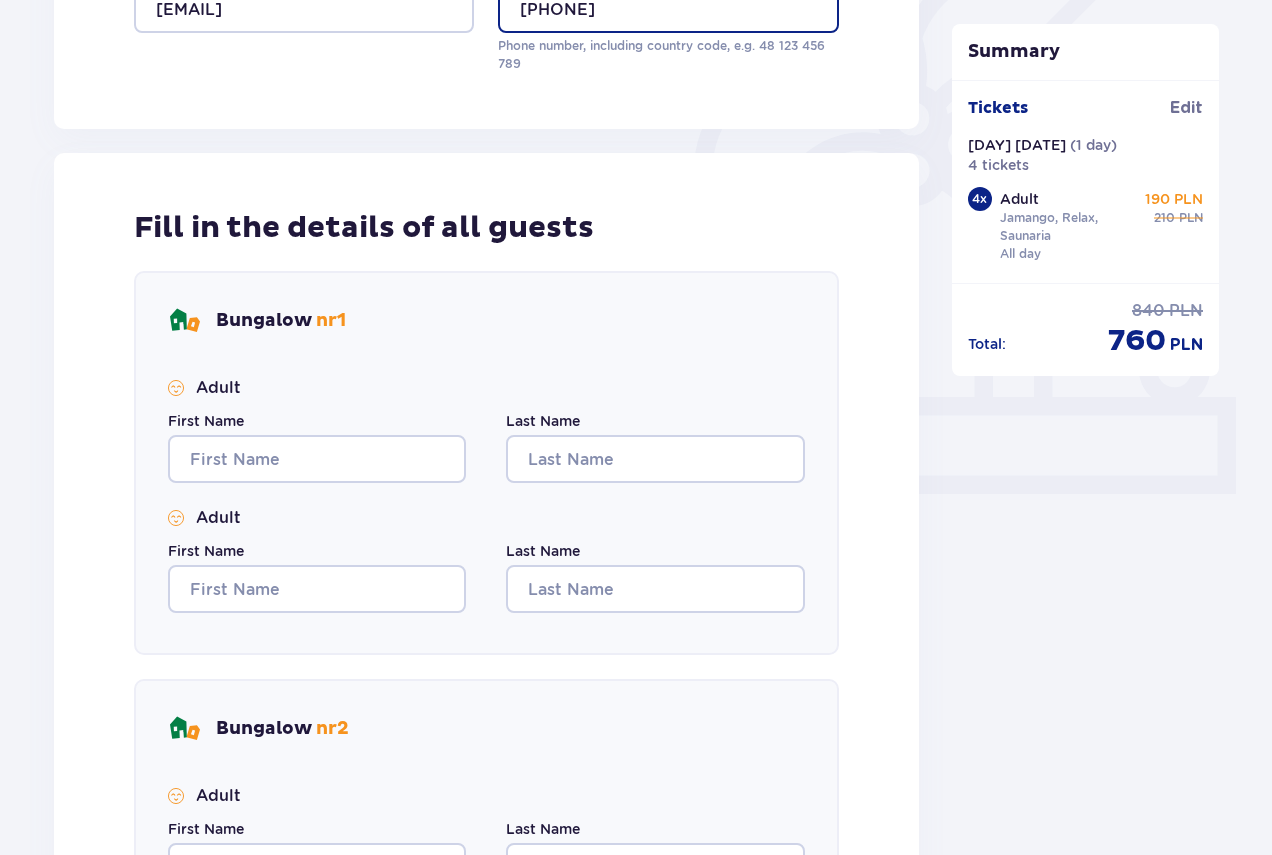 type on "[PHONE]" 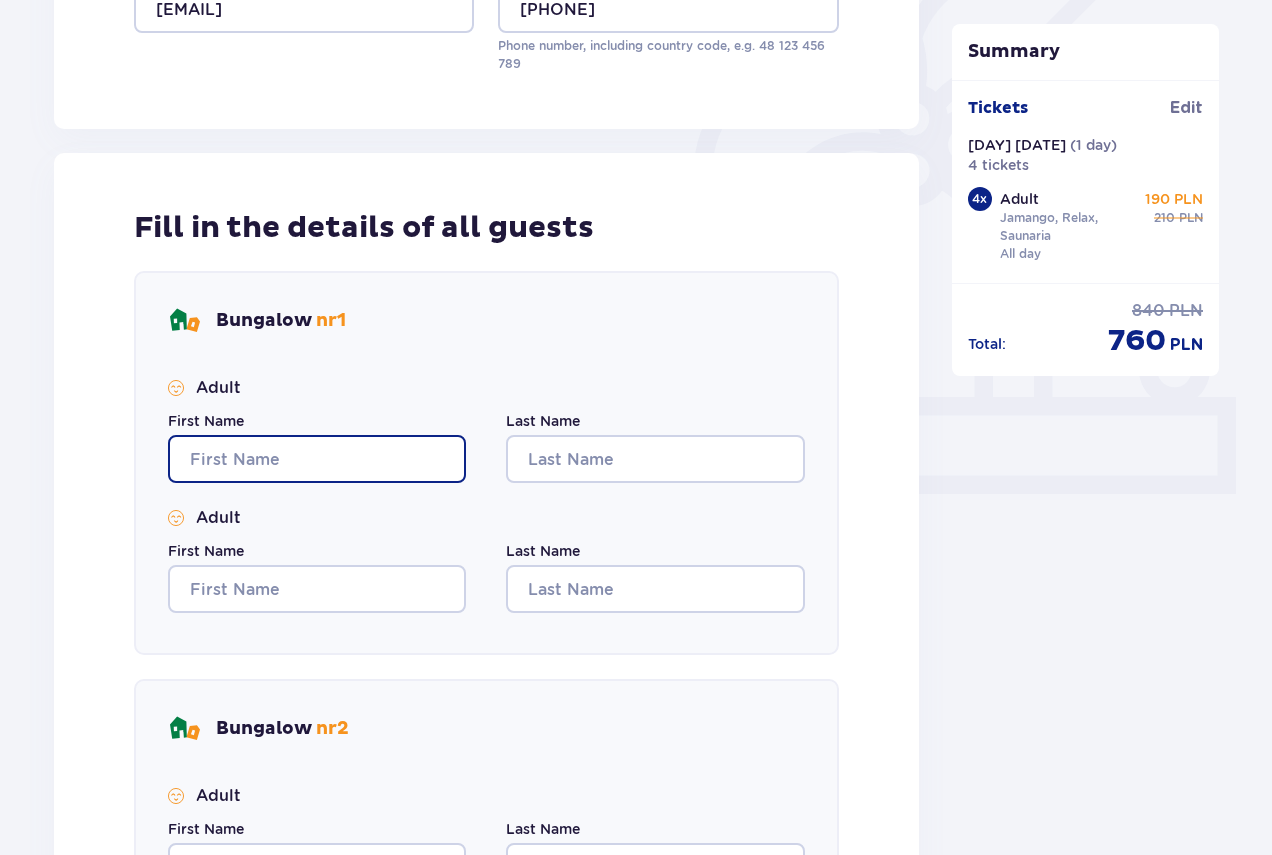 click on "First Name" at bounding box center [317, 459] 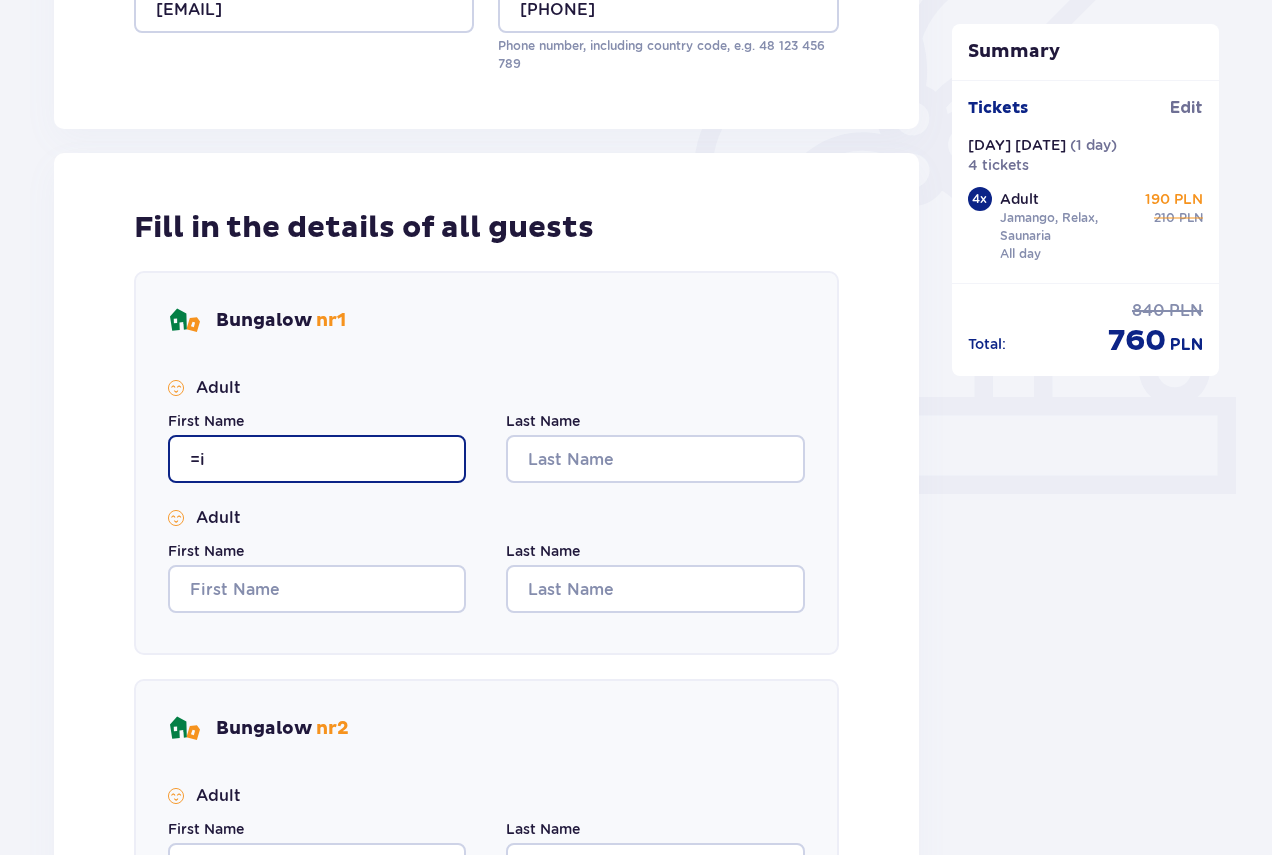 type on "=" 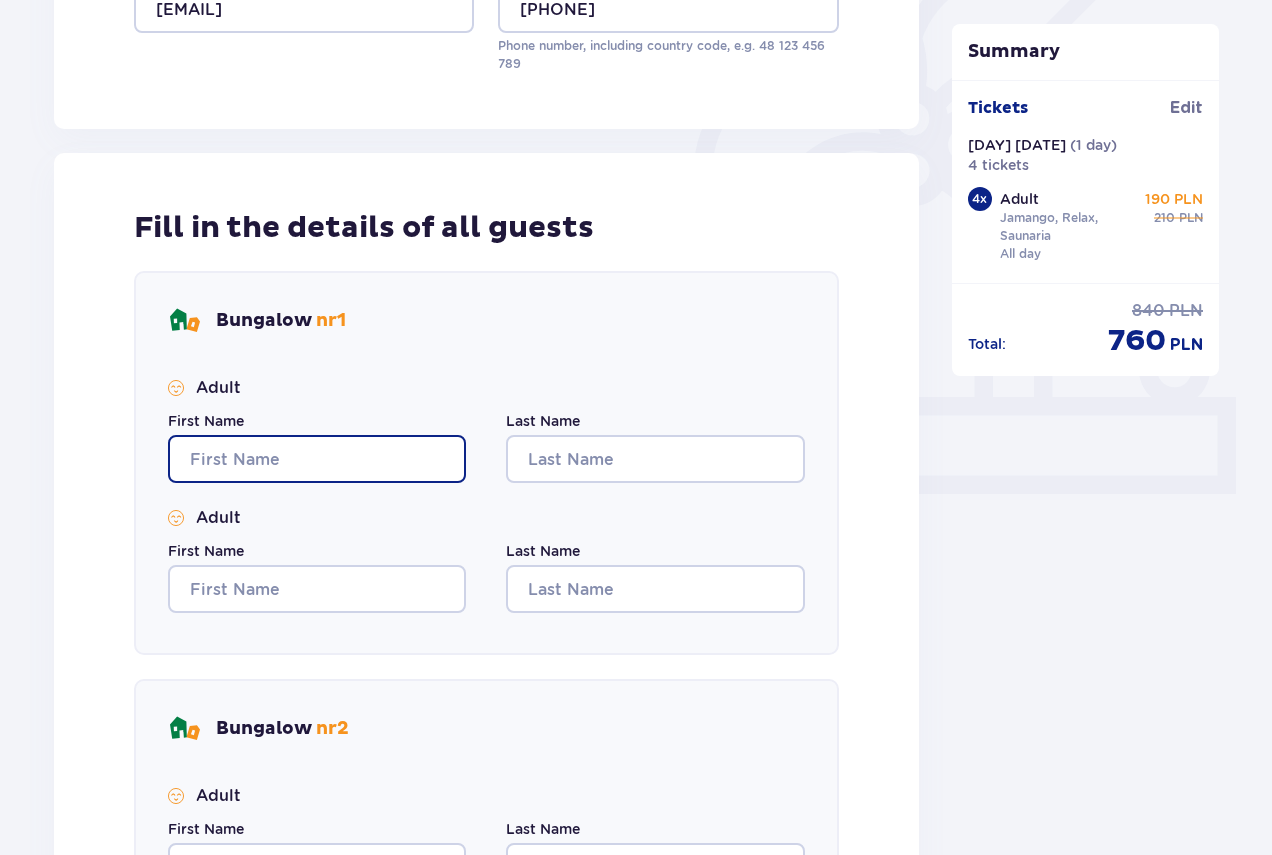 type on "=" 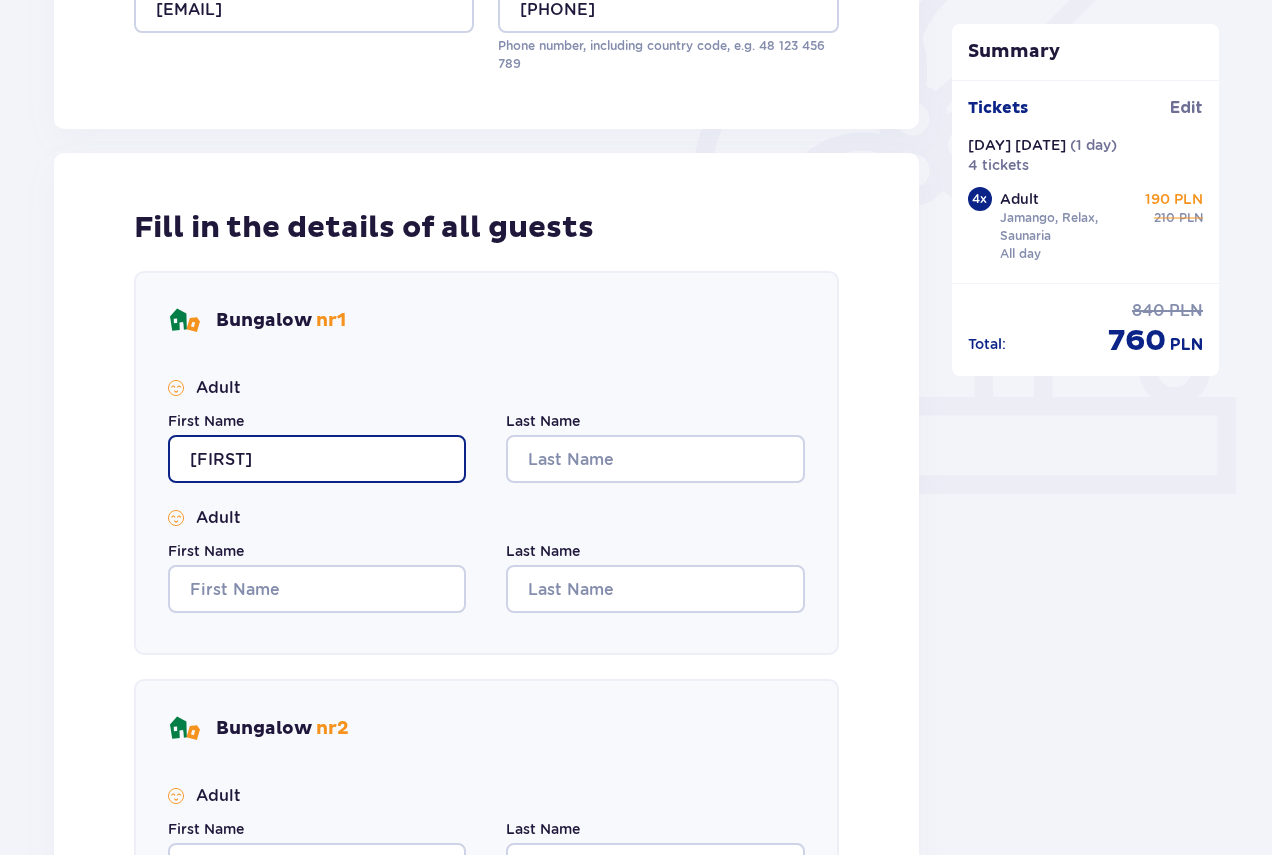 type on "[FIRST]" 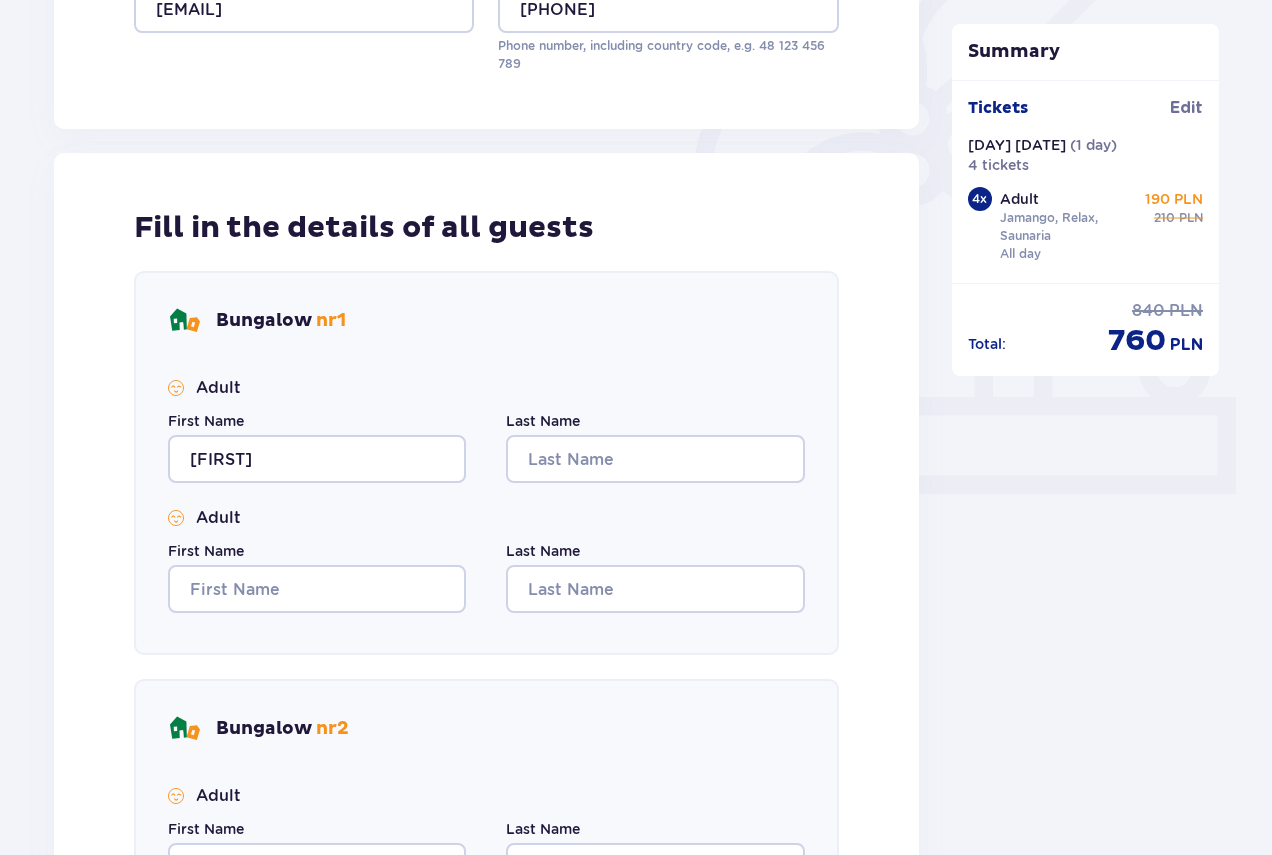 click on "Last Name" at bounding box center (543, 421) 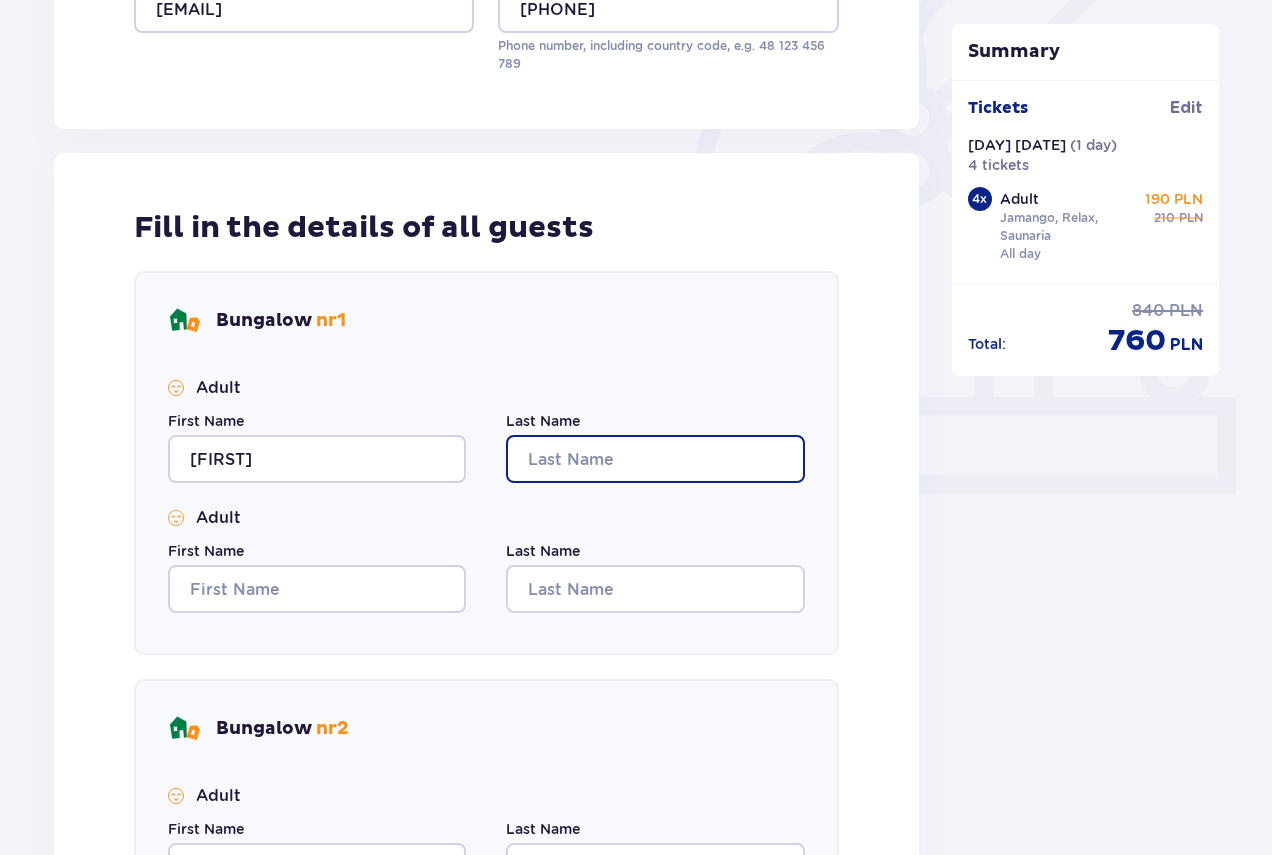 click on "Last Name" at bounding box center [655, 459] 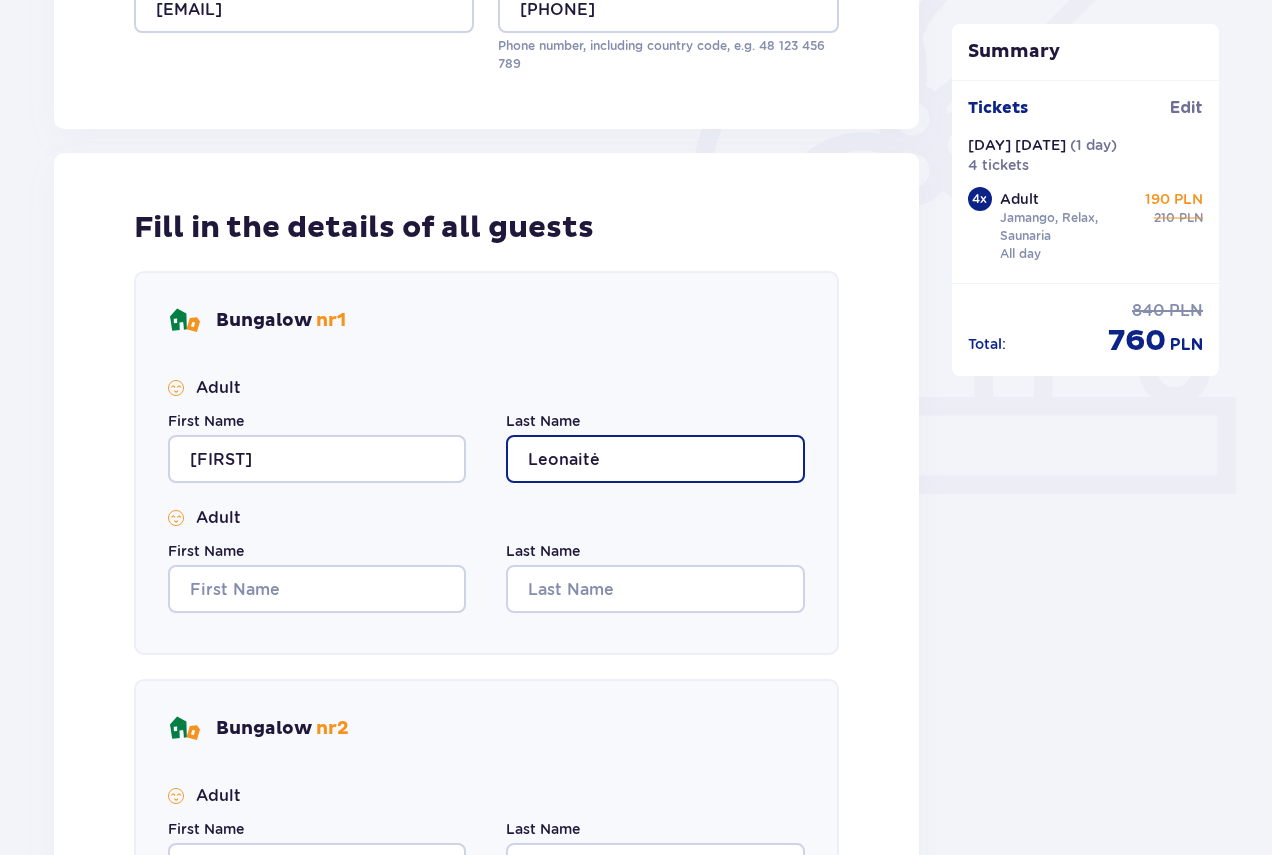 type on "Leonaitė" 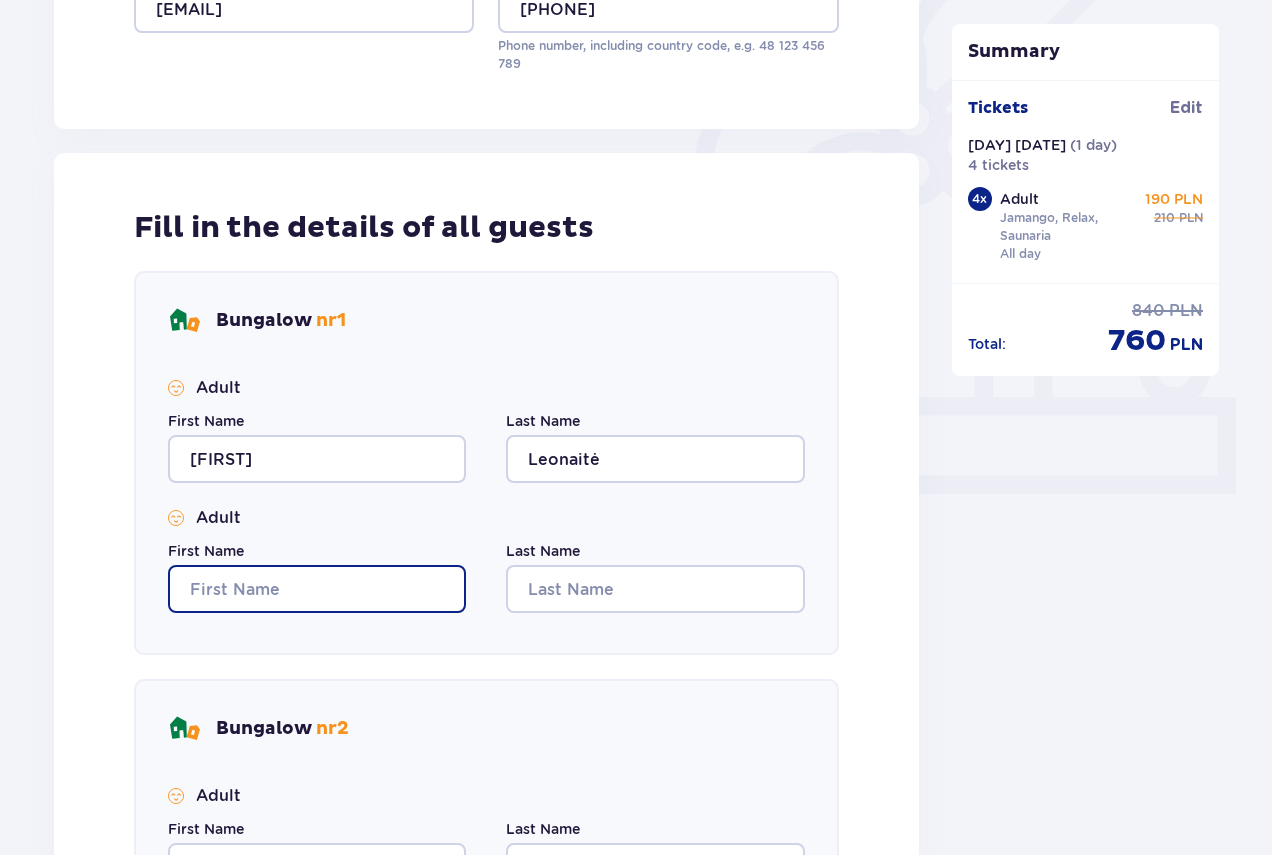 click on "First Name" at bounding box center [317, 589] 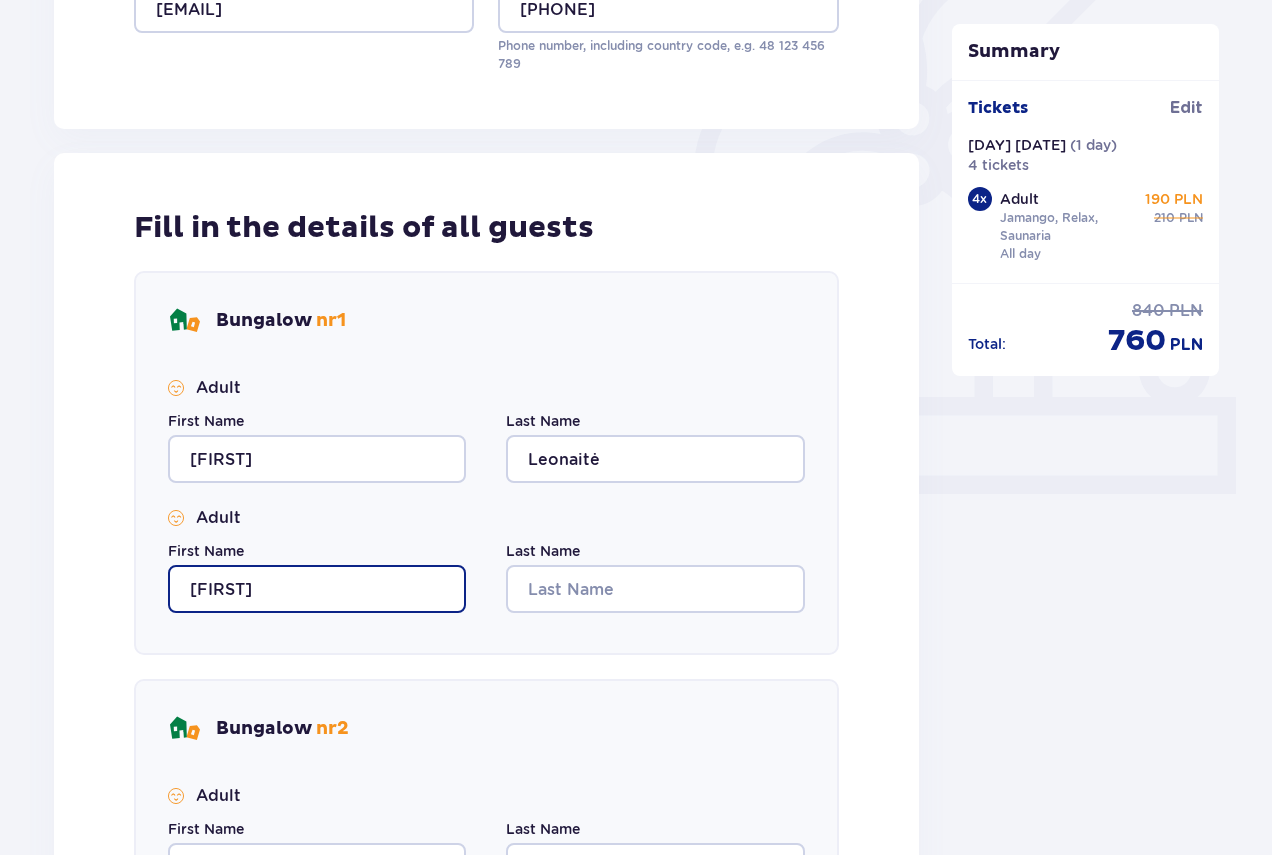 type on "[FIRST]" 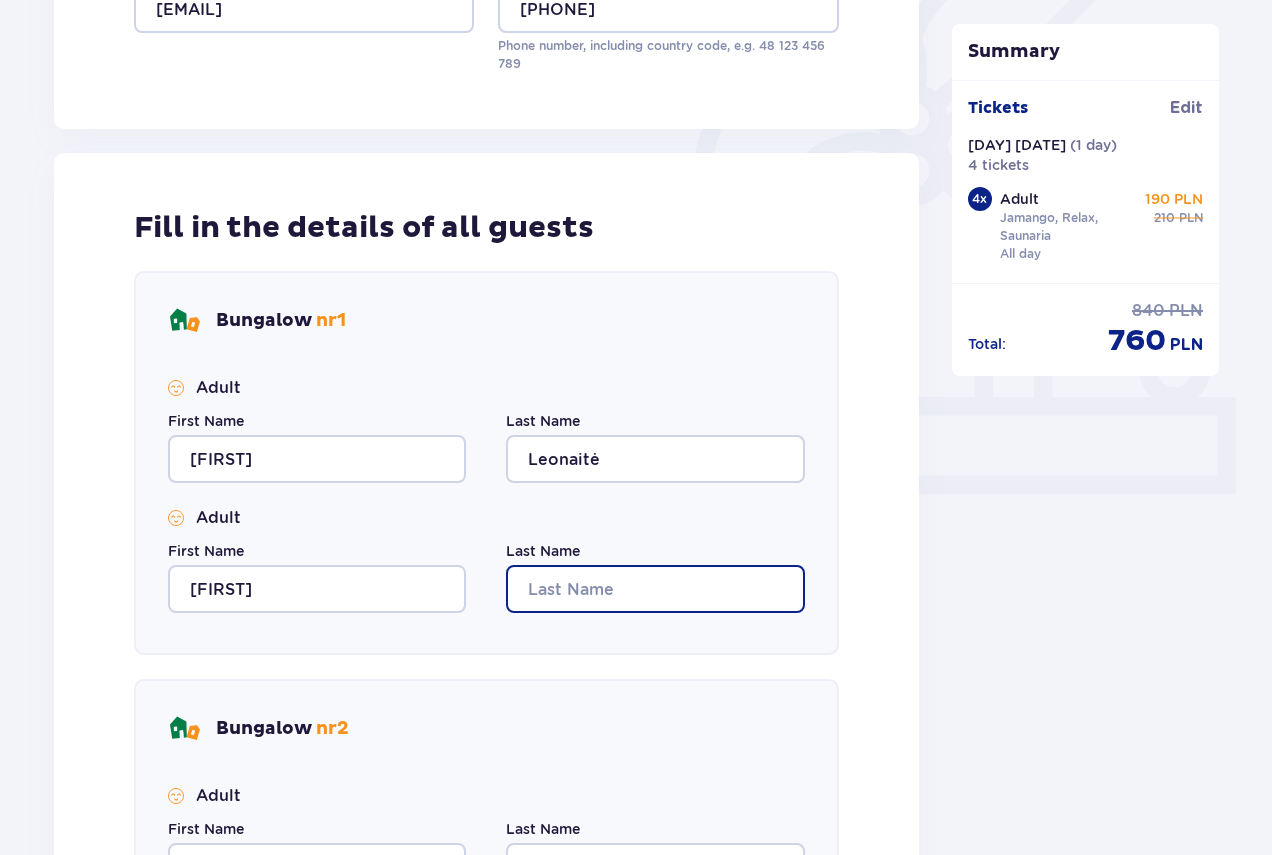 click on "Last Name" at bounding box center (655, 589) 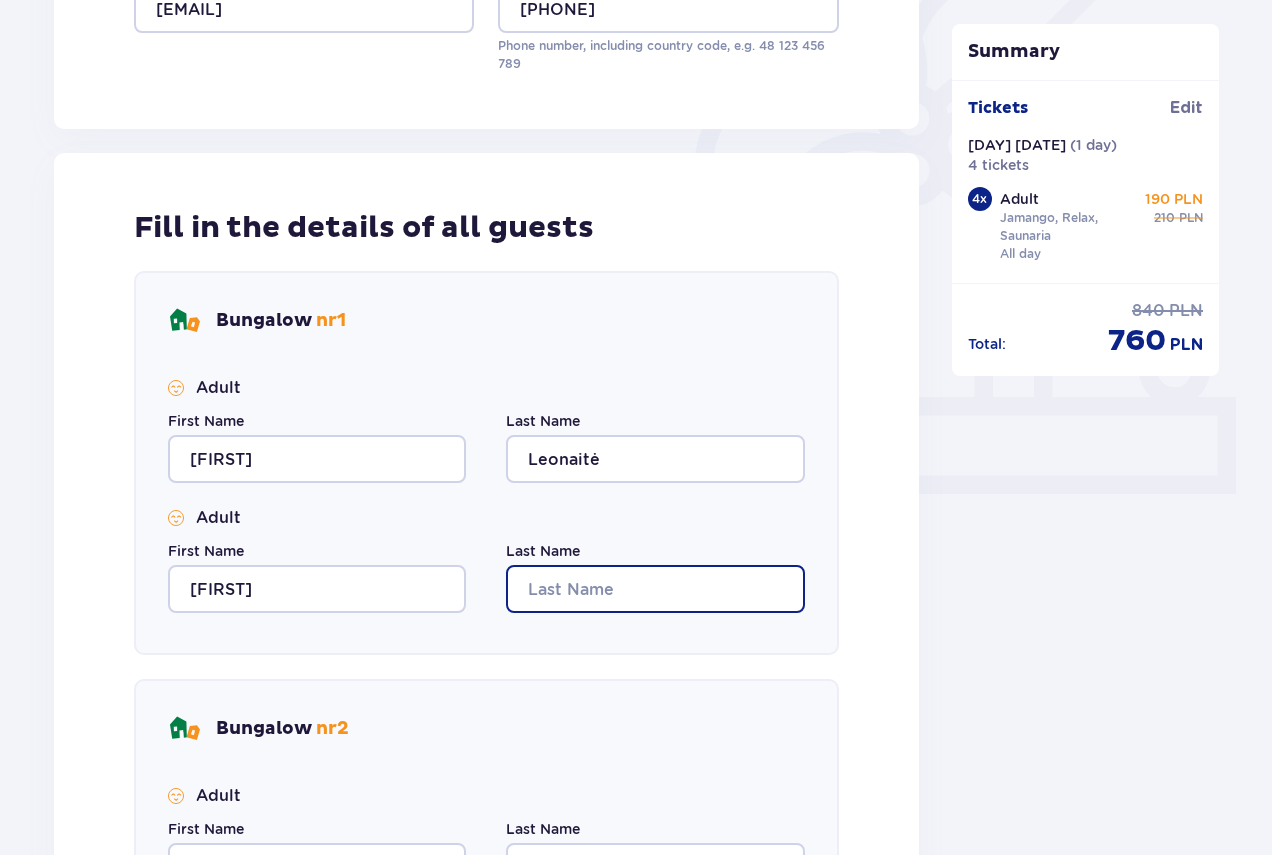 click on "Last Name" at bounding box center (655, 589) 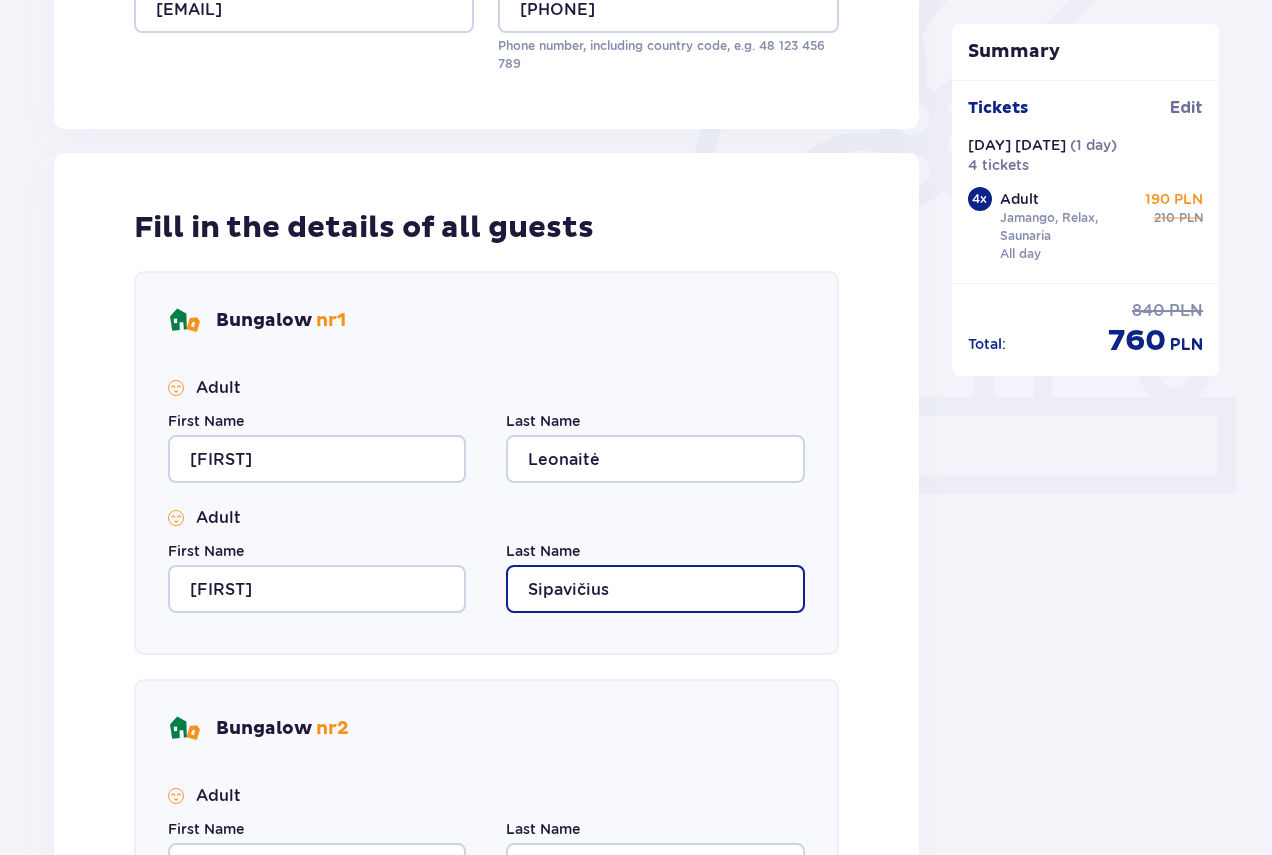 scroll, scrollTop: 839, scrollLeft: 0, axis: vertical 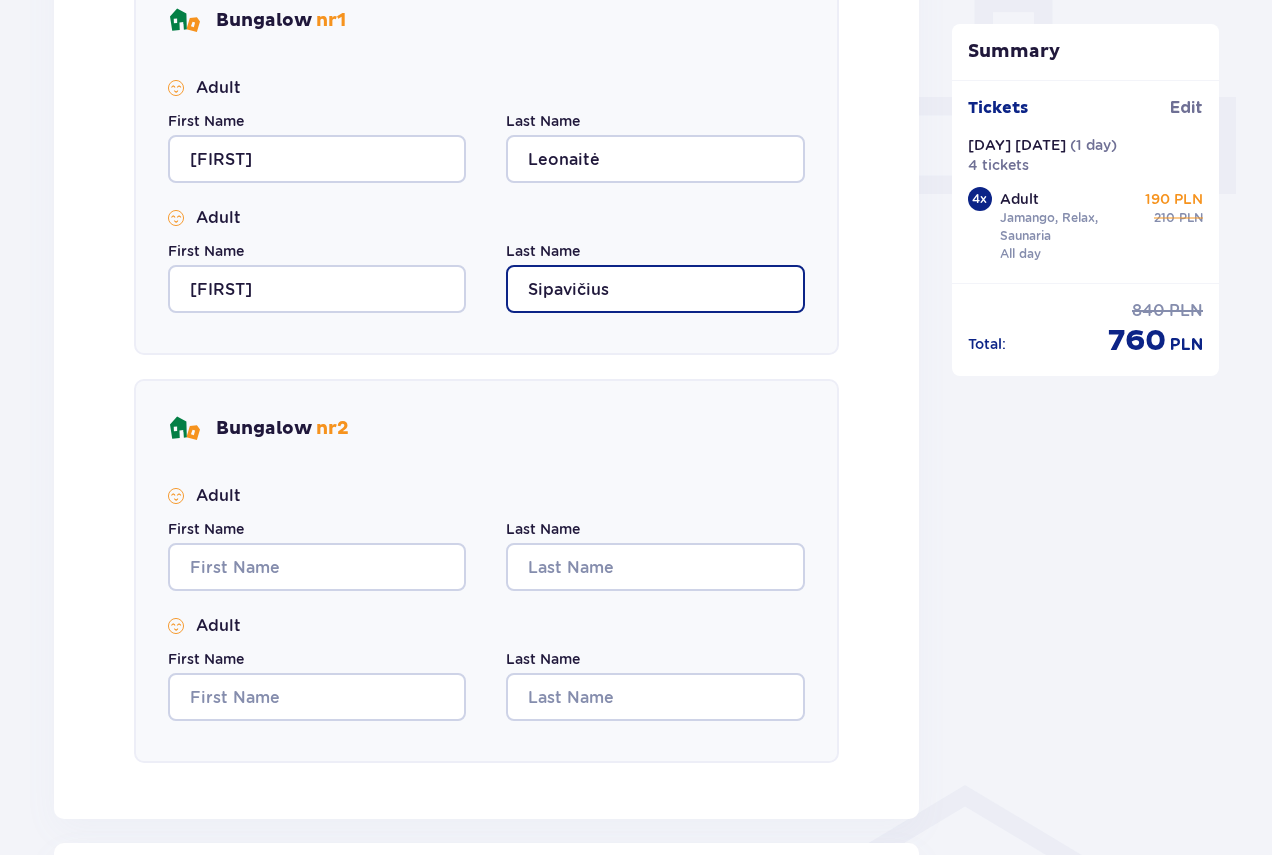 type on "Sipavičius" 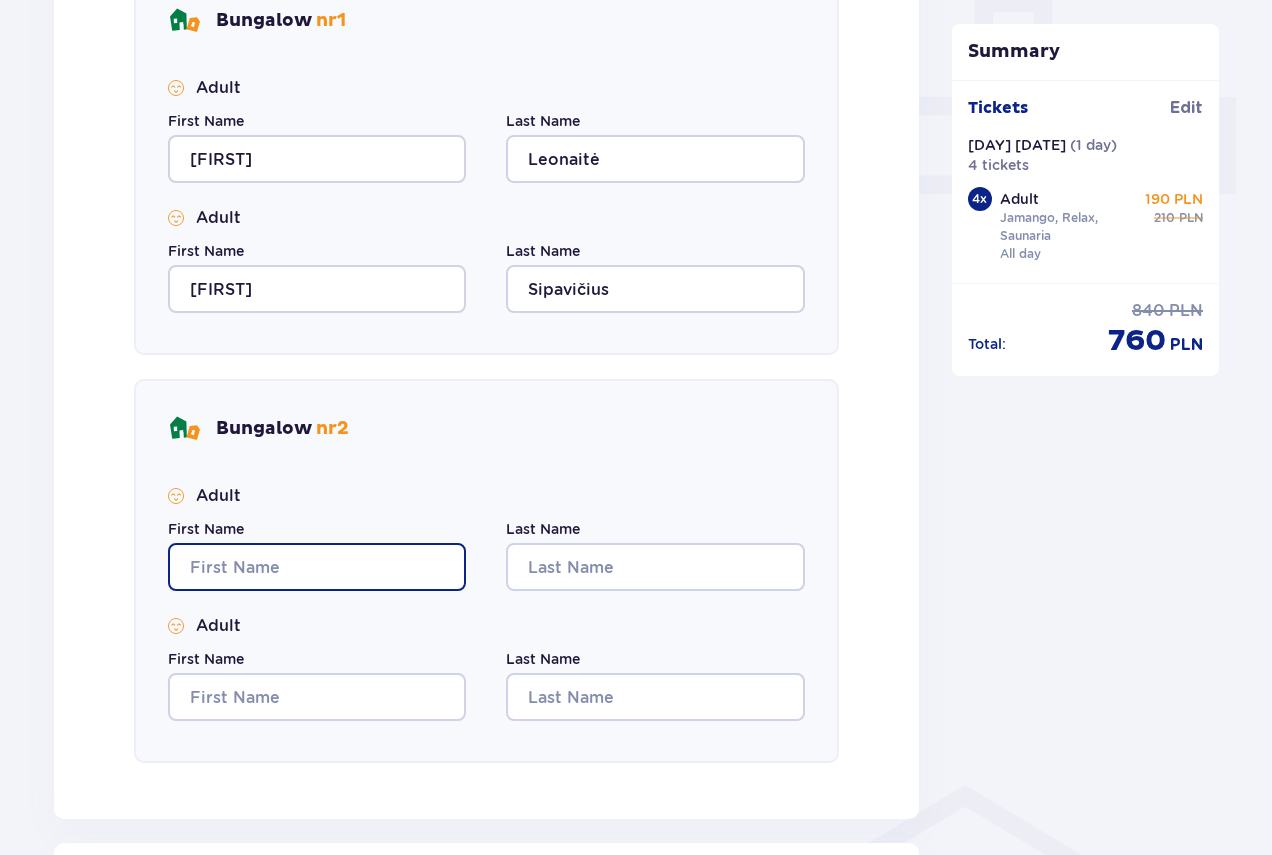 click on "First Name" at bounding box center [317, 567] 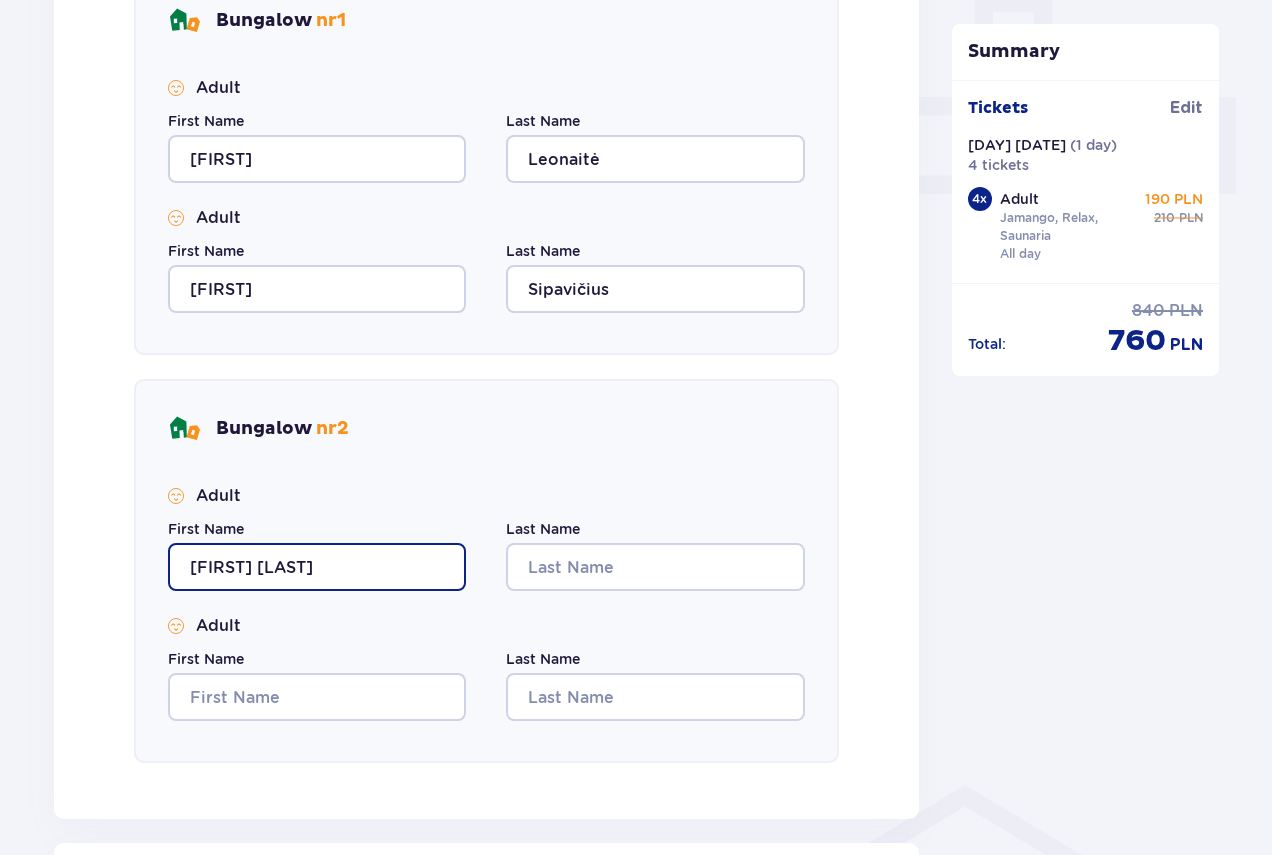 type on "[FIRST] [LAST]" 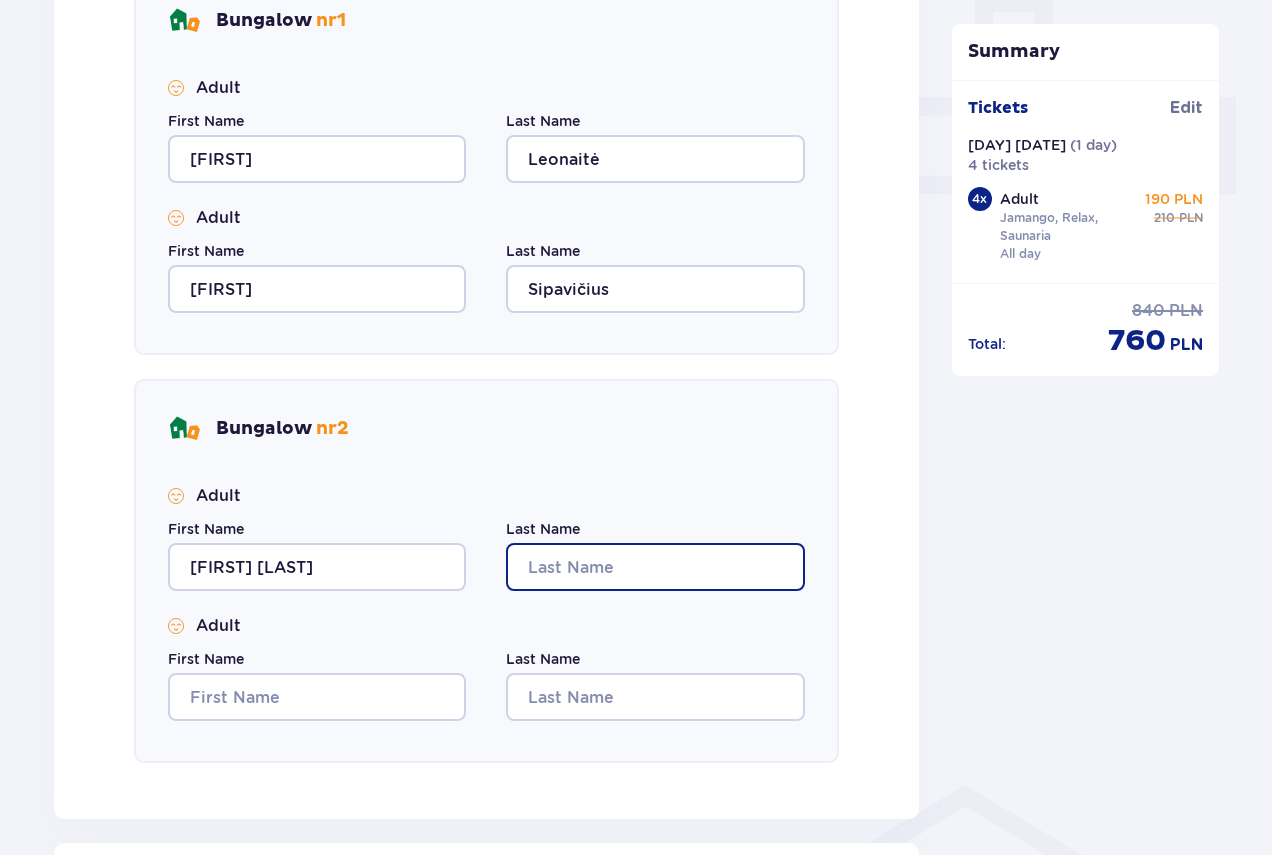 click on "Last Name" at bounding box center (655, 567) 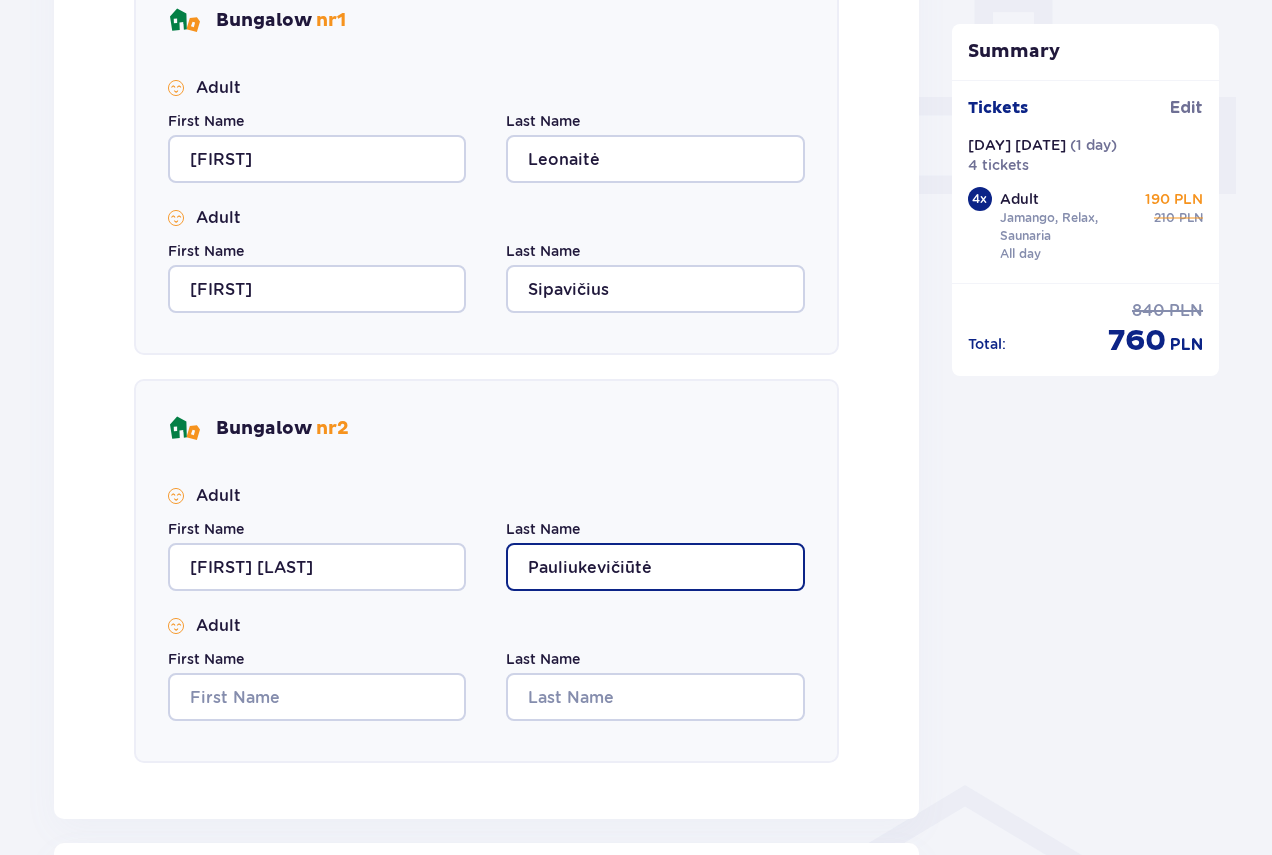 type on "Pauliukevičiūtė" 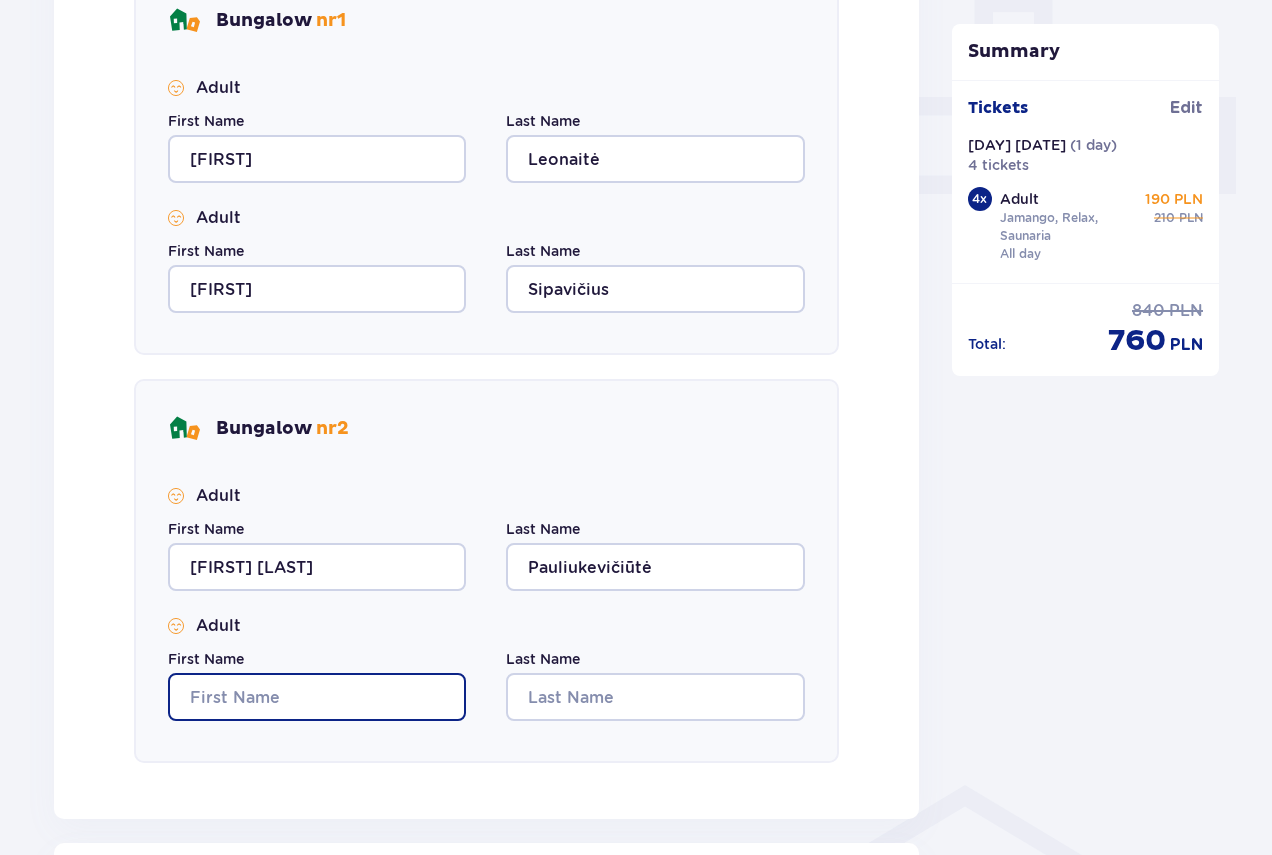 click on "First Name" at bounding box center (317, 697) 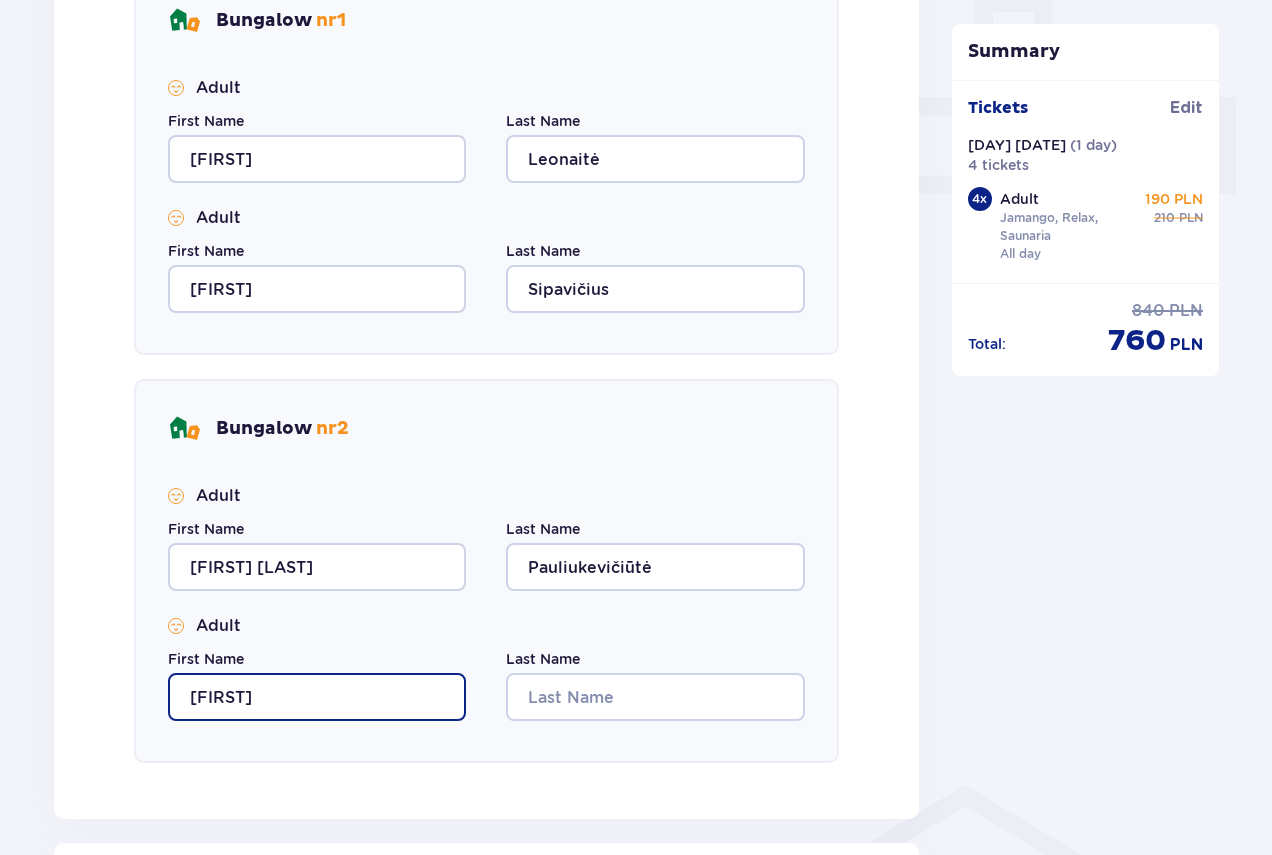type on "[FIRST]" 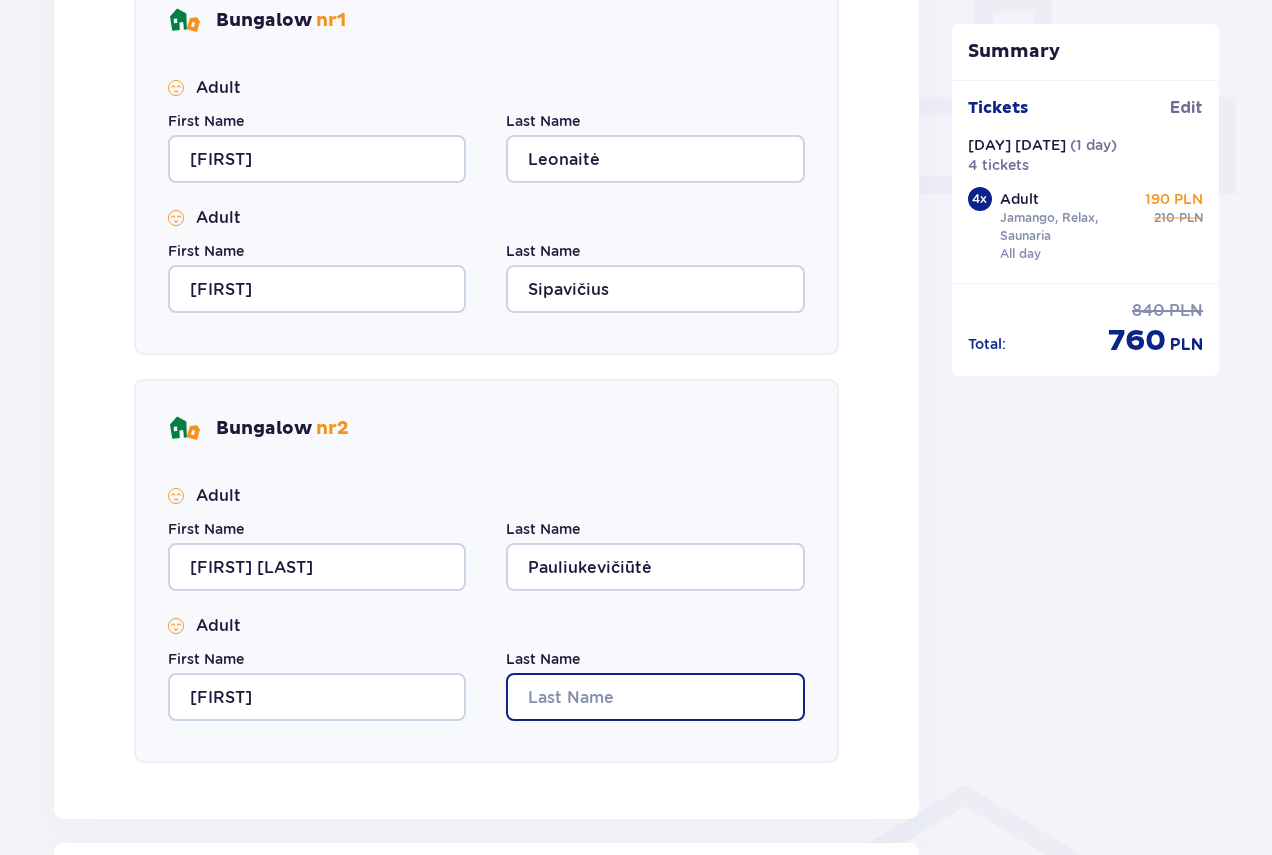 click on "Last Name" at bounding box center [655, 697] 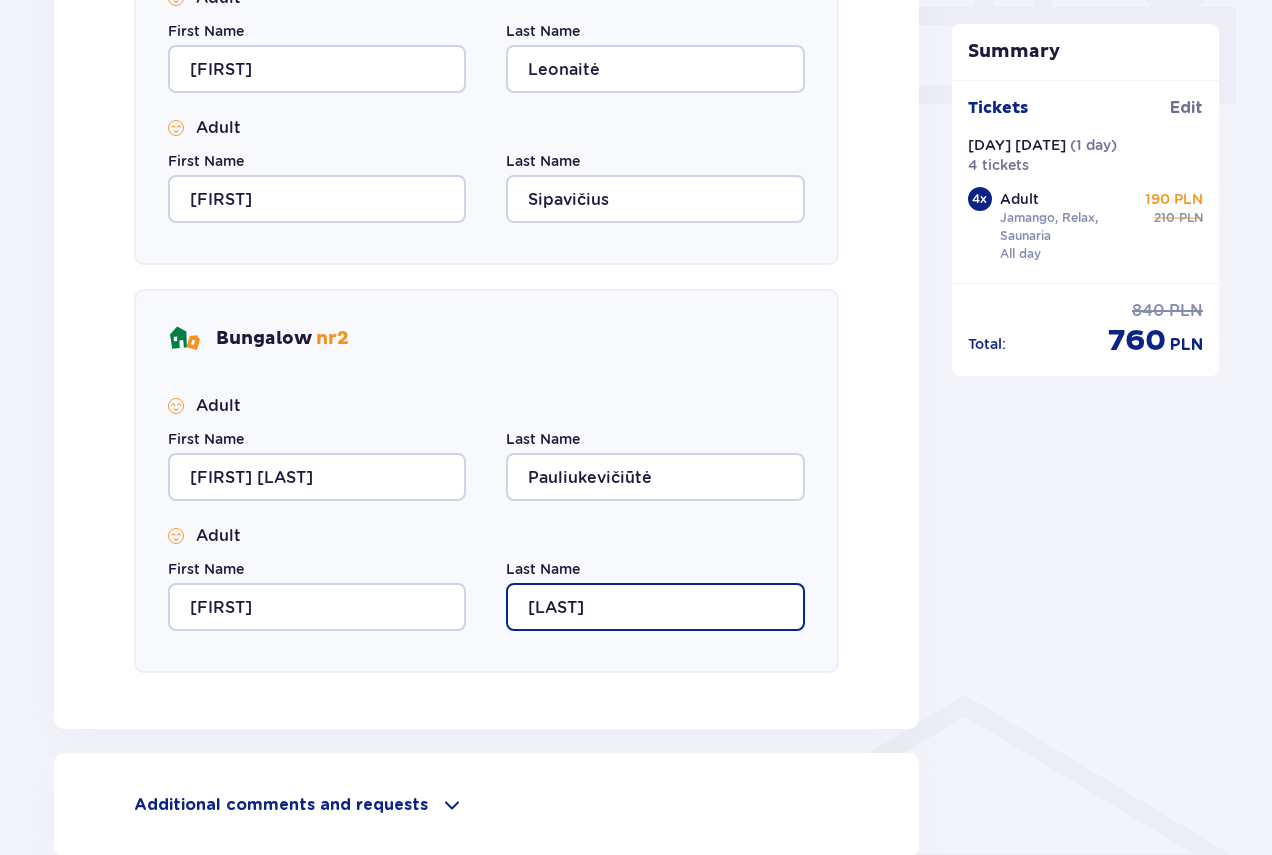 scroll, scrollTop: 1039, scrollLeft: 0, axis: vertical 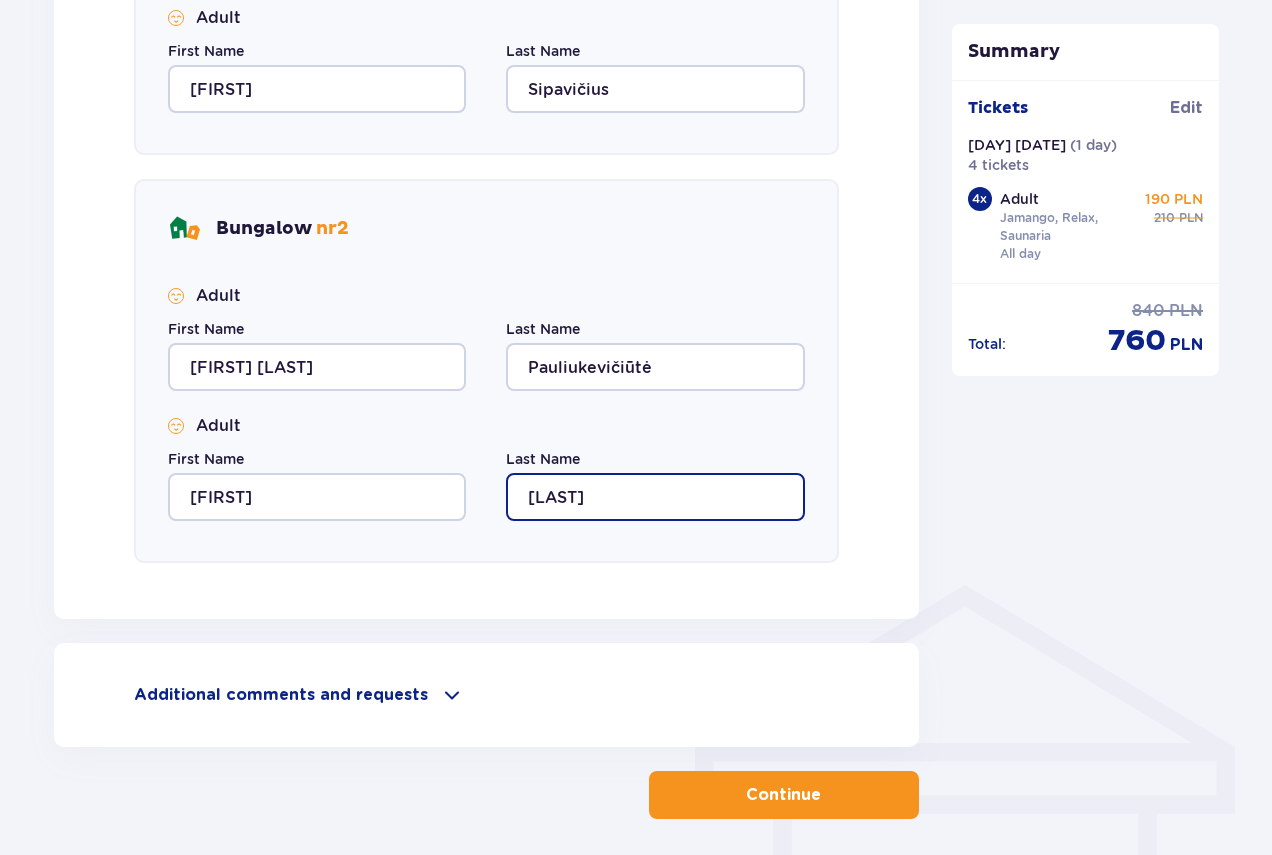 type on "[LAST]" 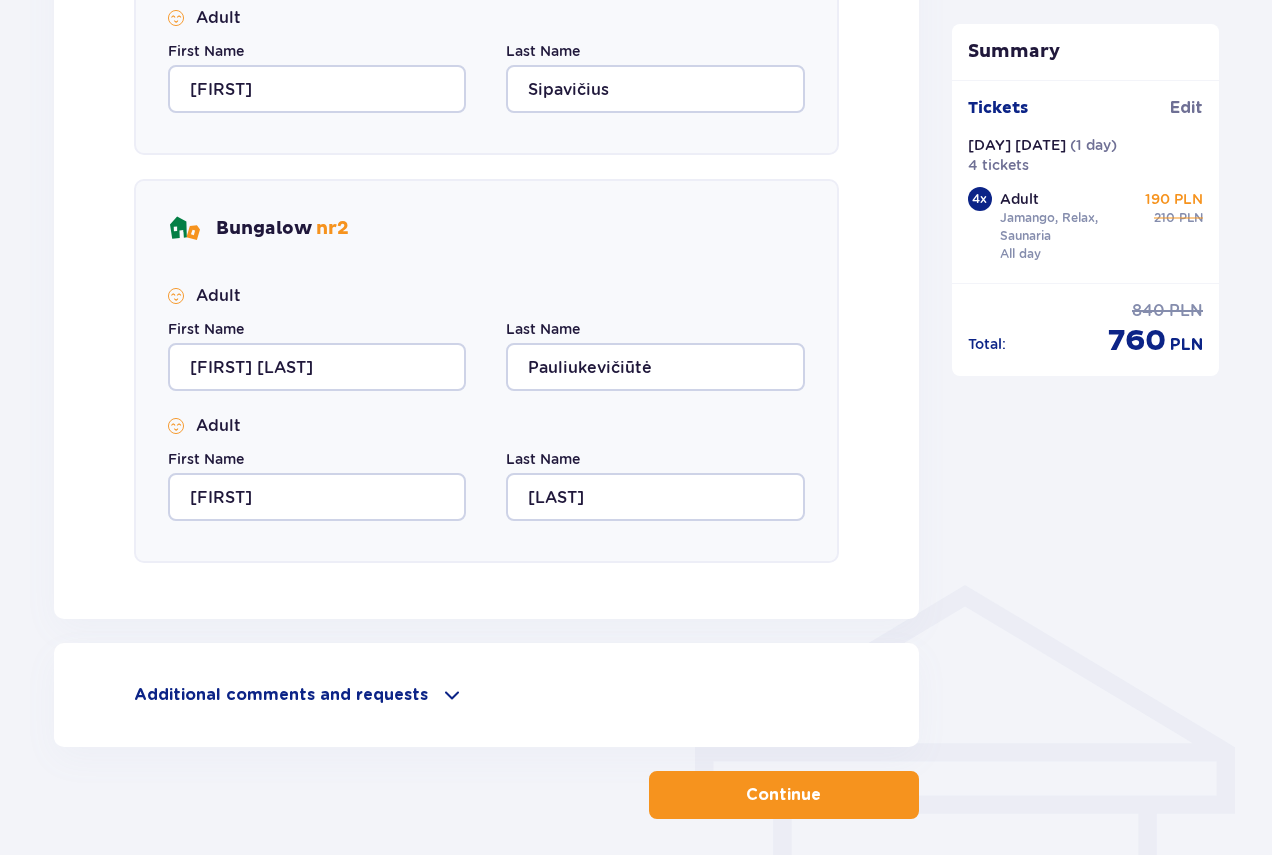 click on "Continue" at bounding box center [783, 795] 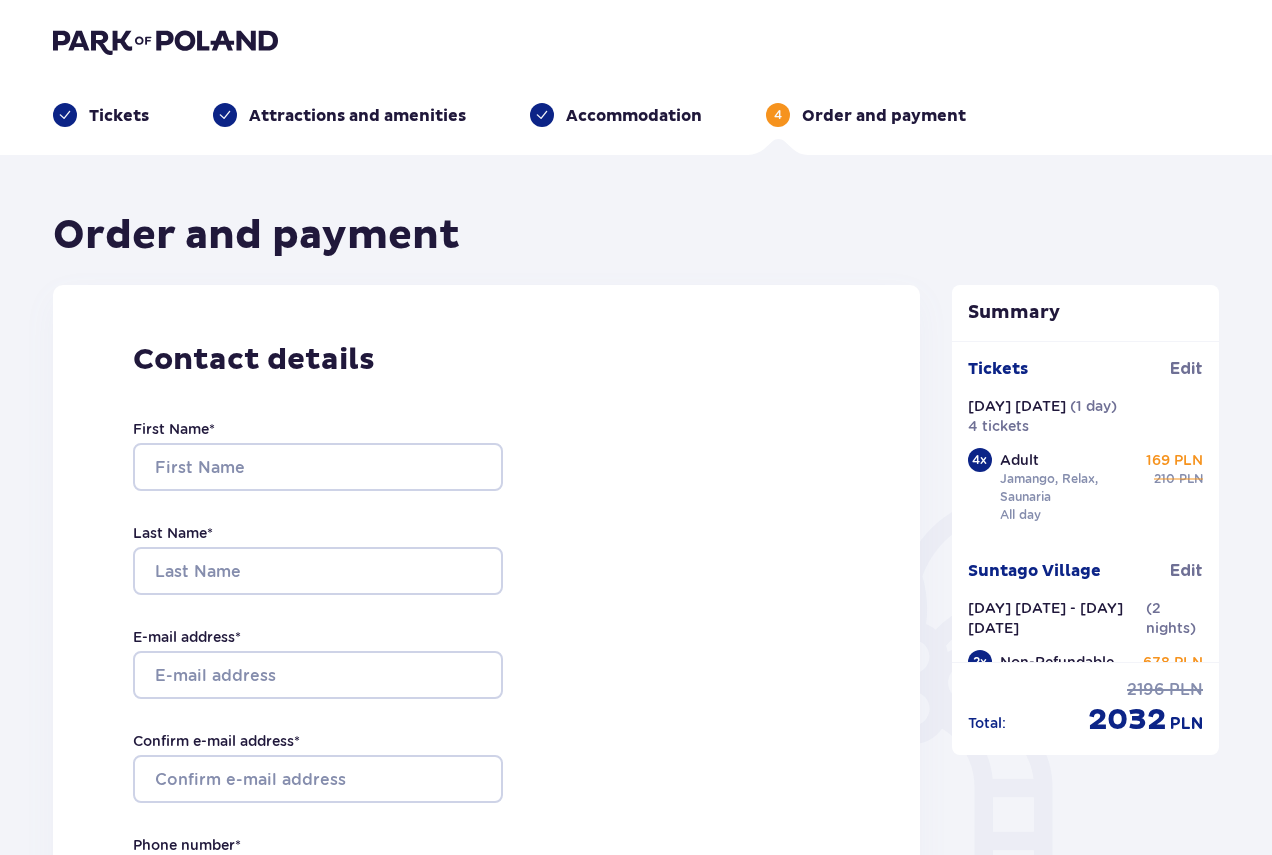 scroll, scrollTop: 0, scrollLeft: 0, axis: both 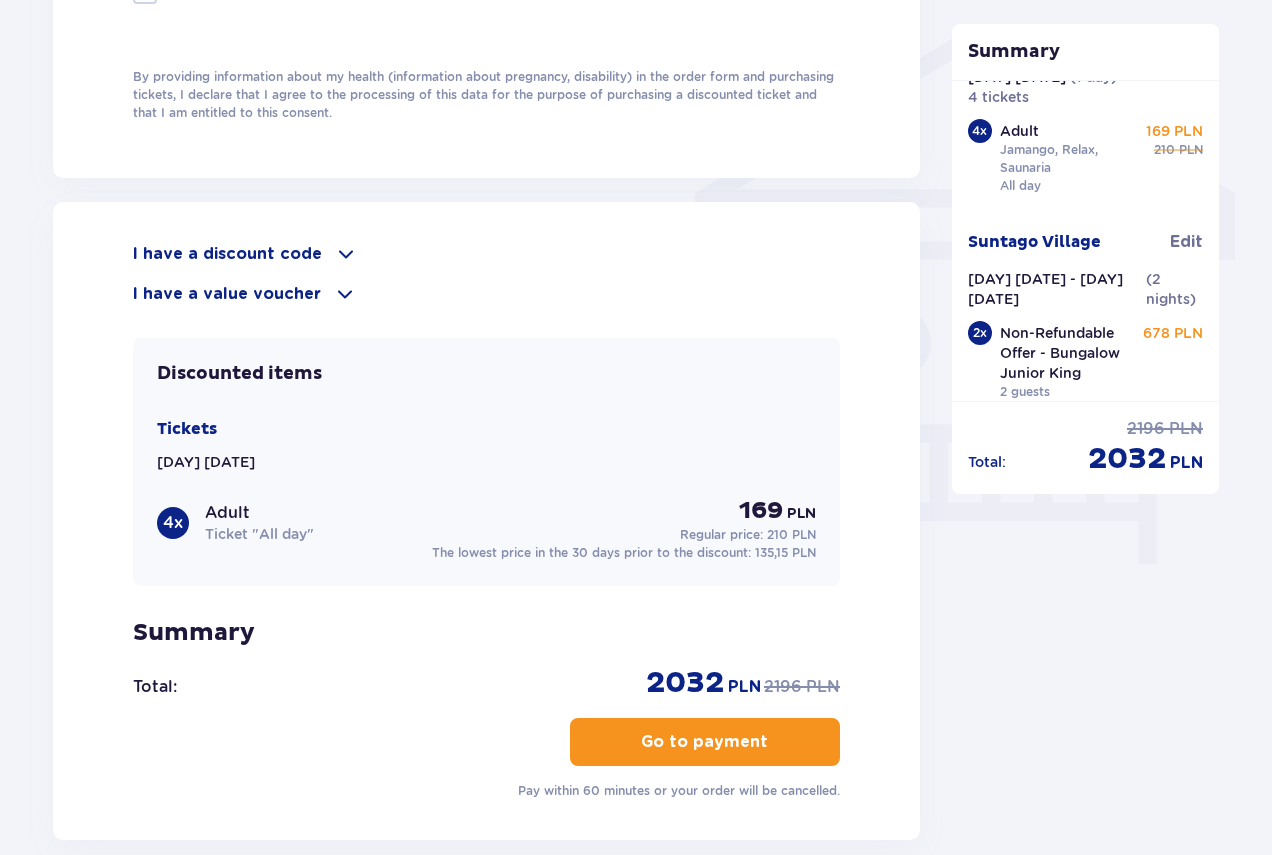click at bounding box center (346, 254) 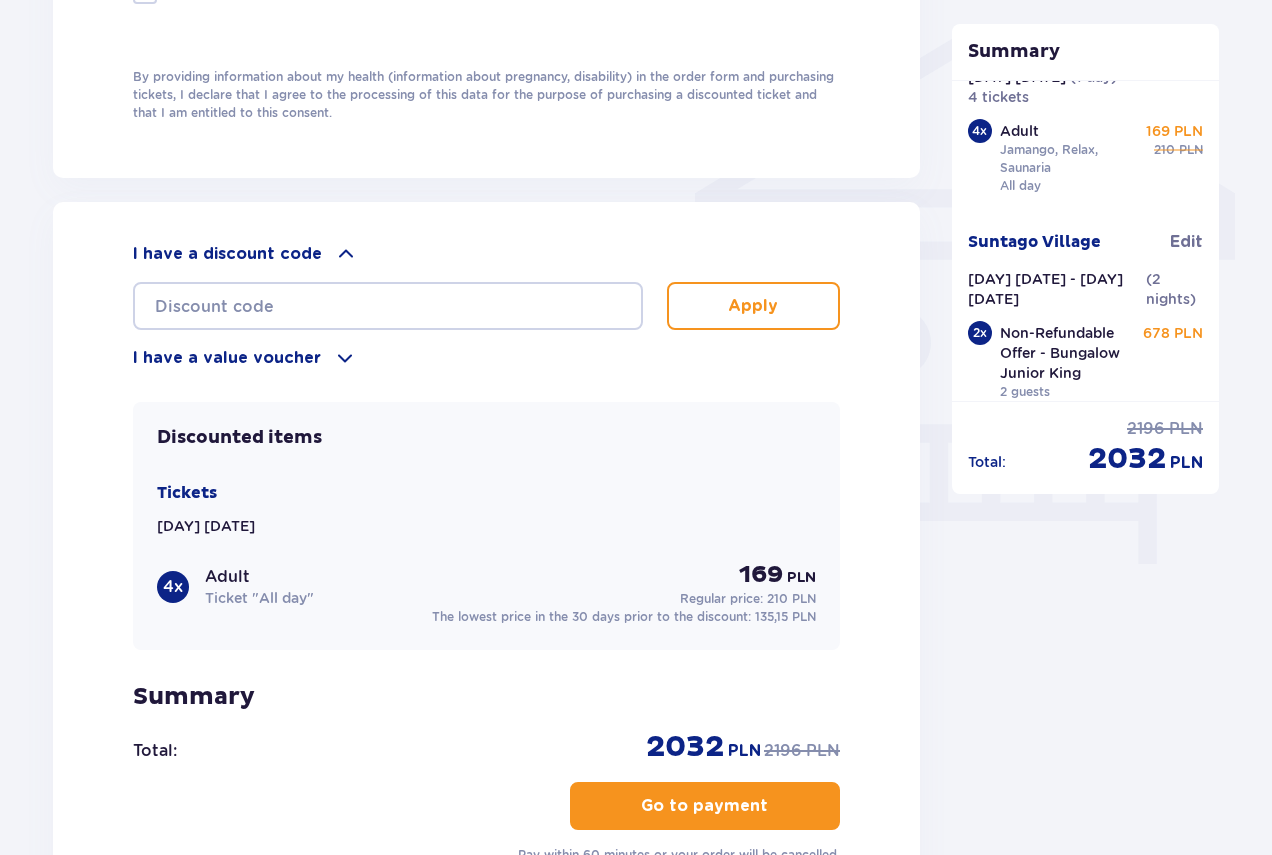 click at bounding box center (346, 254) 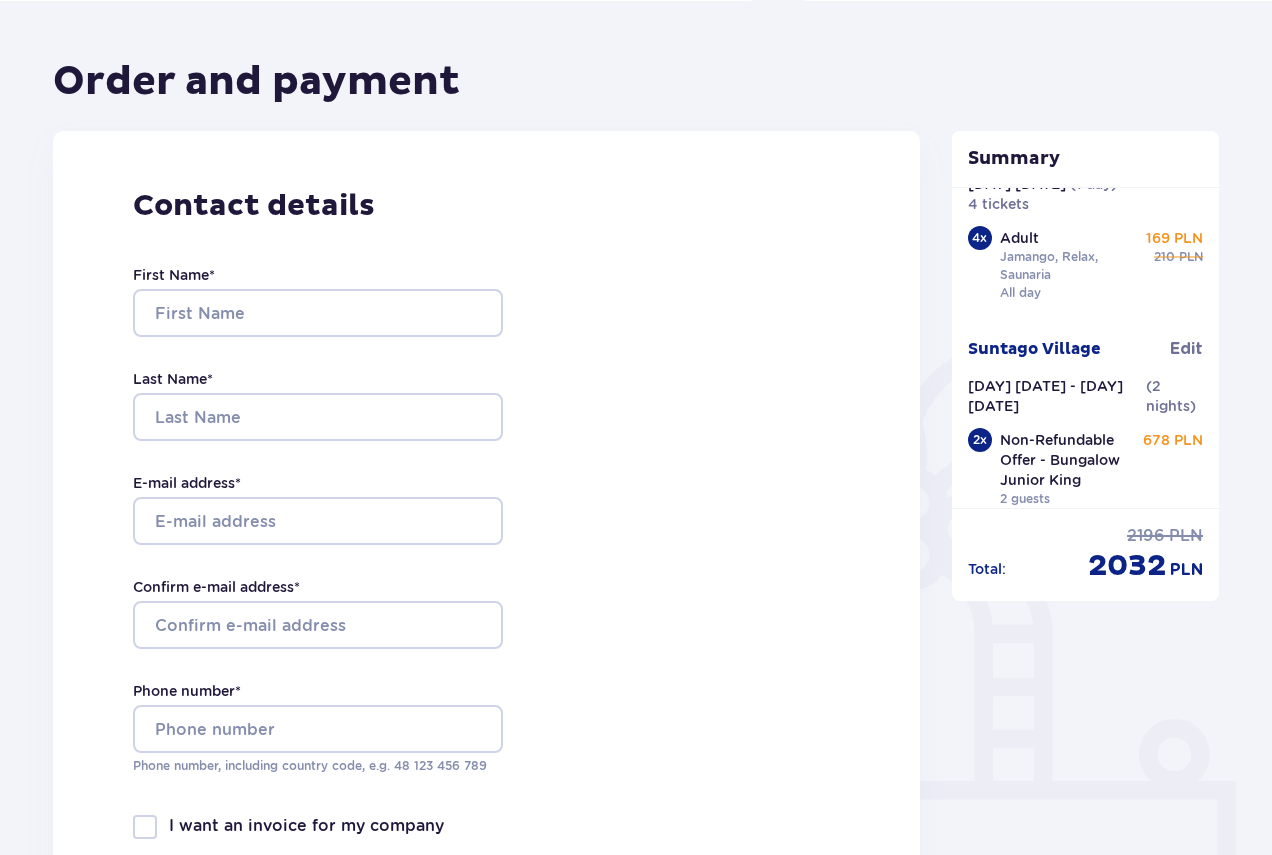scroll, scrollTop: 0, scrollLeft: 0, axis: both 